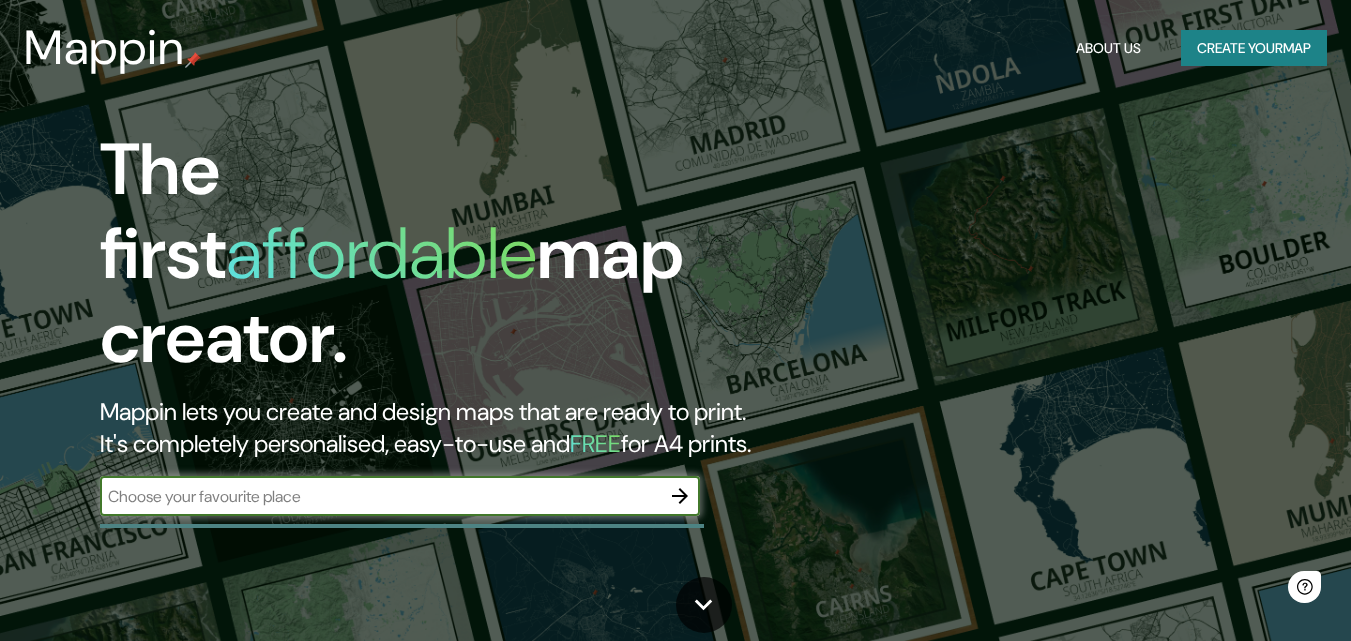 scroll, scrollTop: 0, scrollLeft: 0, axis: both 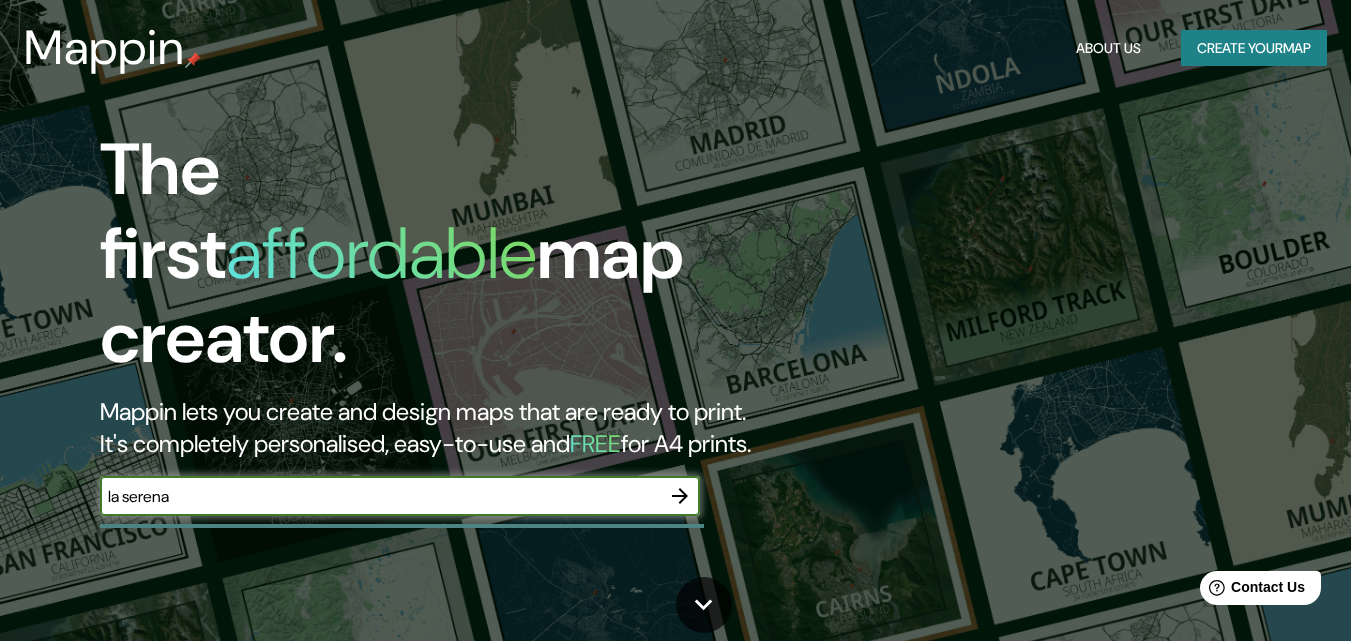 type on "la serena, [GEOGRAPHIC_DATA]" 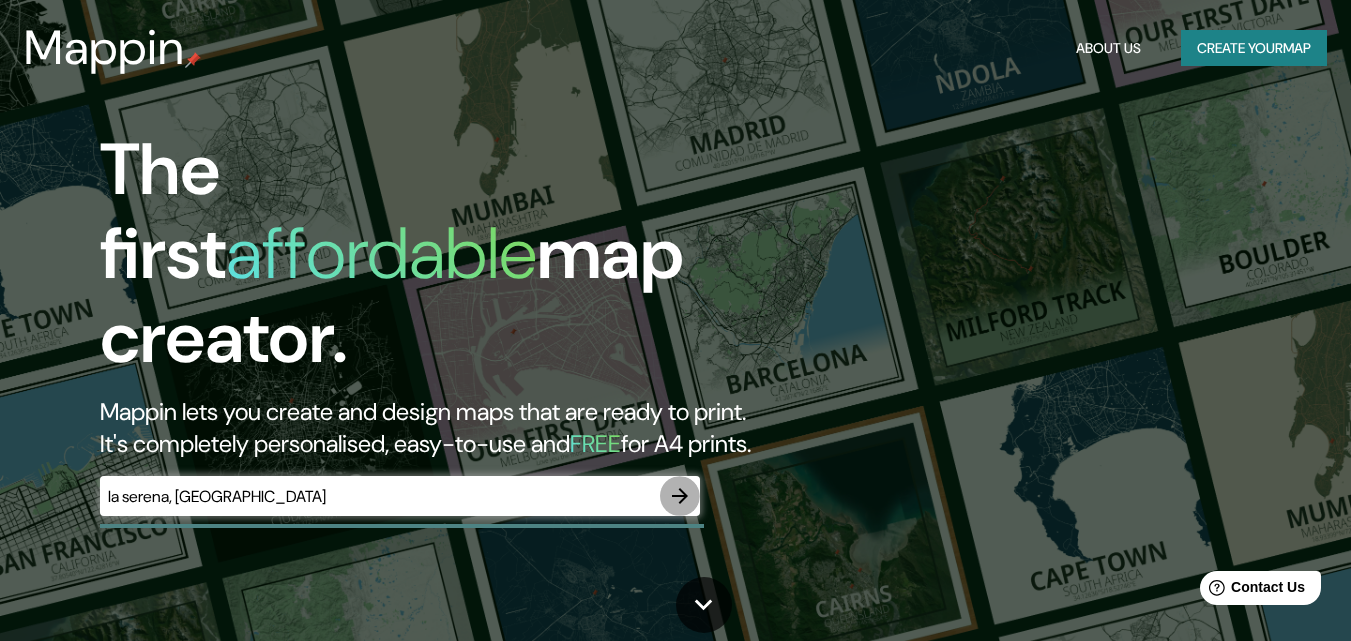 click 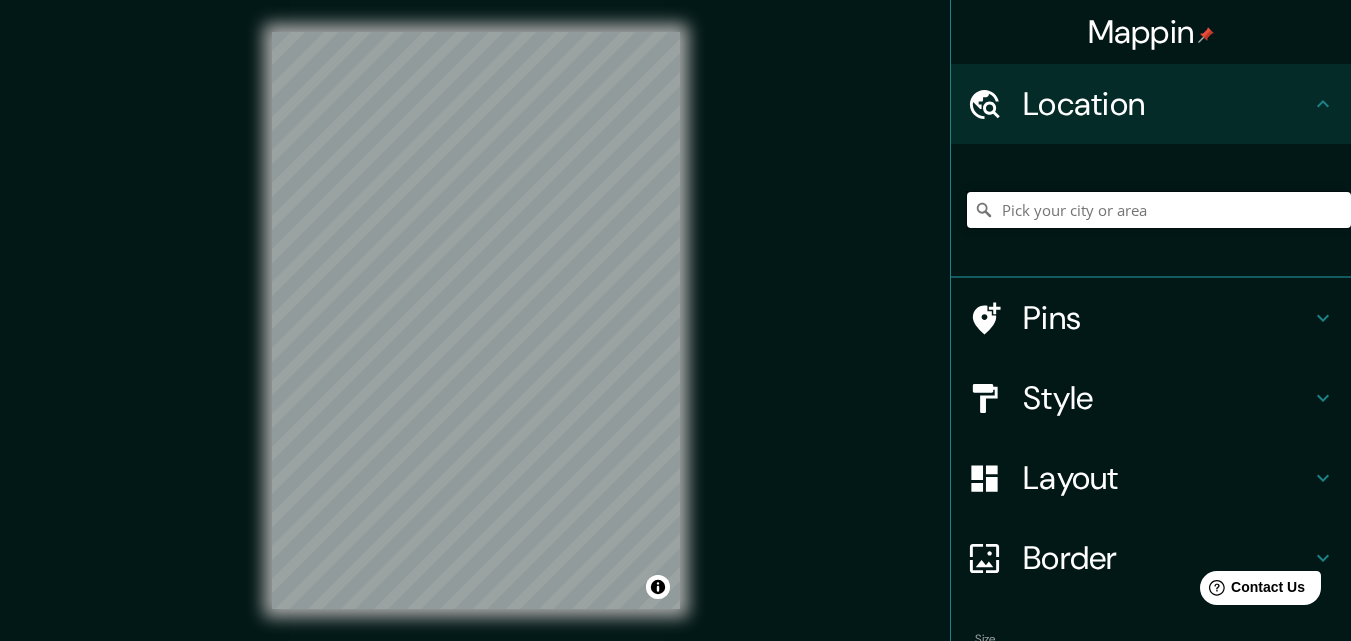 drag, startPoint x: 1141, startPoint y: 209, endPoint x: 1014, endPoint y: 231, distance: 128.89143 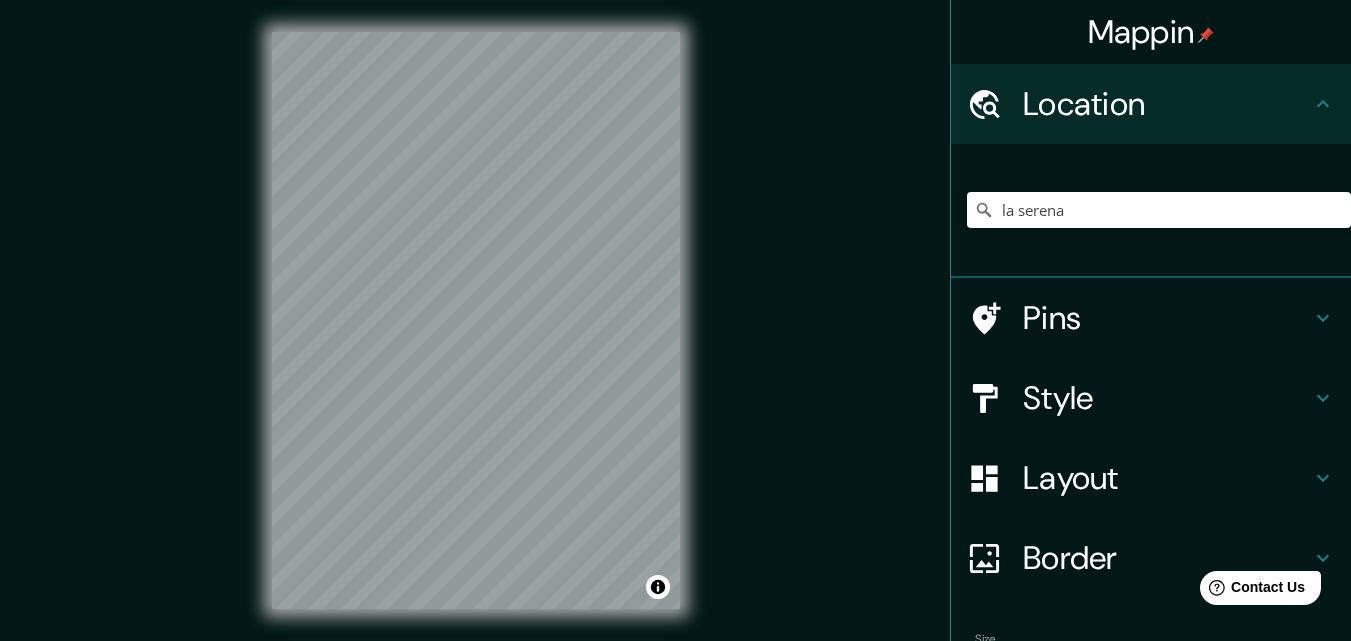 click on "Style" at bounding box center (1167, 398) 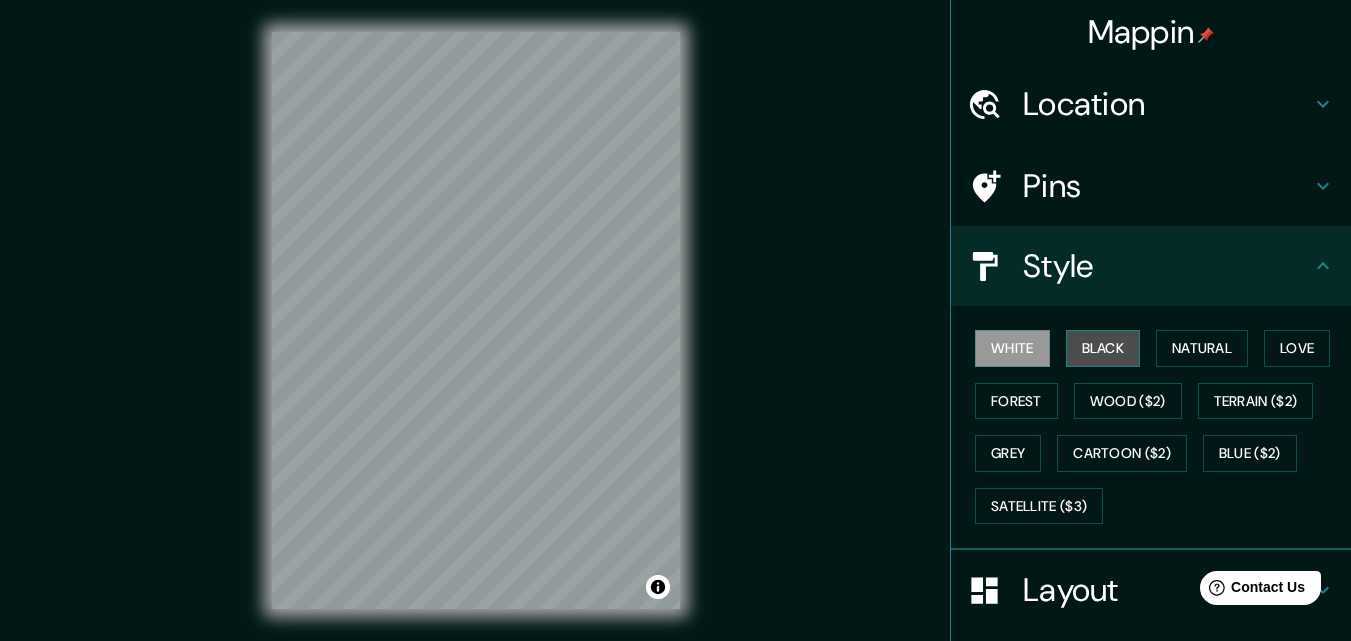 click on "Black" at bounding box center (1103, 348) 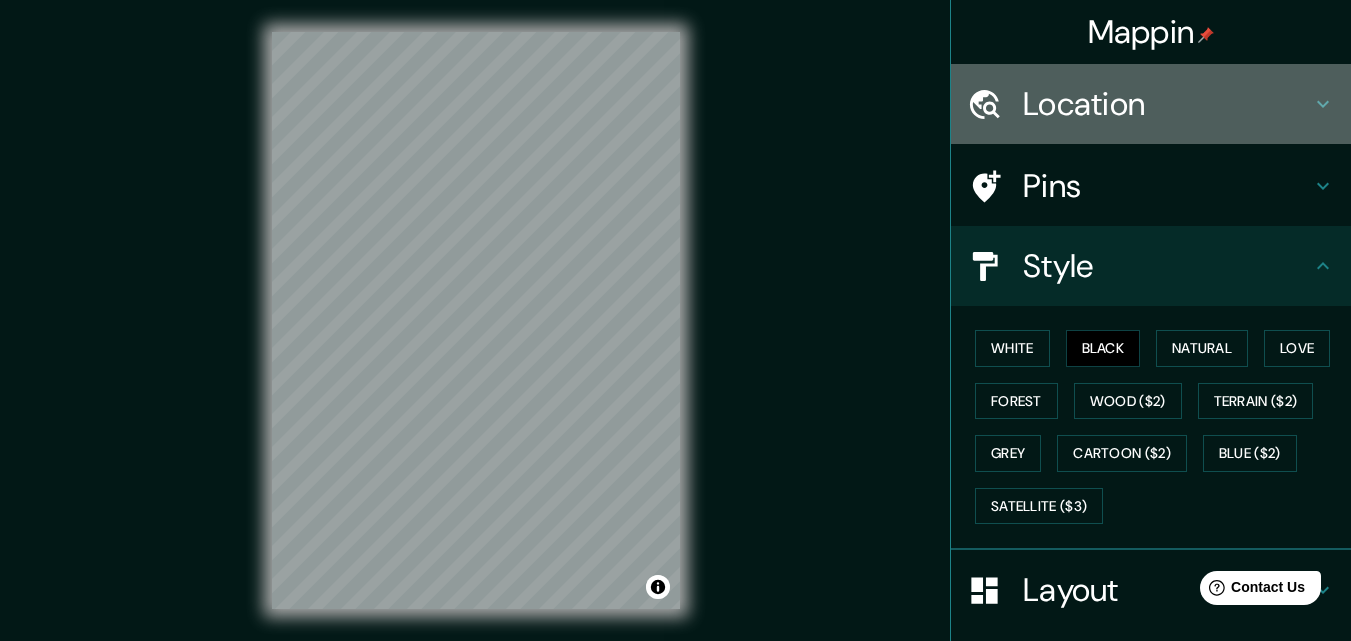 click on "Location" at bounding box center [1151, 104] 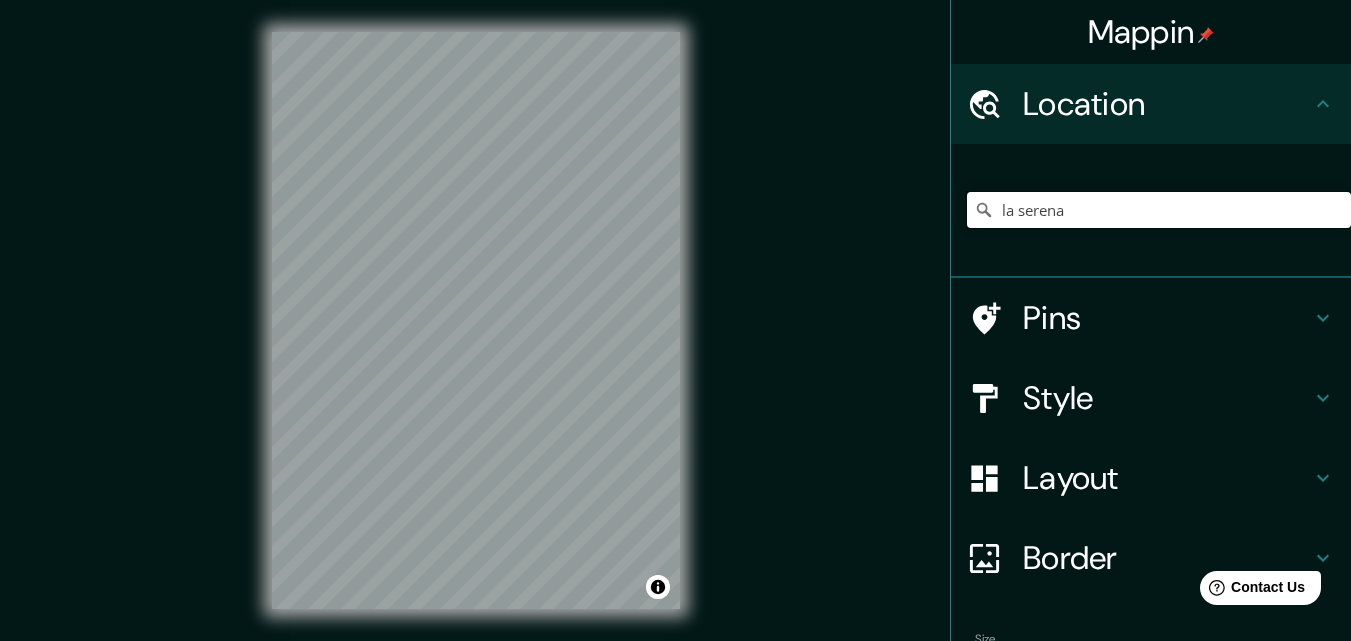 click on "la serena" at bounding box center (1159, 210) 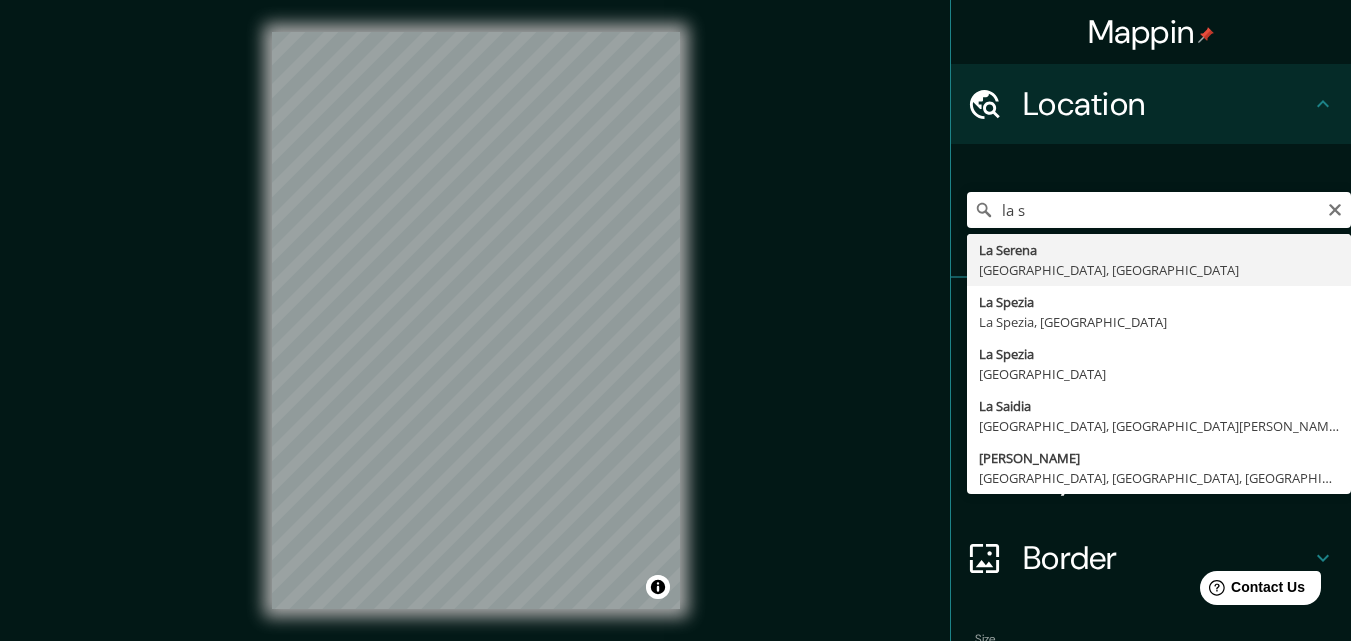 type on "[GEOGRAPHIC_DATA], [GEOGRAPHIC_DATA], [GEOGRAPHIC_DATA]" 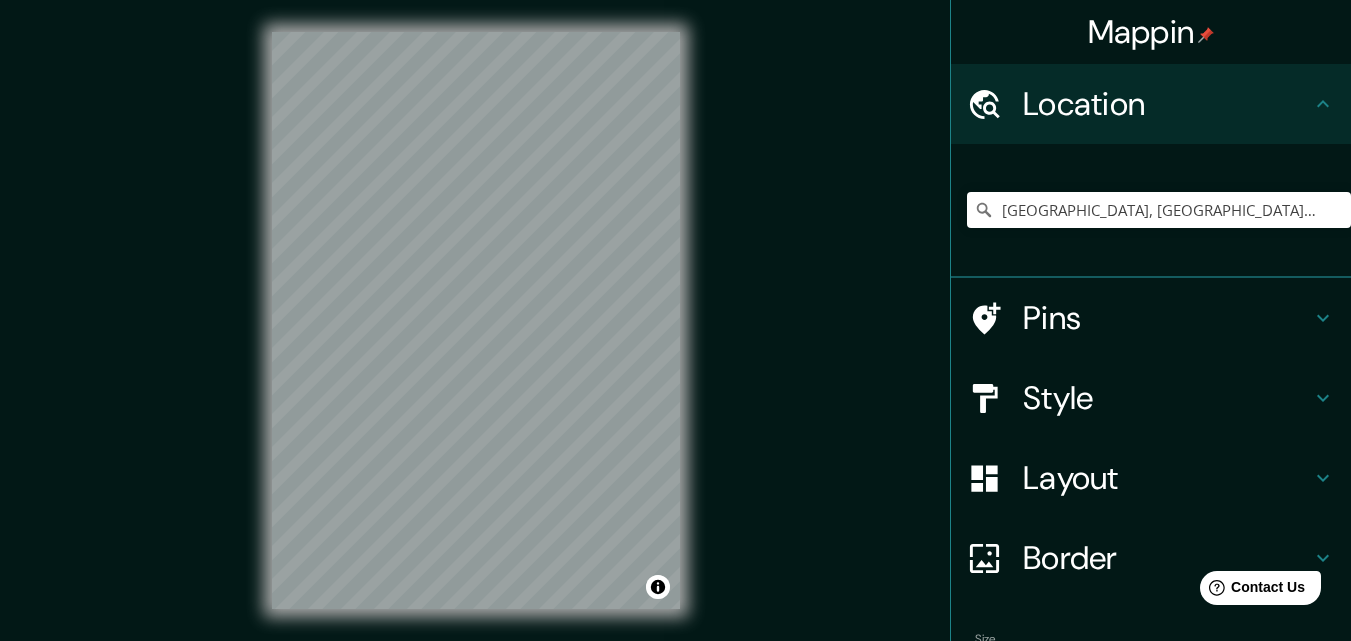 click on "Style" at bounding box center (1167, 398) 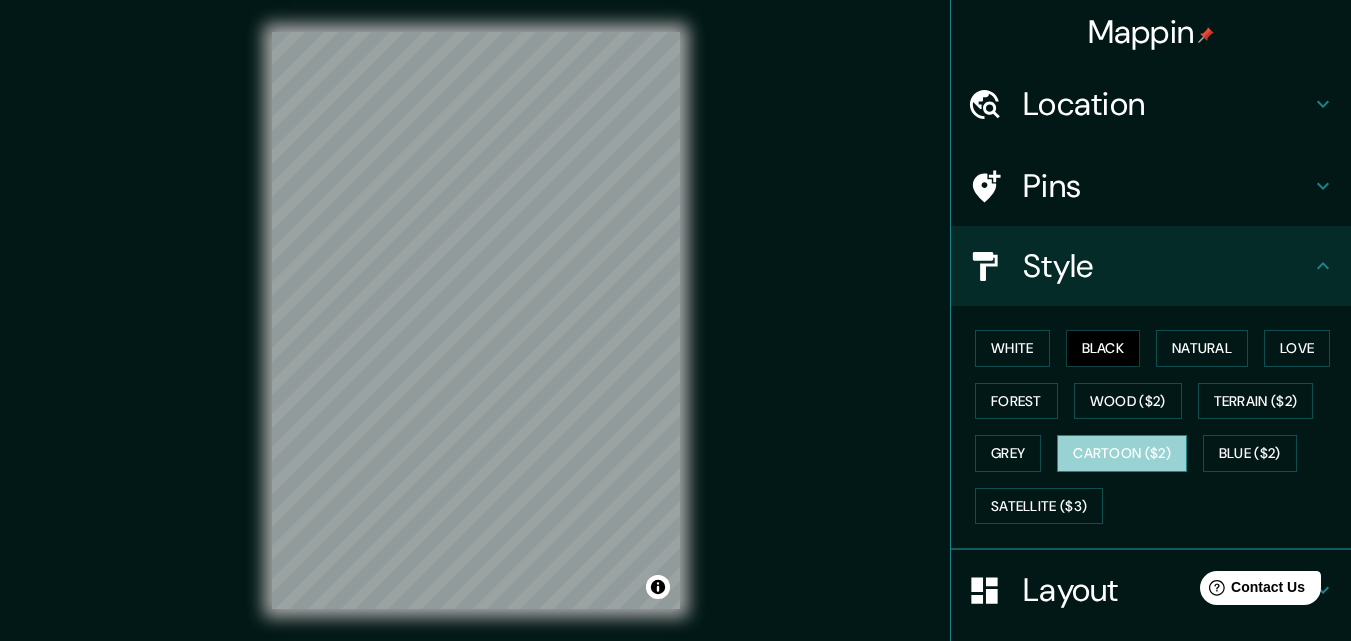 click on "Cartoon ($2)" at bounding box center (1122, 453) 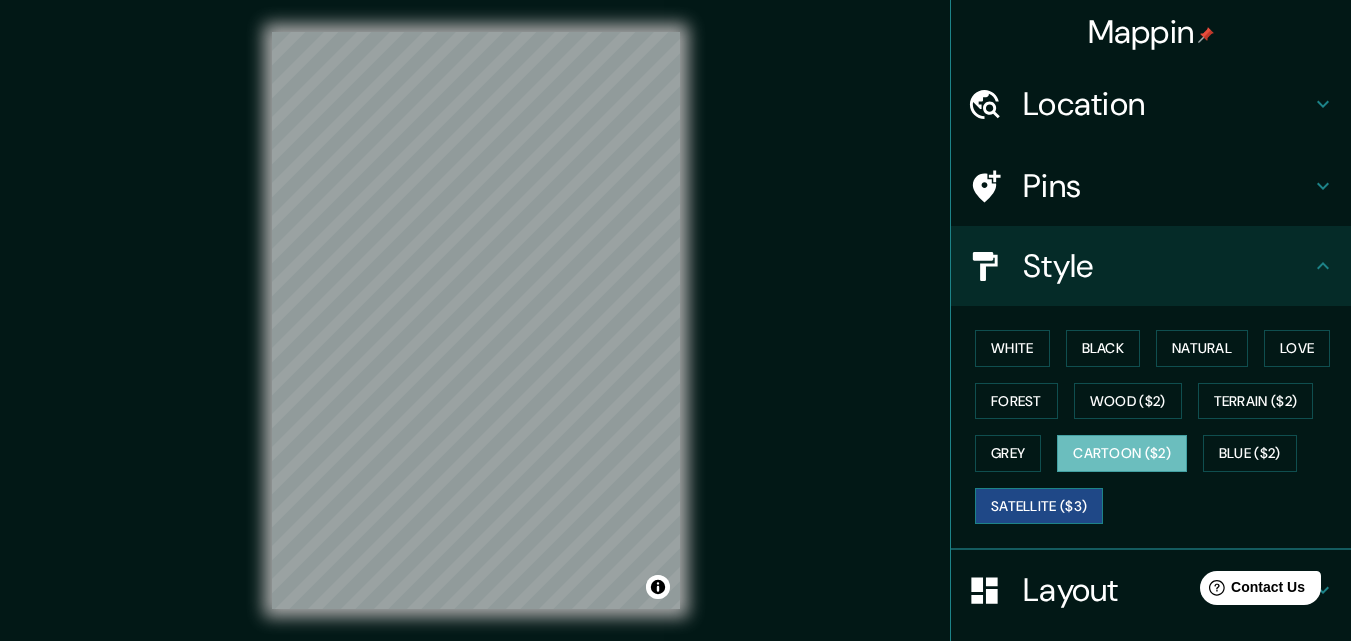 click on "Satellite ($3)" at bounding box center [1039, 506] 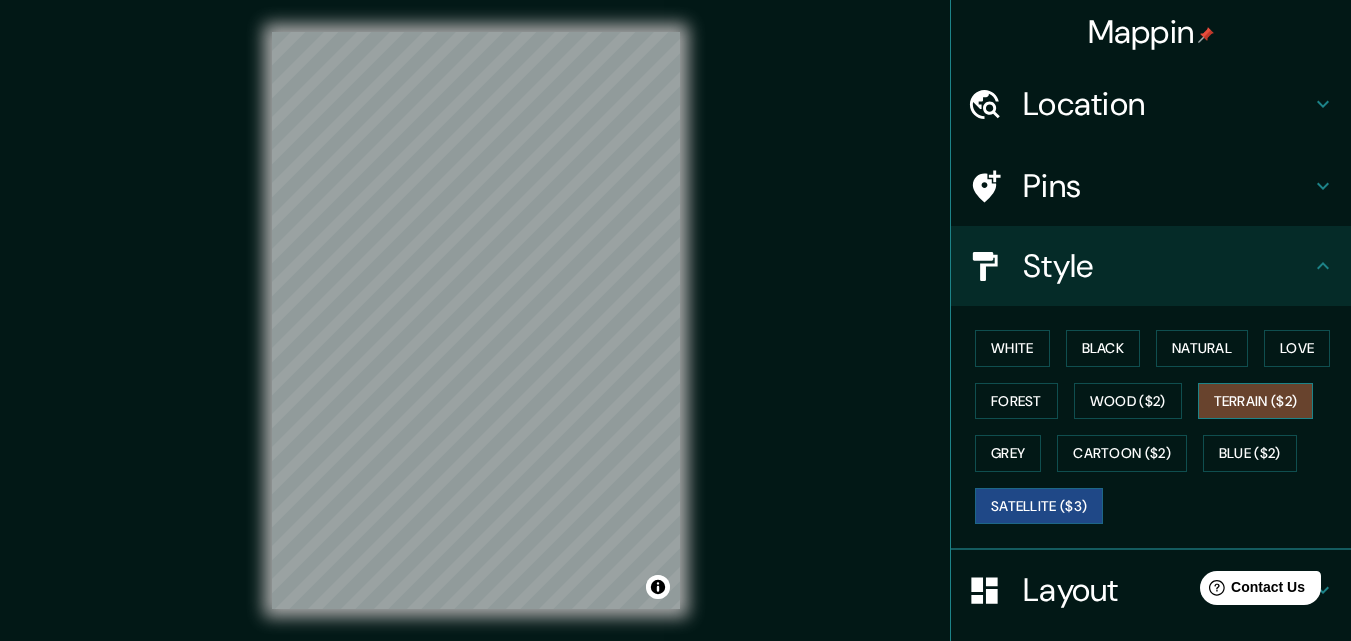 click on "Terrain ($2)" at bounding box center [1256, 401] 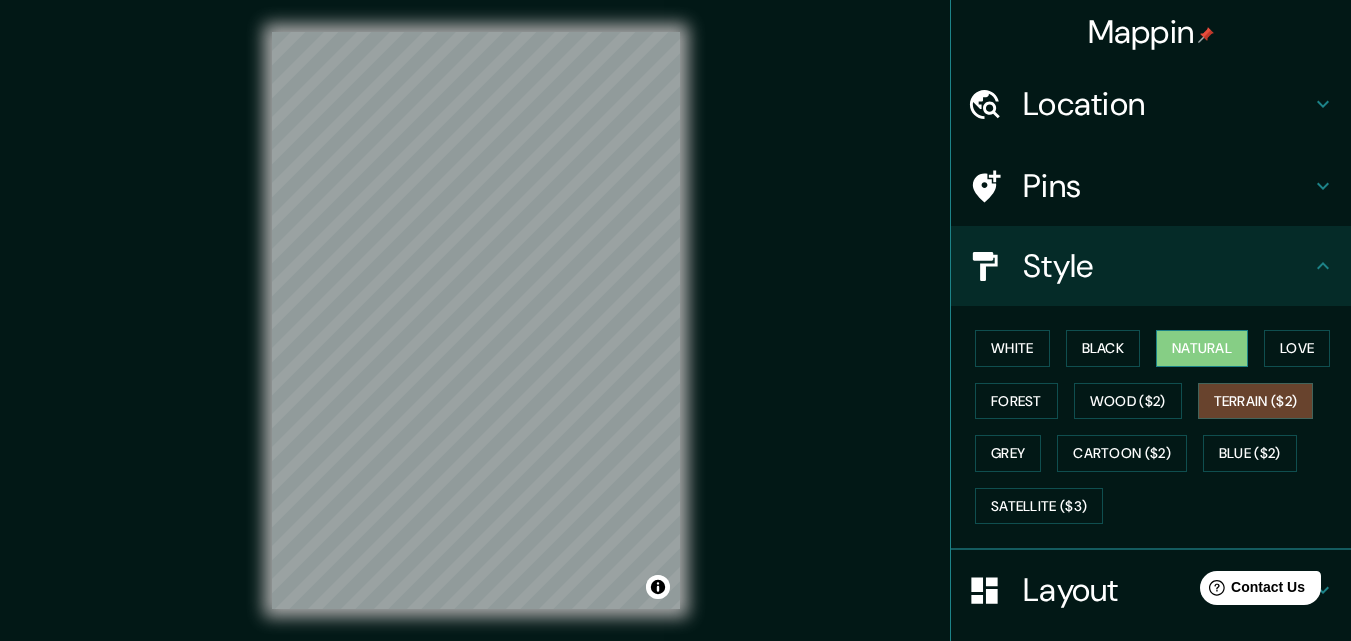 click on "Natural" at bounding box center [1202, 348] 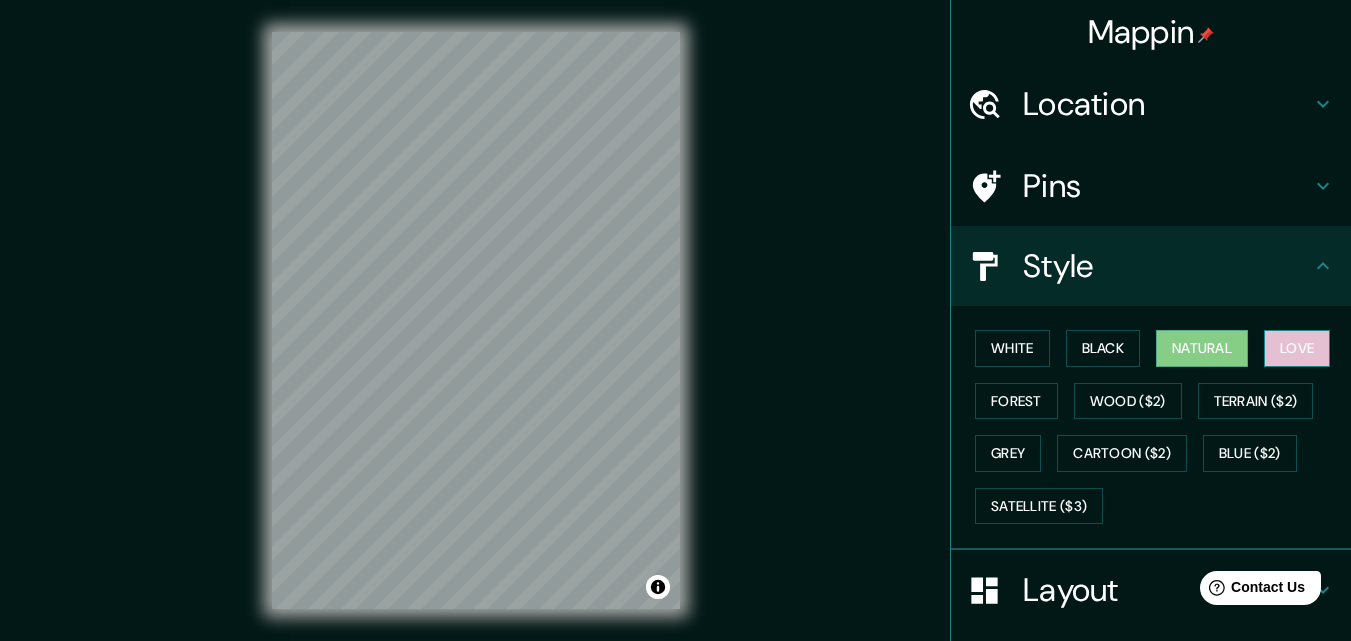 click on "Love" at bounding box center (1297, 348) 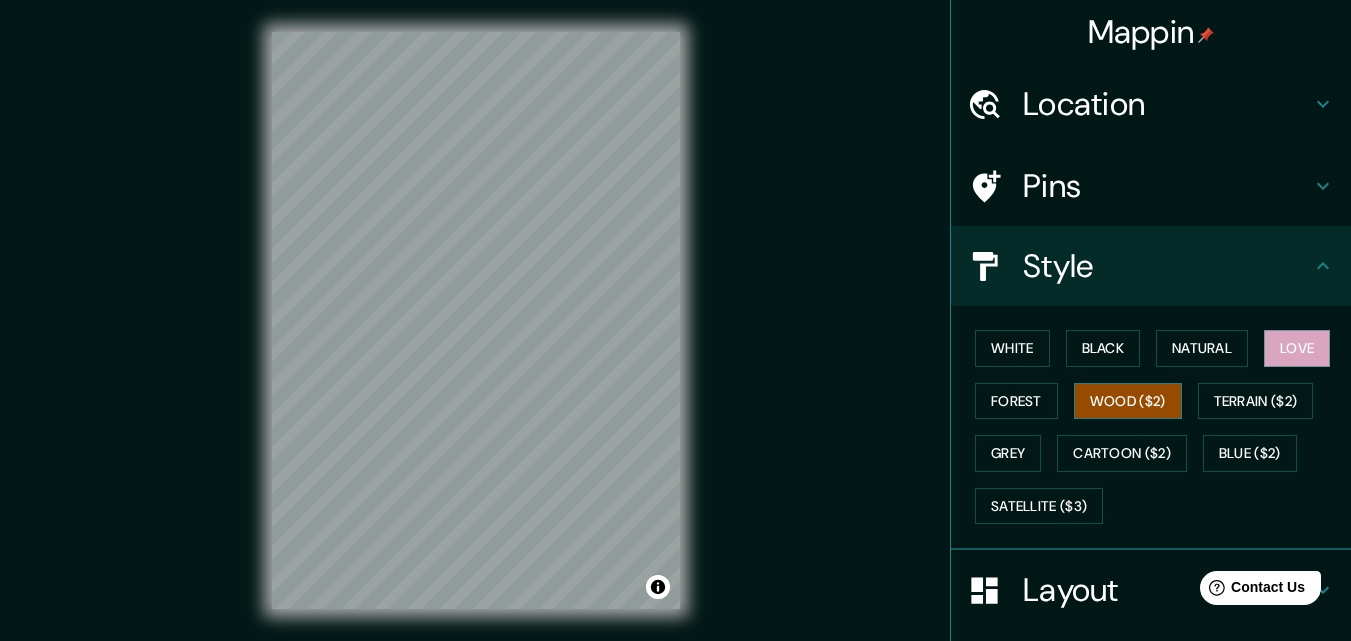 click on "Wood ($2)" at bounding box center [1128, 401] 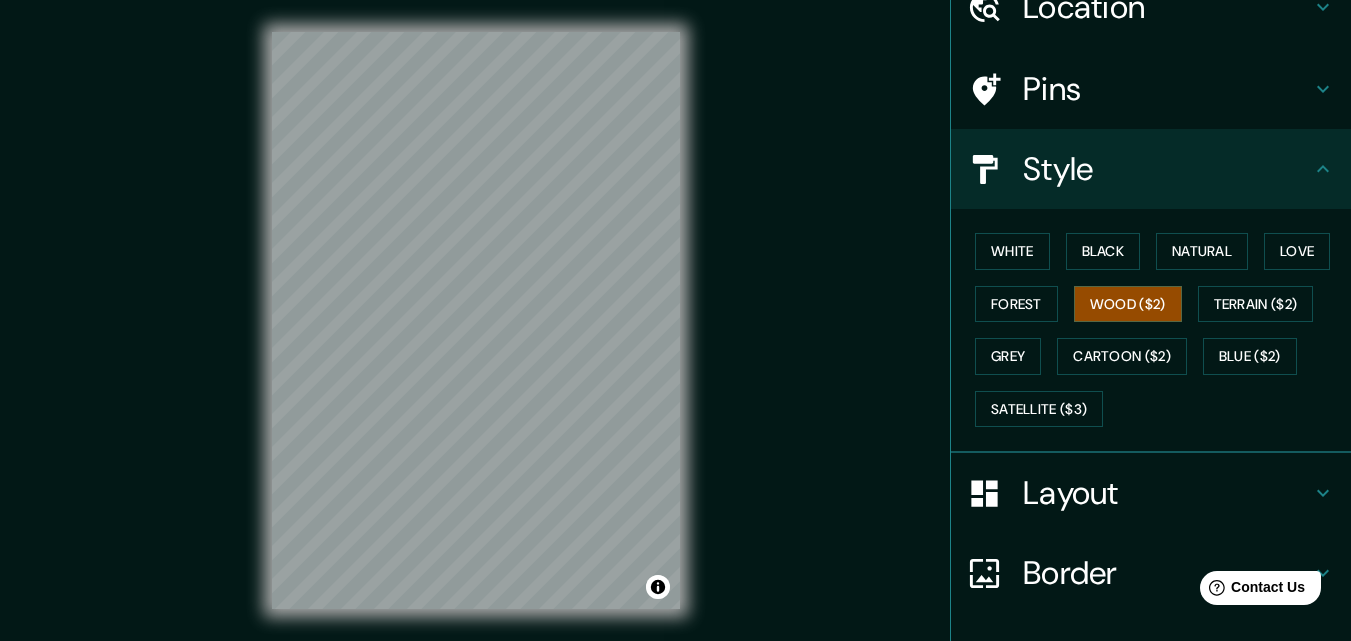 scroll, scrollTop: 236, scrollLeft: 0, axis: vertical 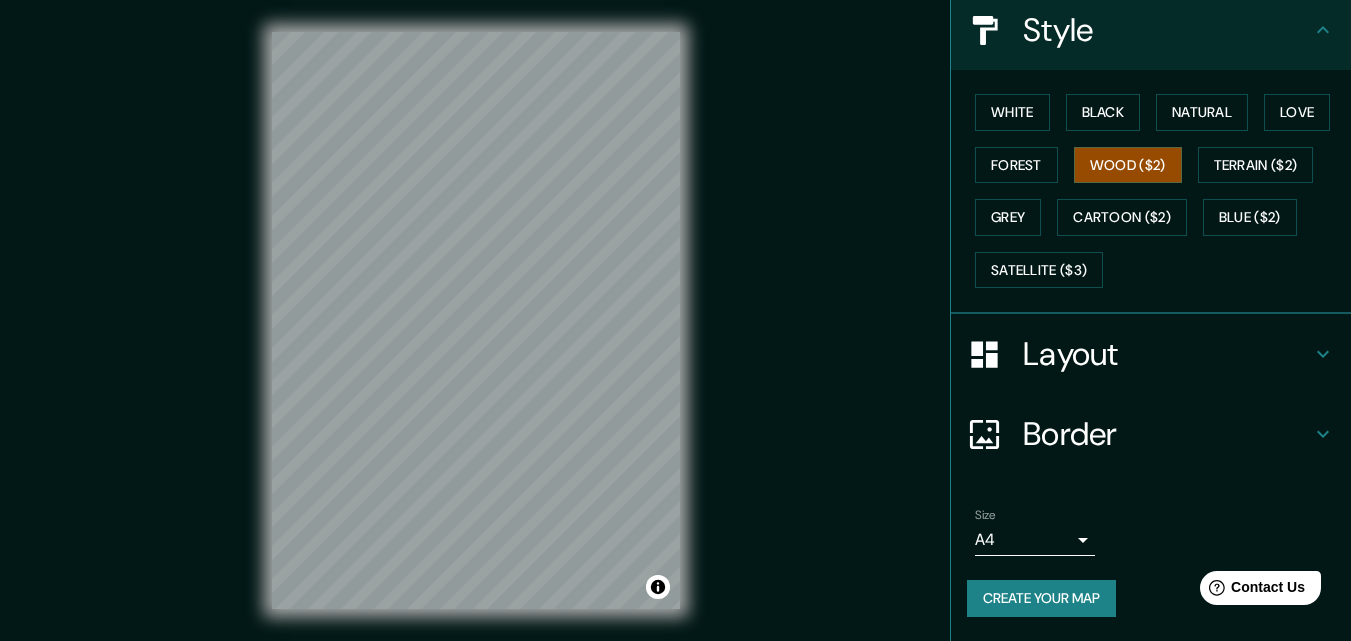 click on "Mappin Location [GEOGRAPHIC_DATA], [GEOGRAPHIC_DATA], [GEOGRAPHIC_DATA] Pins Style White Black Natural Love Forest Wood ($2) Terrain ($2) Grey Cartoon ($2) Blue ($2) Satellite ($3) Layout Border Choose a border.  Hint : you can make layers of the frame opaque to create some cool effects. None Simple Transparent Fancy Size A4 single Create your map © Mapbox   © OpenStreetMap   Improve this map Any problems, suggestions, or concerns please email    [EMAIL_ADDRESS][DOMAIN_NAME] . . ." at bounding box center [675, 320] 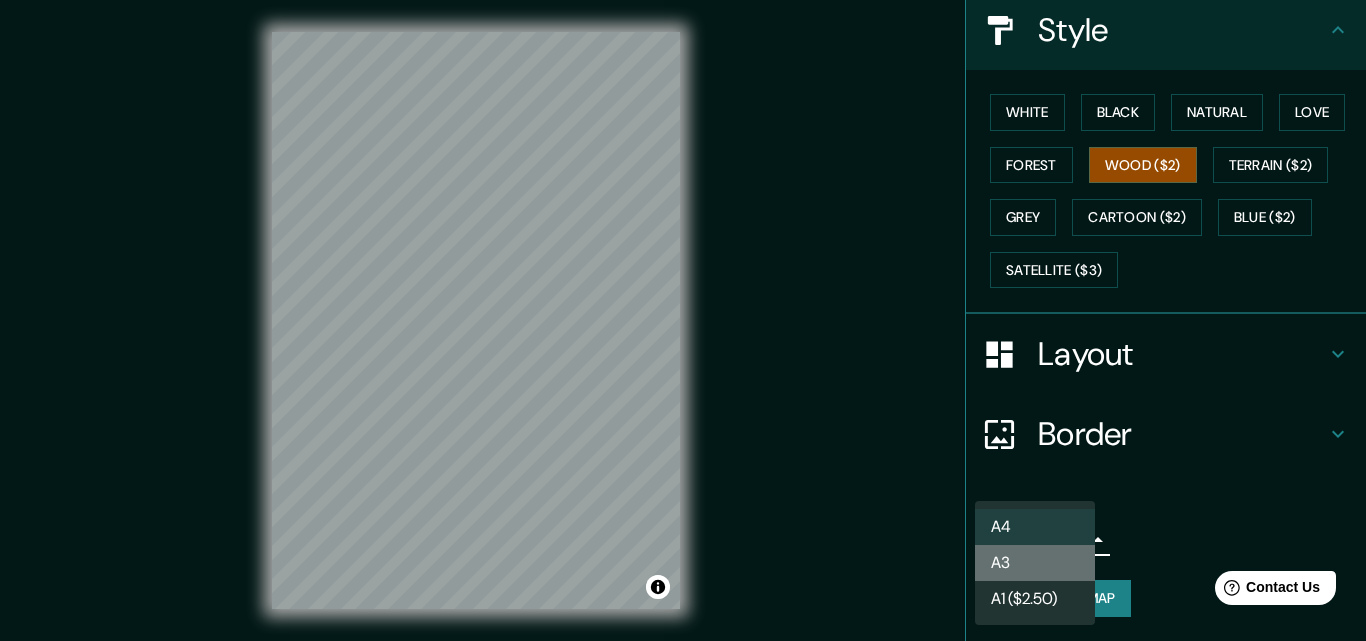 click on "A3" at bounding box center [1035, 563] 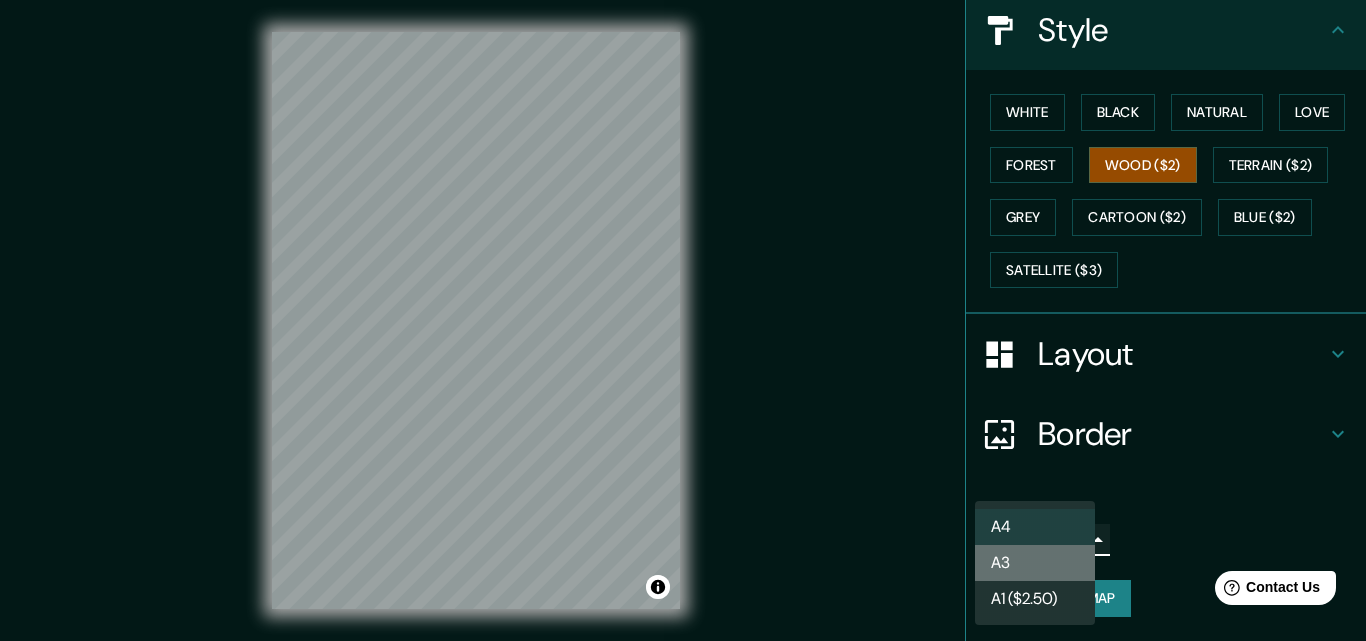 type on "a4" 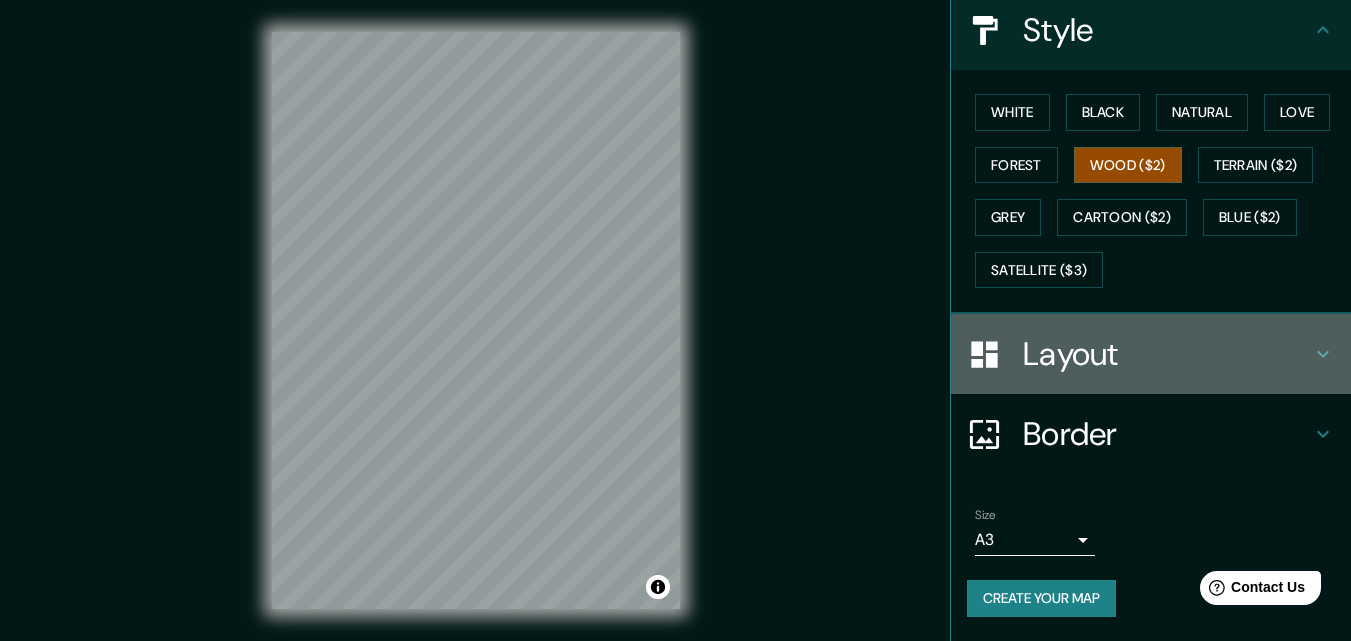 click on "Layout" at bounding box center (1167, 354) 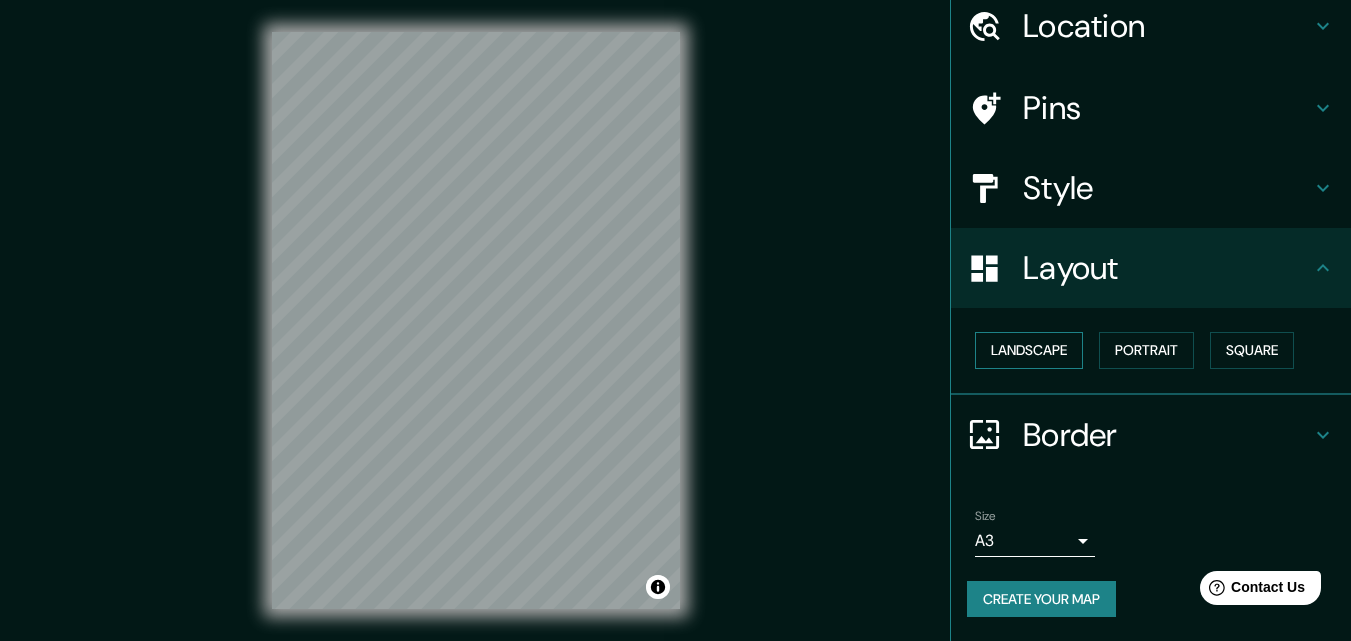 scroll, scrollTop: 78, scrollLeft: 0, axis: vertical 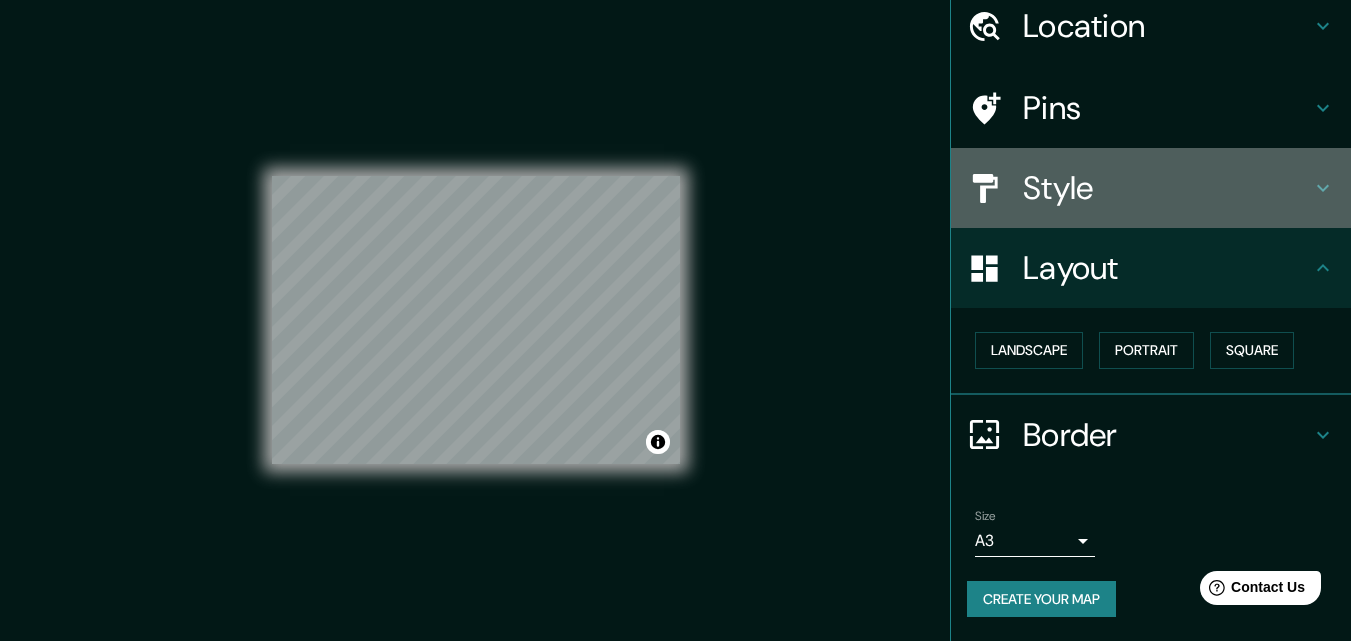 click on "Style" at bounding box center (1167, 188) 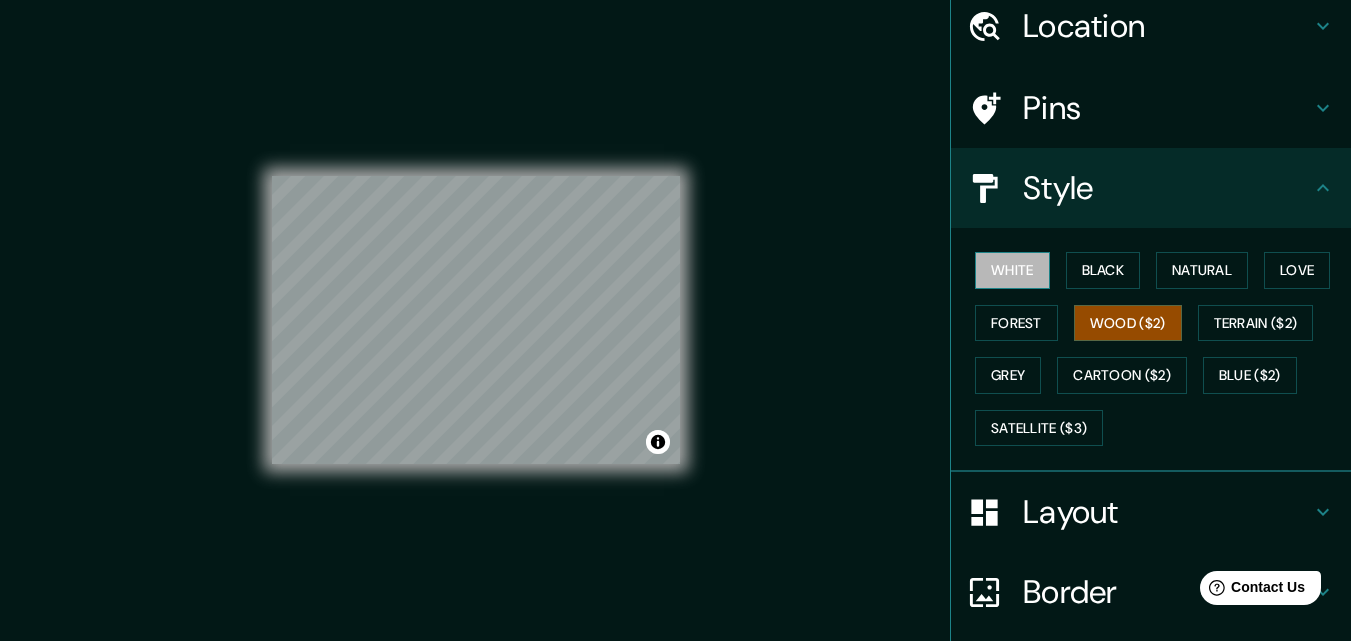 click on "White" at bounding box center (1012, 270) 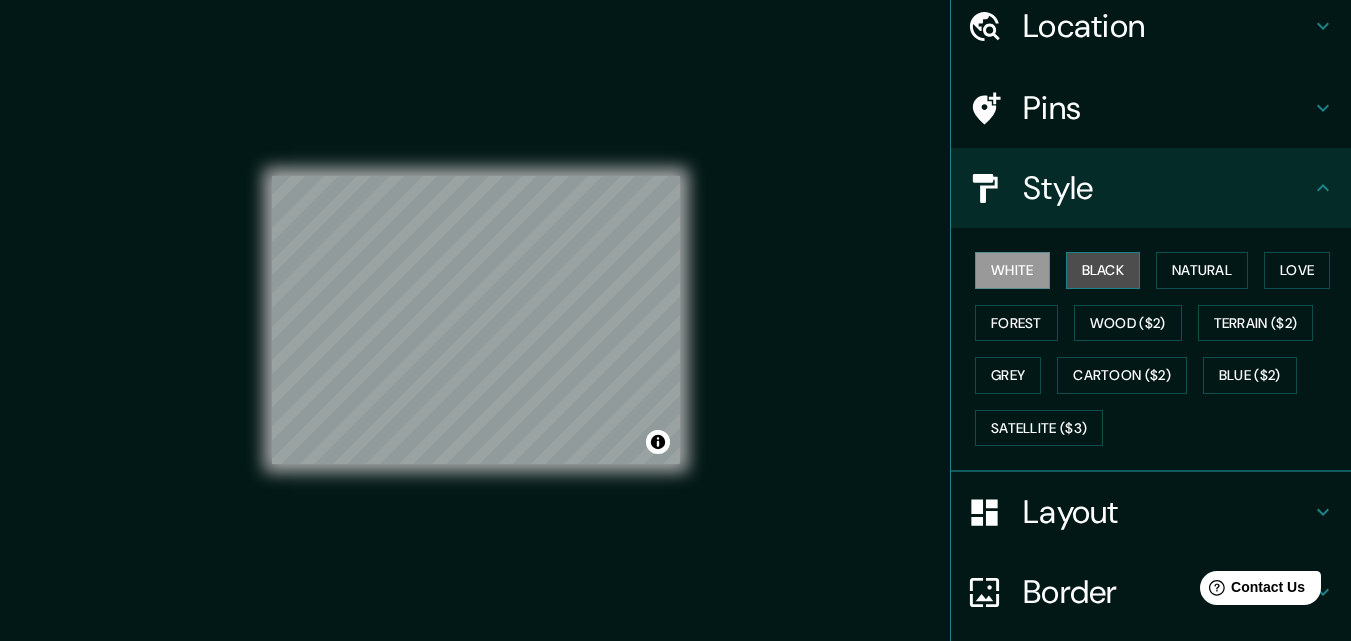 click on "Black" at bounding box center [1103, 270] 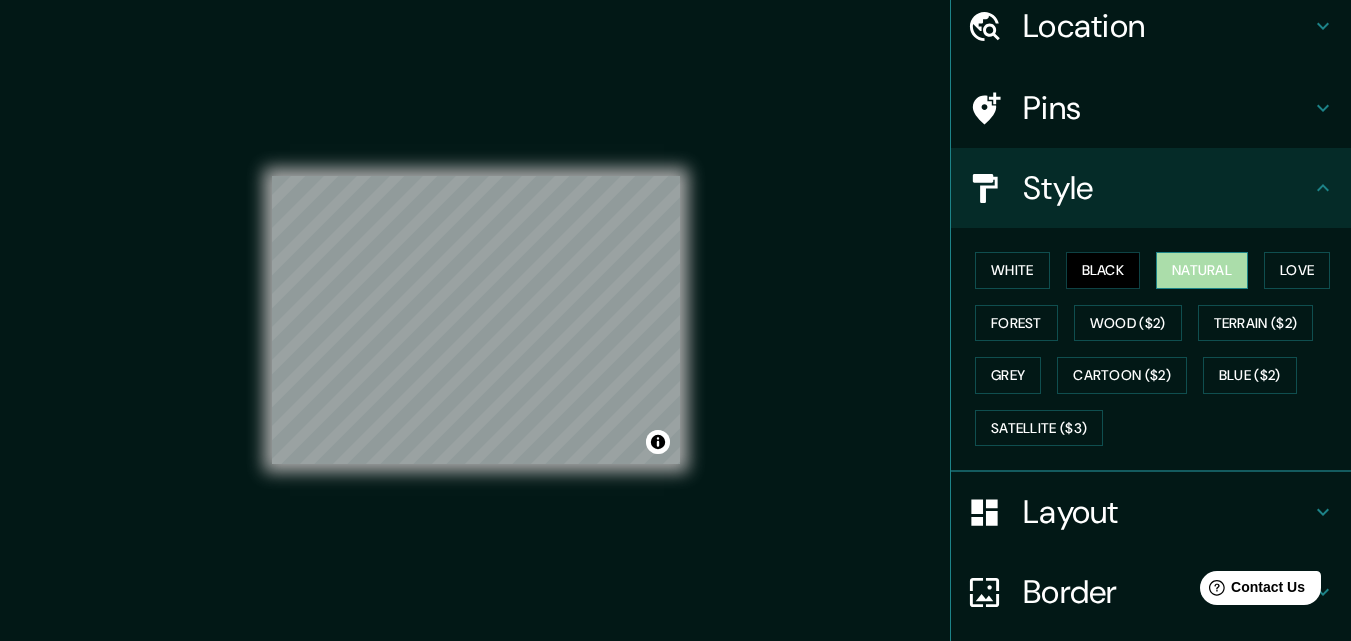 click on "Natural" at bounding box center (1202, 270) 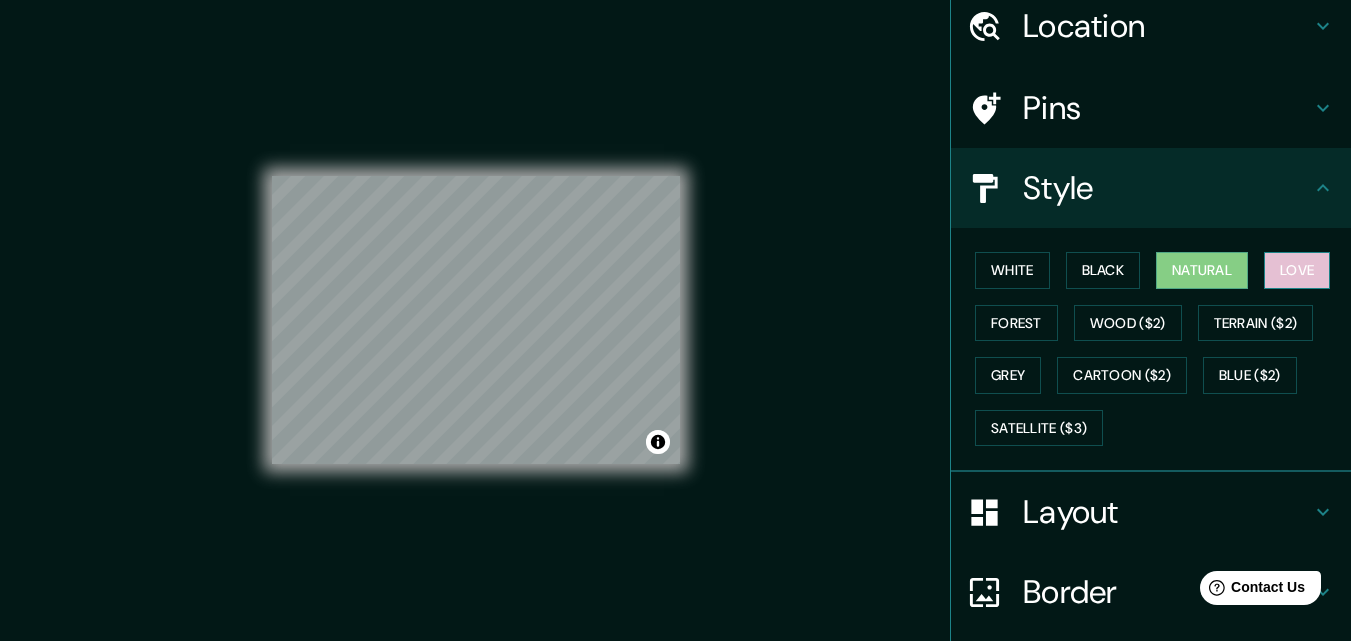 click on "Love" at bounding box center (1297, 270) 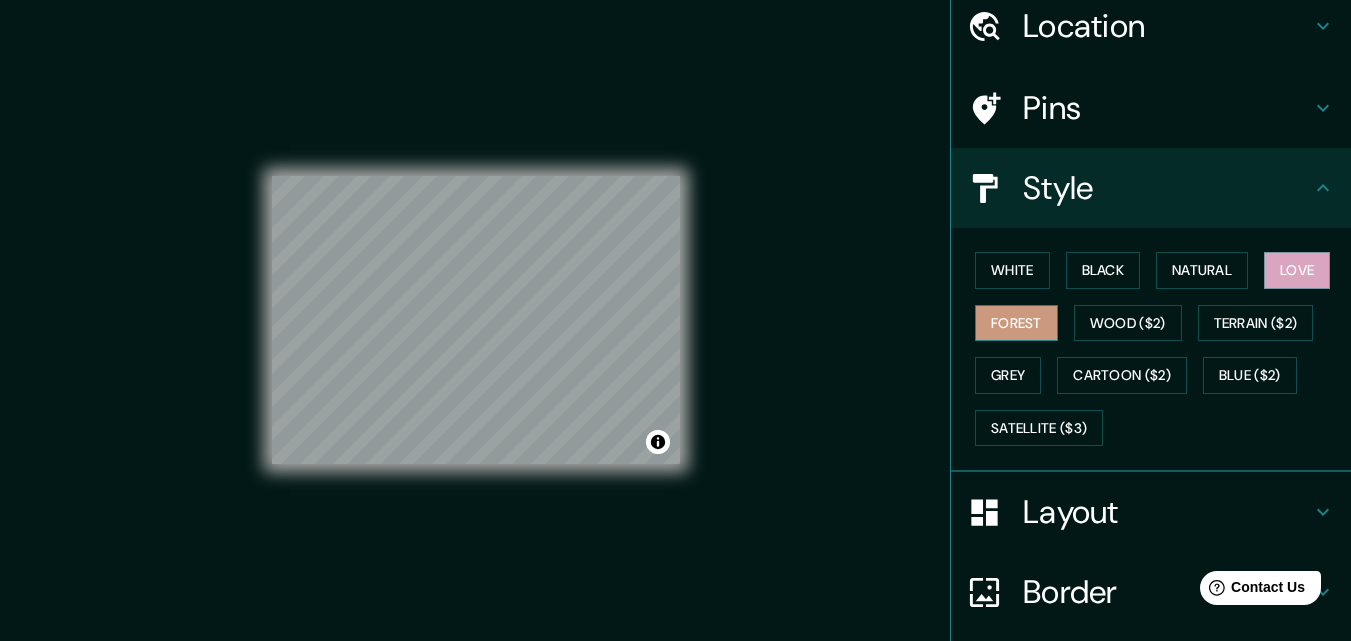 click on "Forest" at bounding box center [1016, 323] 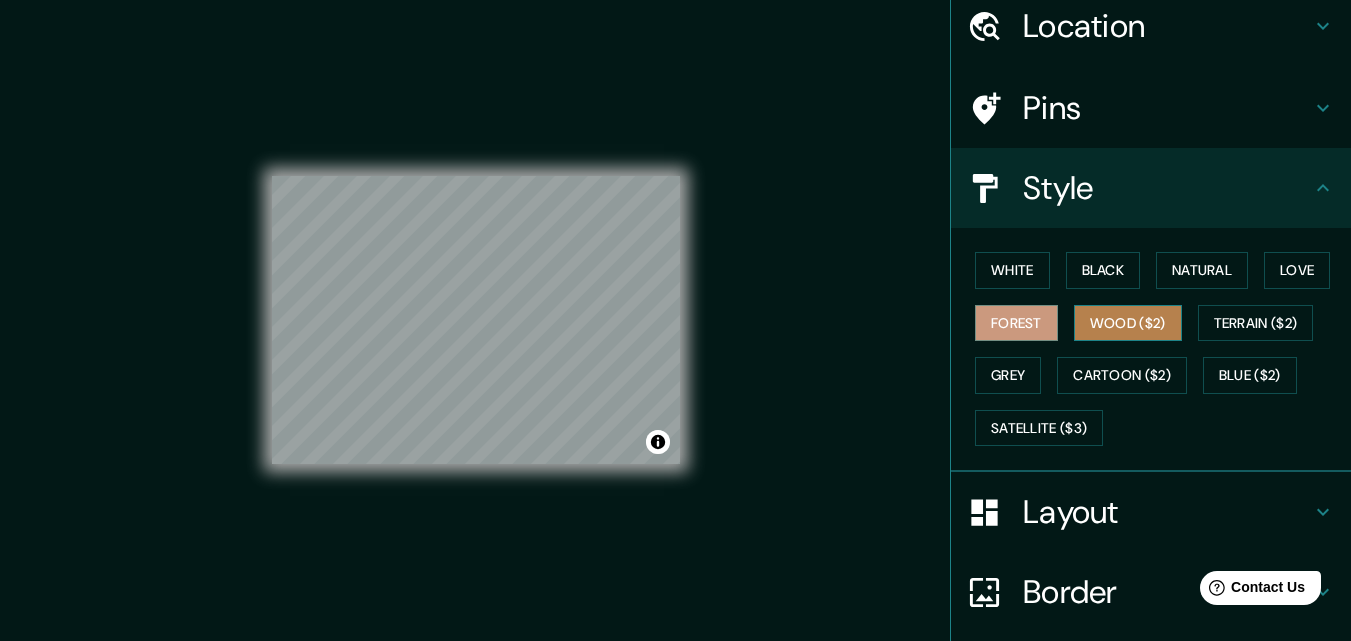 click on "Wood ($2)" at bounding box center (1128, 323) 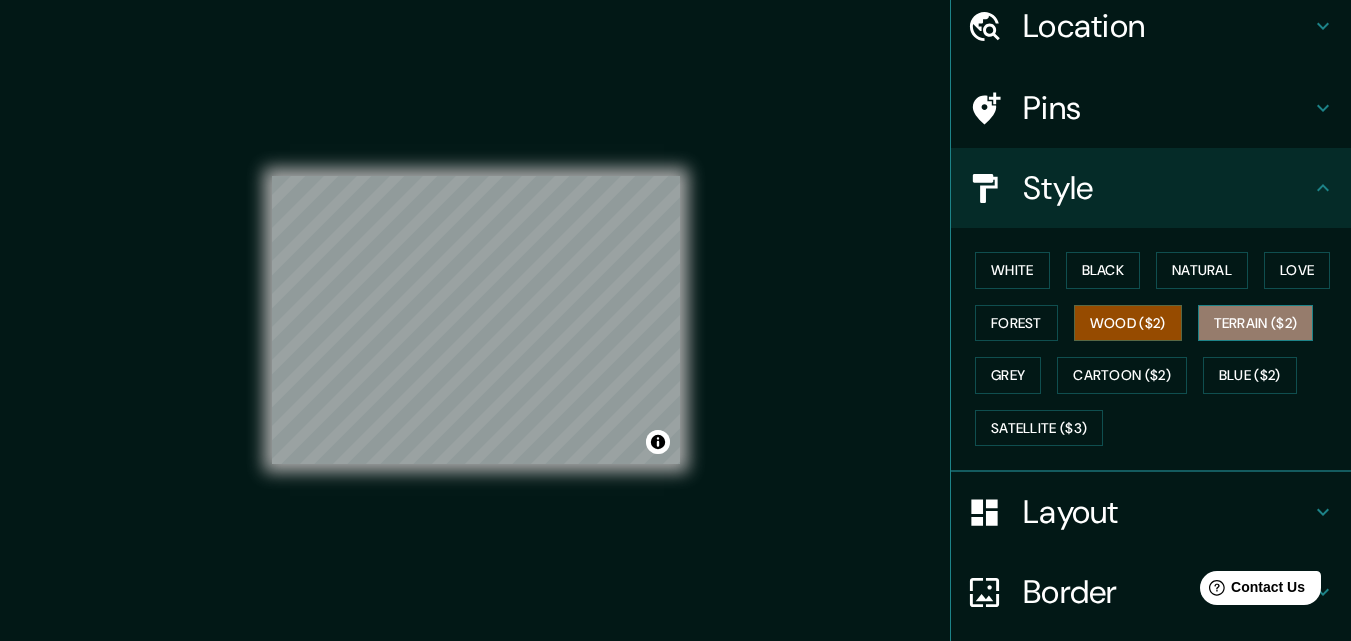 click on "Terrain ($2)" at bounding box center (1256, 323) 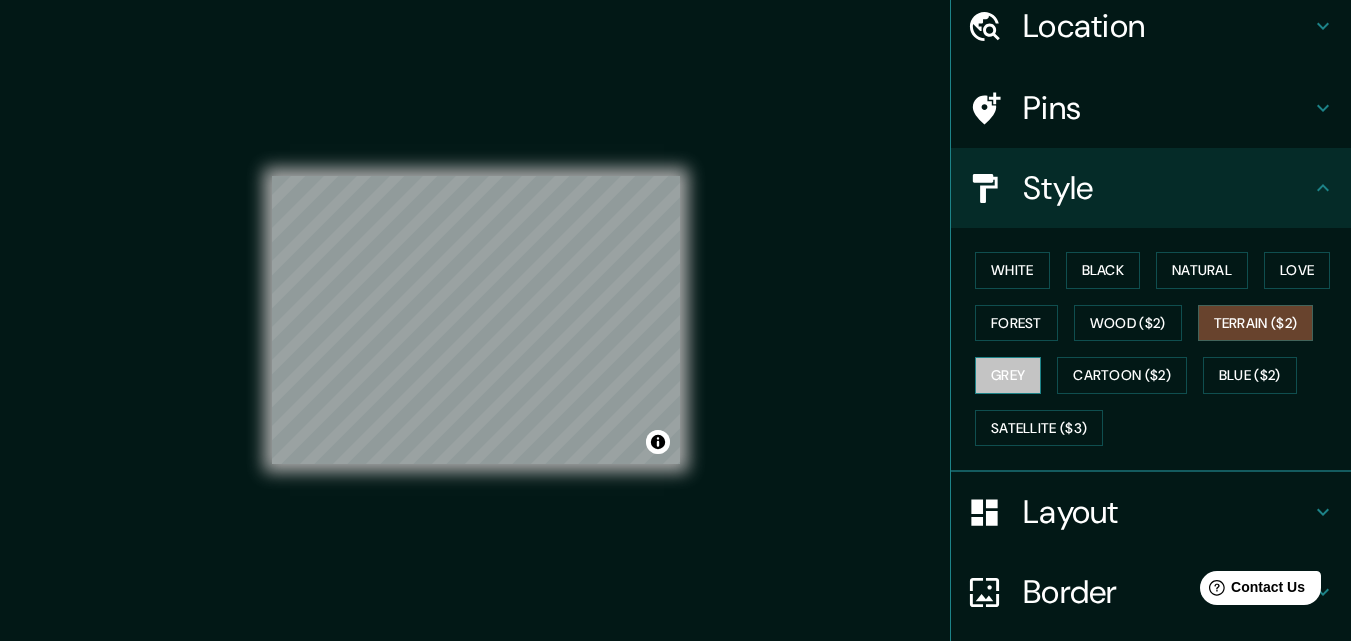 click on "Grey" at bounding box center (1008, 375) 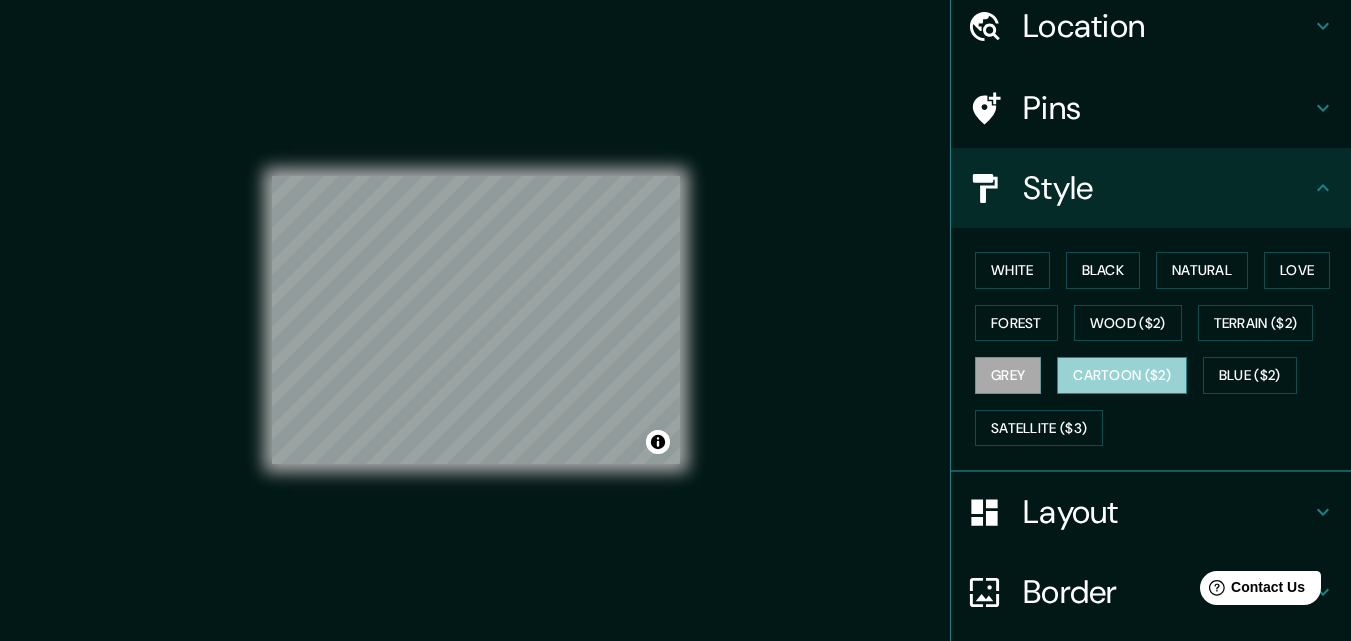 click on "Cartoon ($2)" at bounding box center [1122, 375] 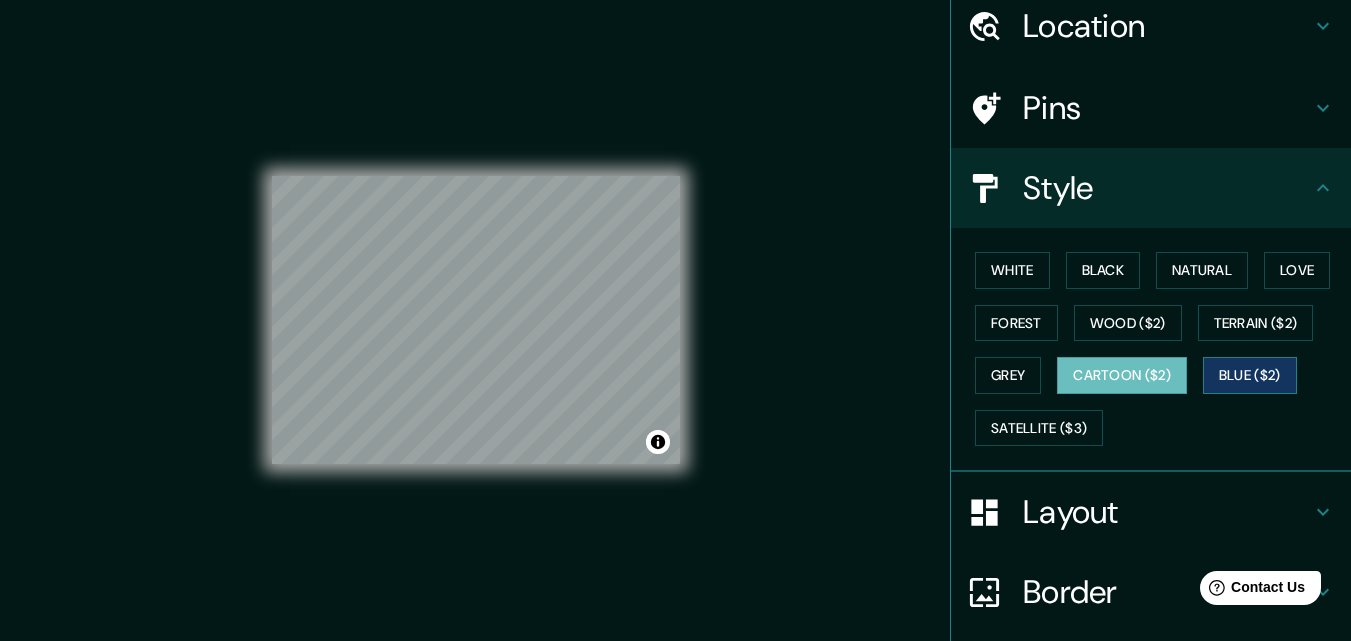 click on "Blue ($2)" at bounding box center [1250, 375] 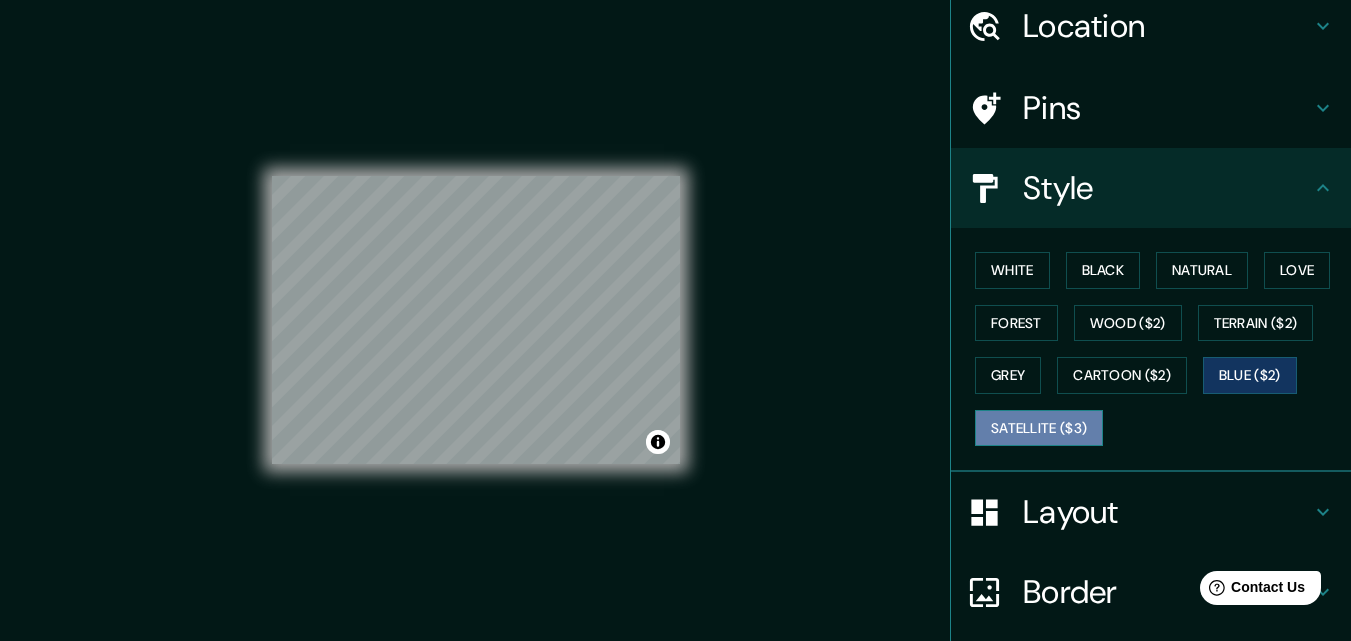 click on "Satellite ($3)" at bounding box center [1039, 428] 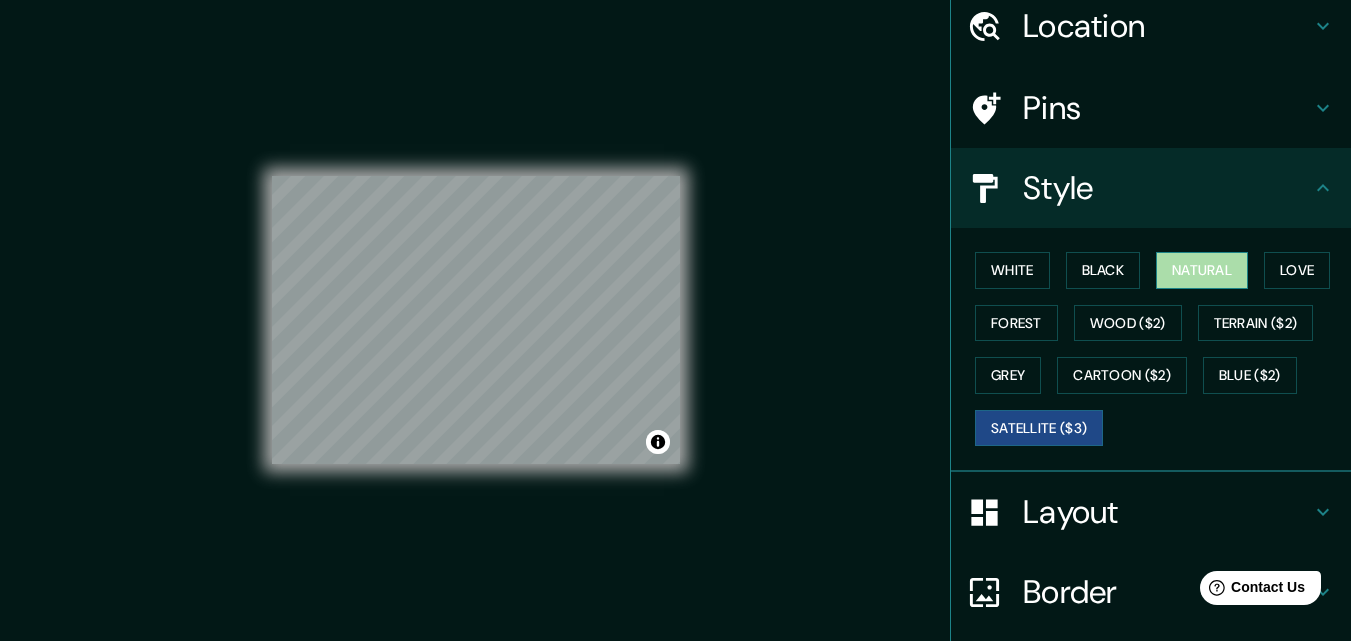 click on "Natural" at bounding box center (1202, 270) 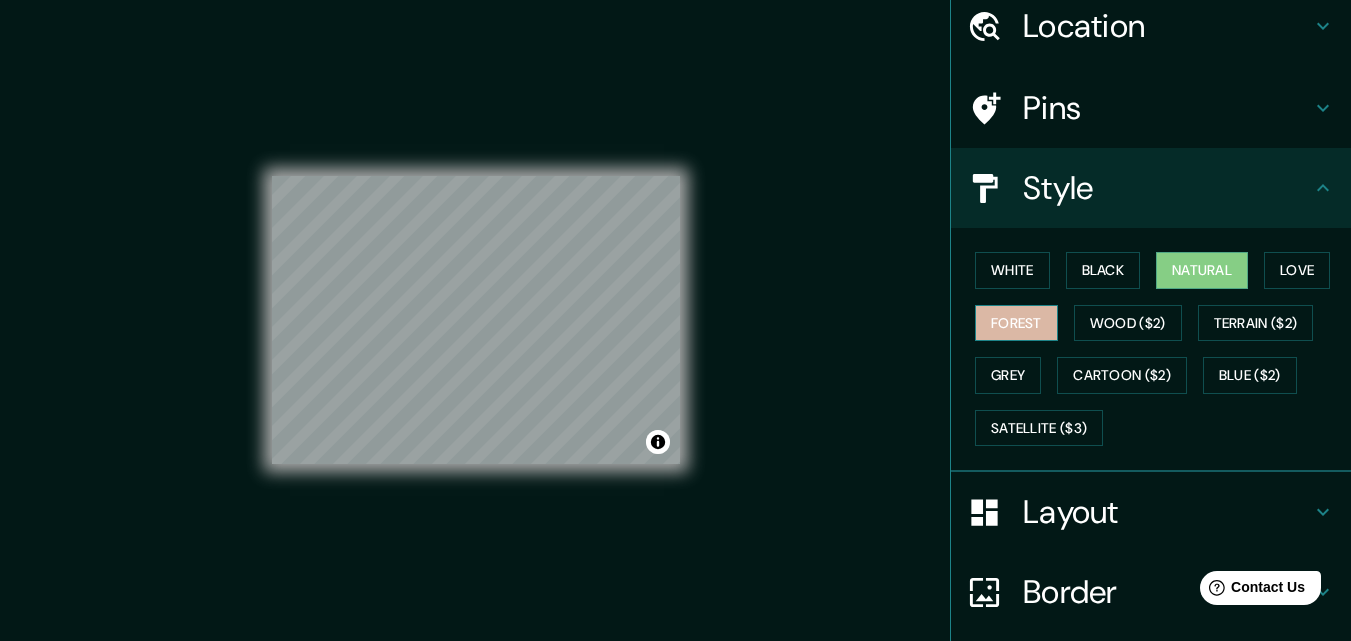 click on "Forest" at bounding box center (1016, 323) 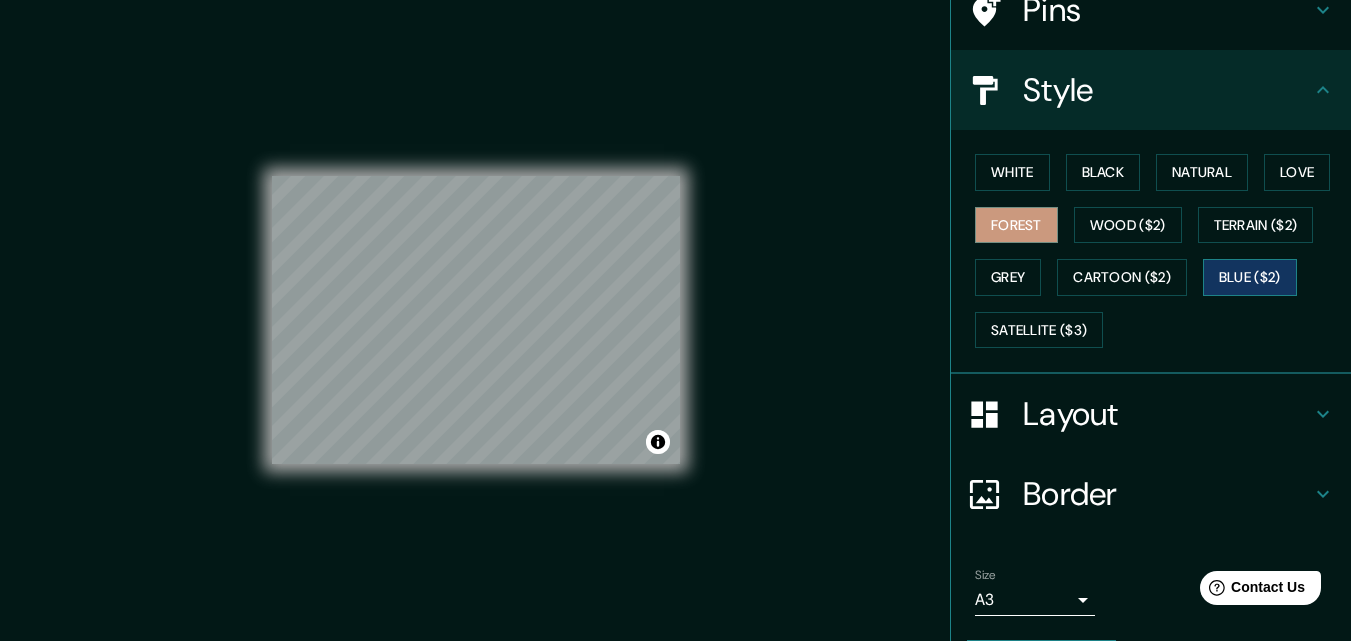 scroll, scrollTop: 236, scrollLeft: 0, axis: vertical 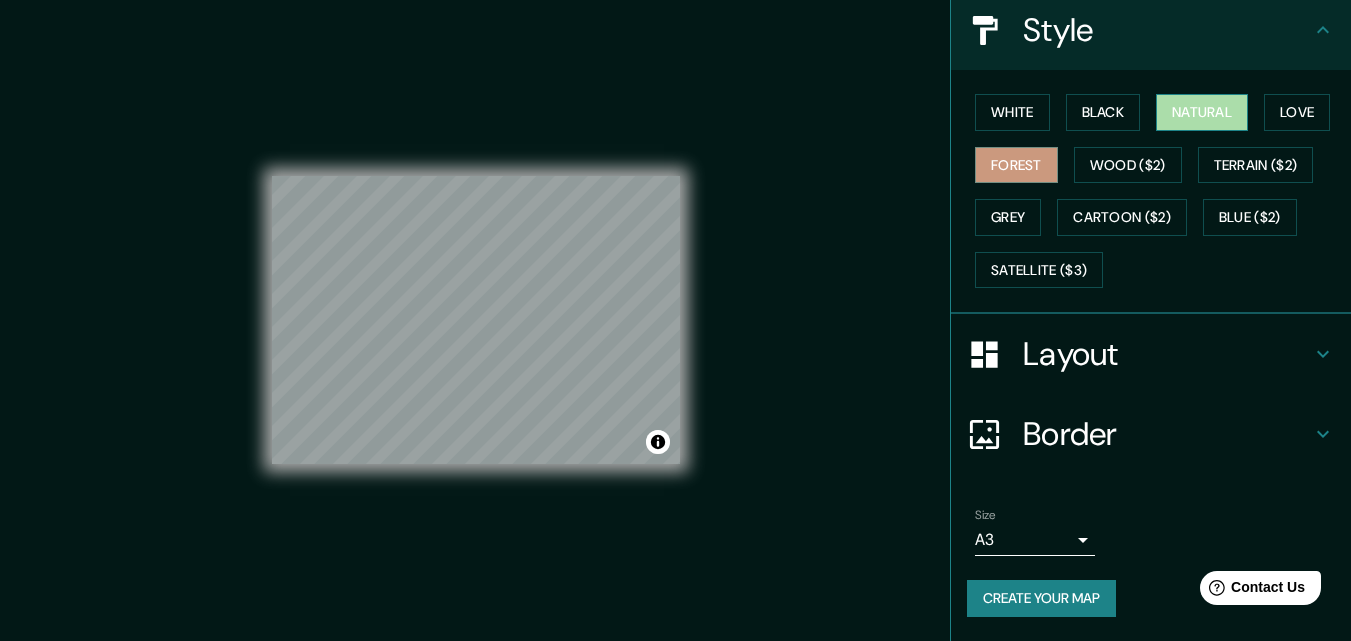 click on "Natural" at bounding box center (1202, 112) 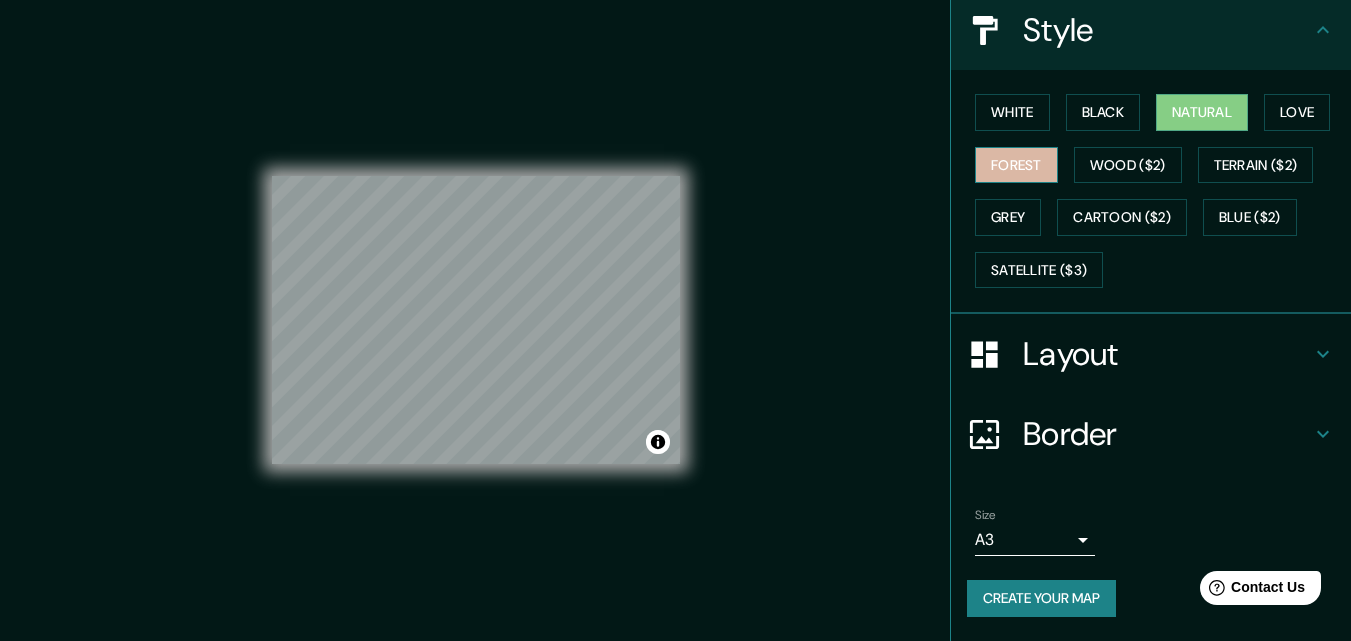 click on "Forest" at bounding box center (1016, 165) 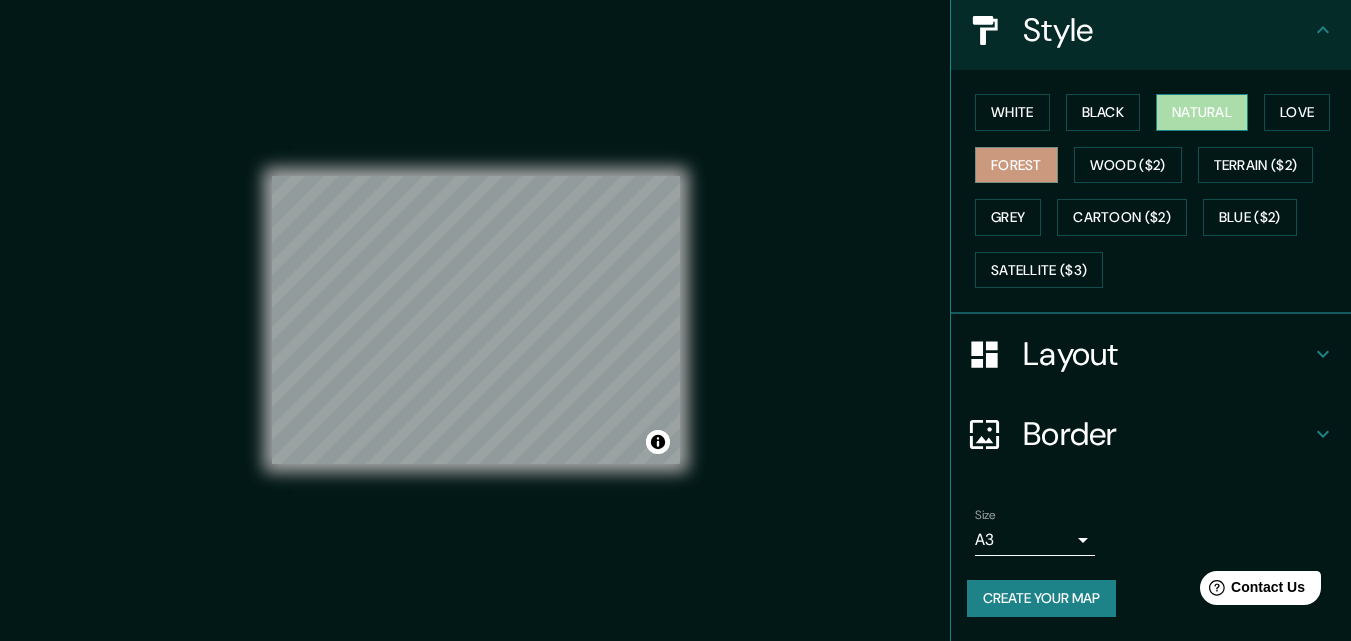 click on "Natural" at bounding box center (1202, 112) 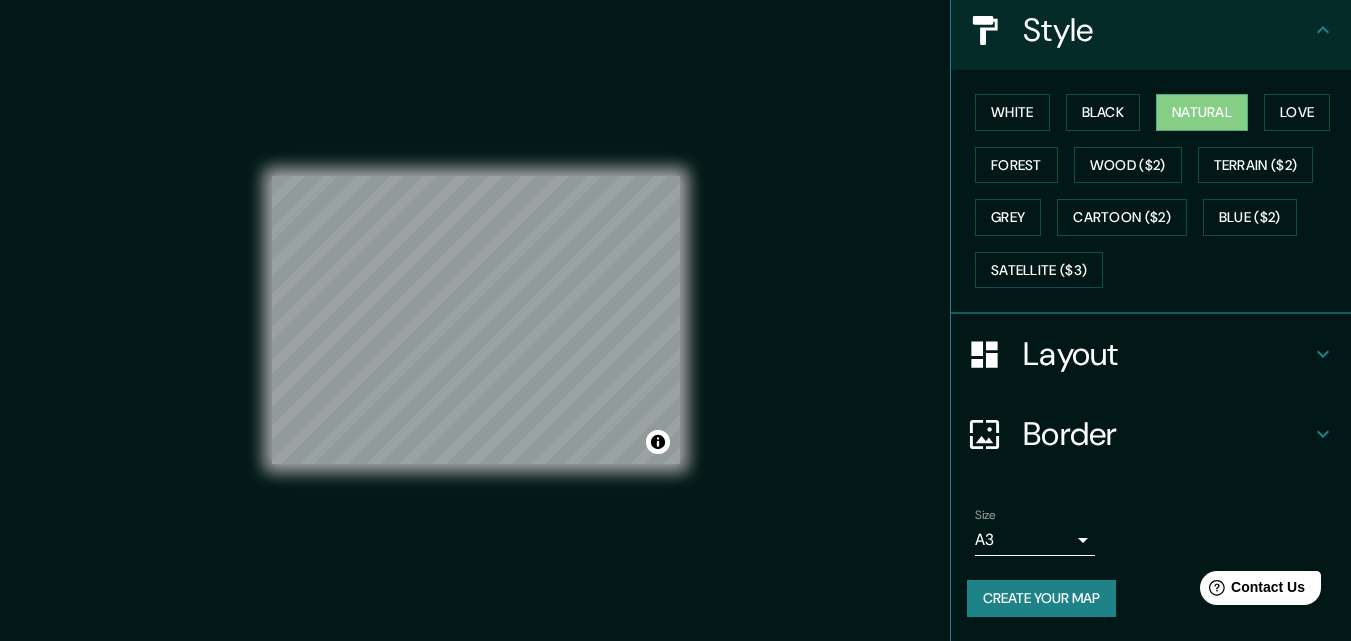 click on "Create your map" at bounding box center [1041, 598] 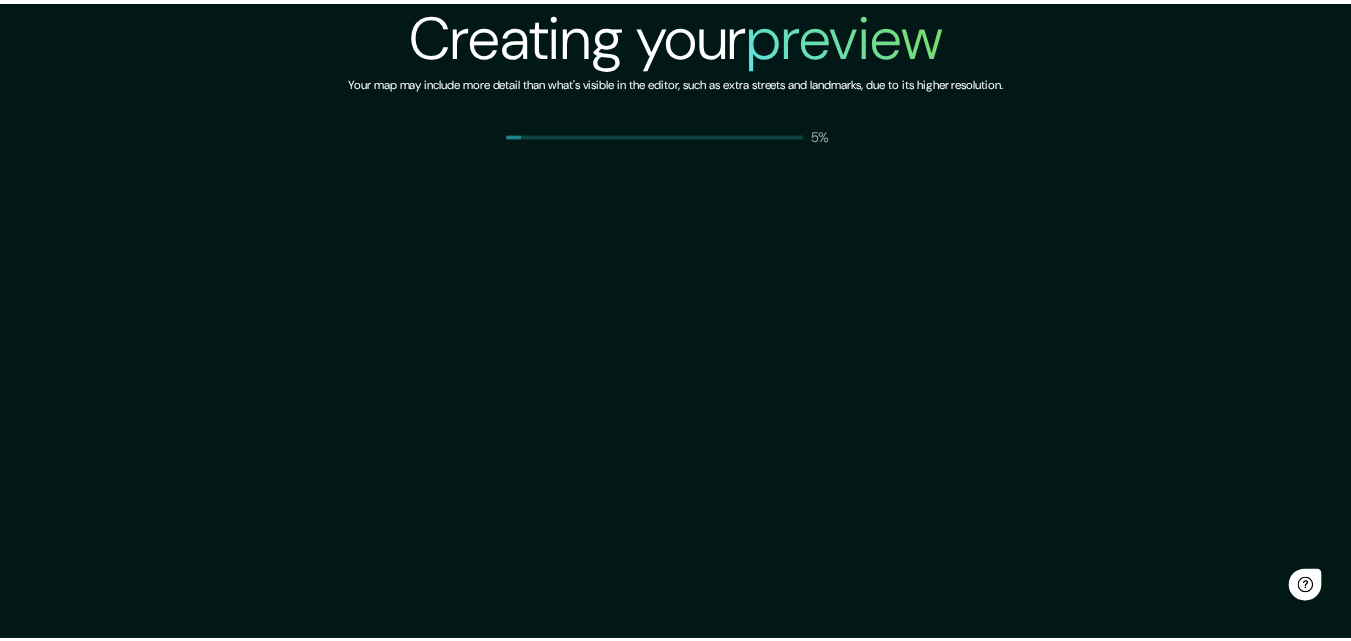 scroll, scrollTop: 0, scrollLeft: 0, axis: both 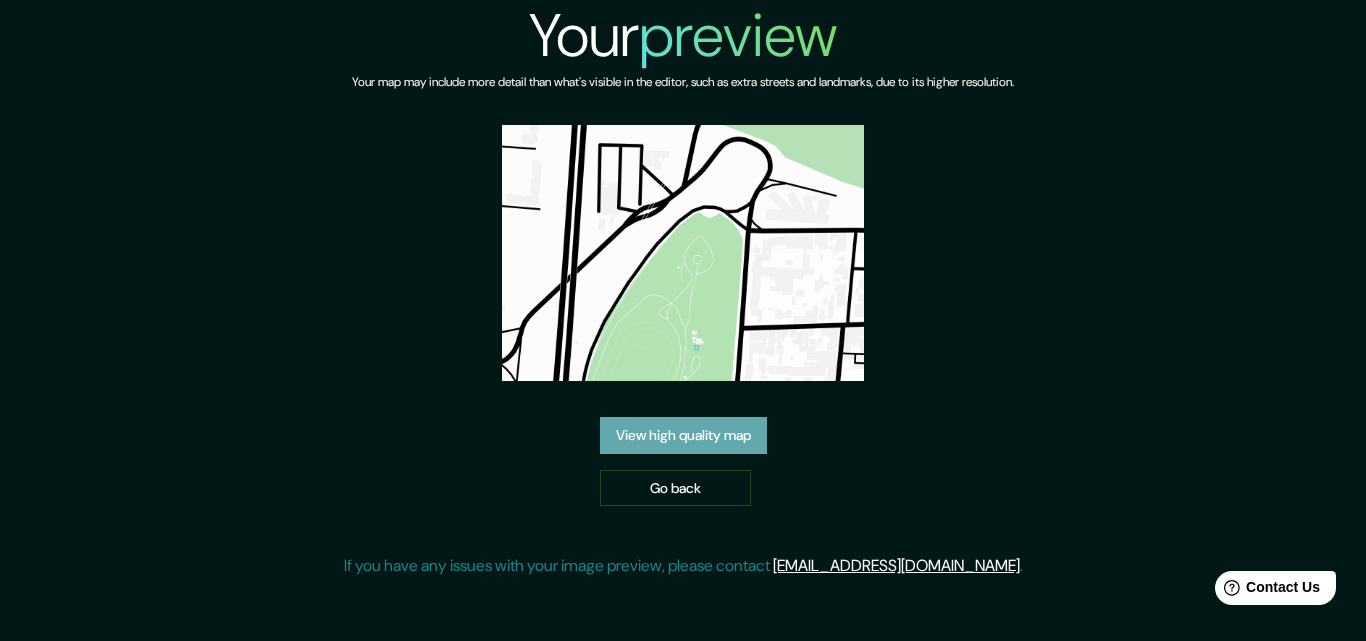 click on "View high quality map" at bounding box center (683, 435) 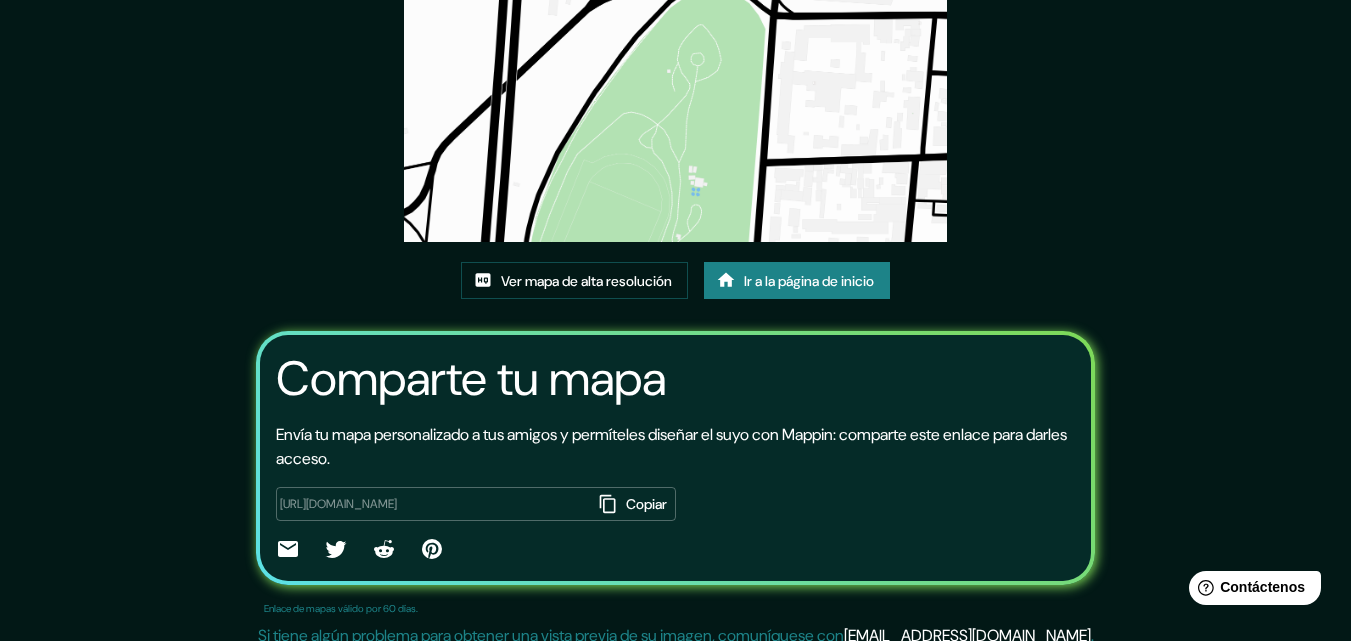 scroll, scrollTop: 246, scrollLeft: 0, axis: vertical 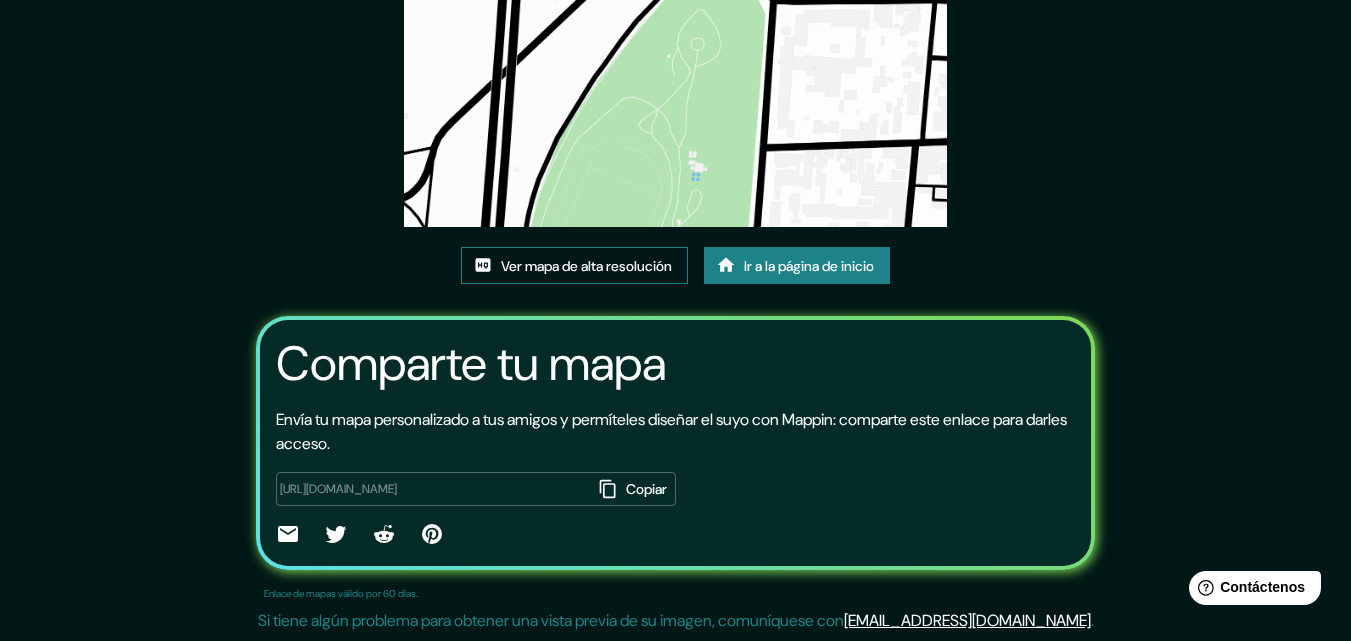 click on "Ver mapa de alta resolución" at bounding box center (586, 266) 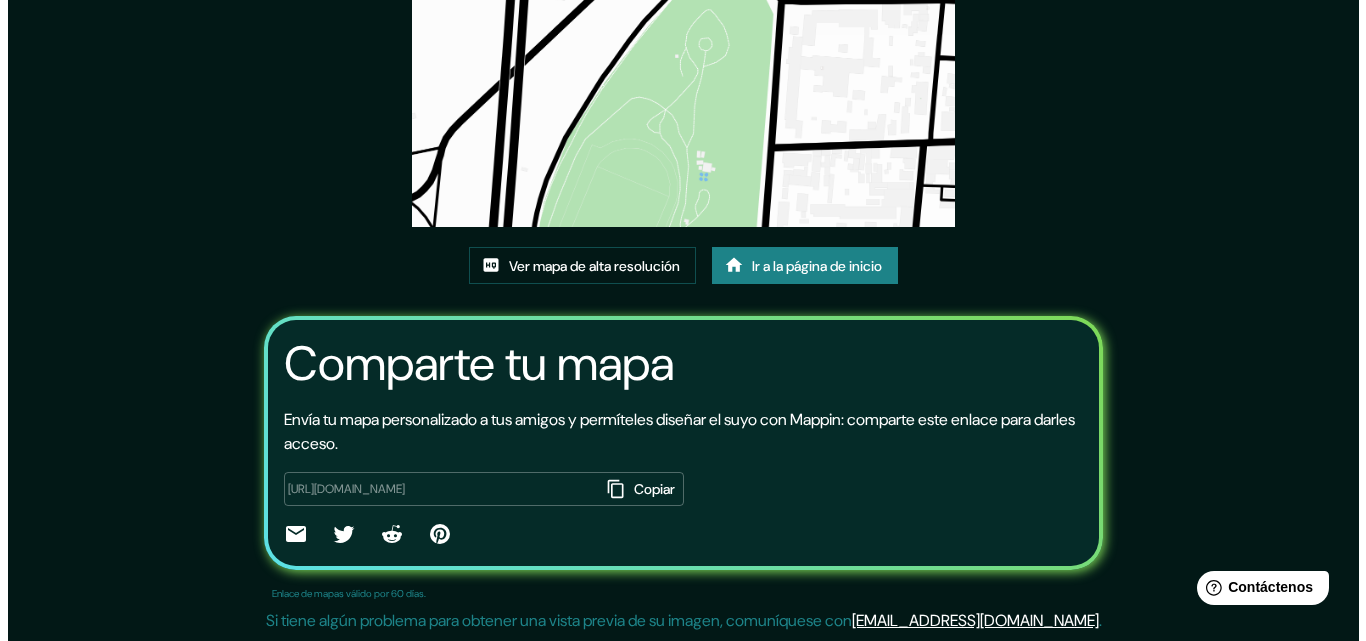 scroll, scrollTop: 0, scrollLeft: 0, axis: both 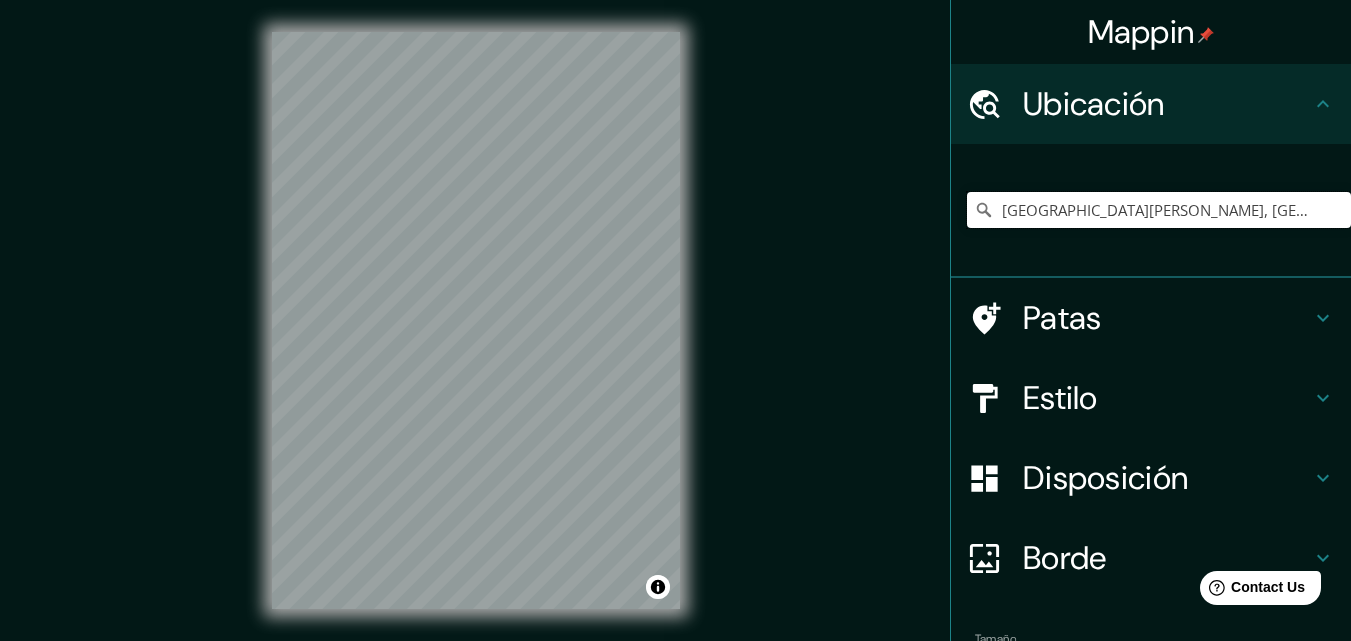 click on "[GEOGRAPHIC_DATA], [GEOGRAPHIC_DATA], [GEOGRAPHIC_DATA]" at bounding box center [1159, 210] 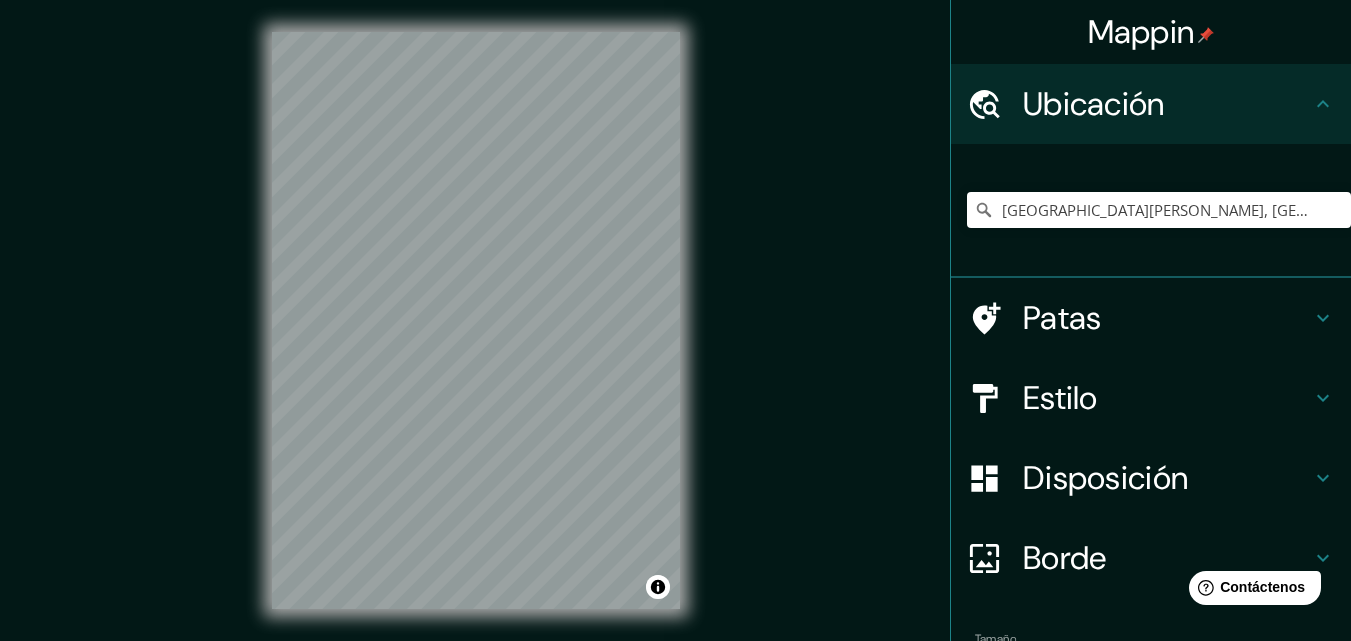 scroll, scrollTop: 32, scrollLeft: 0, axis: vertical 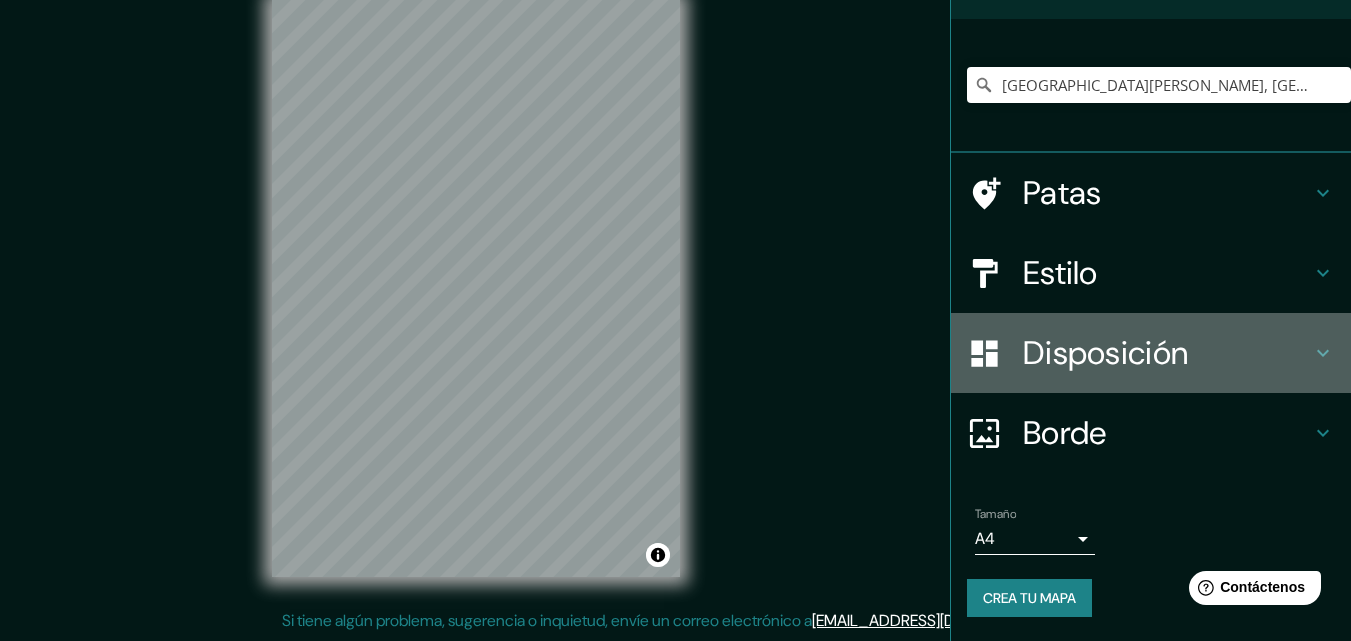 click on "Disposición" at bounding box center [1105, 353] 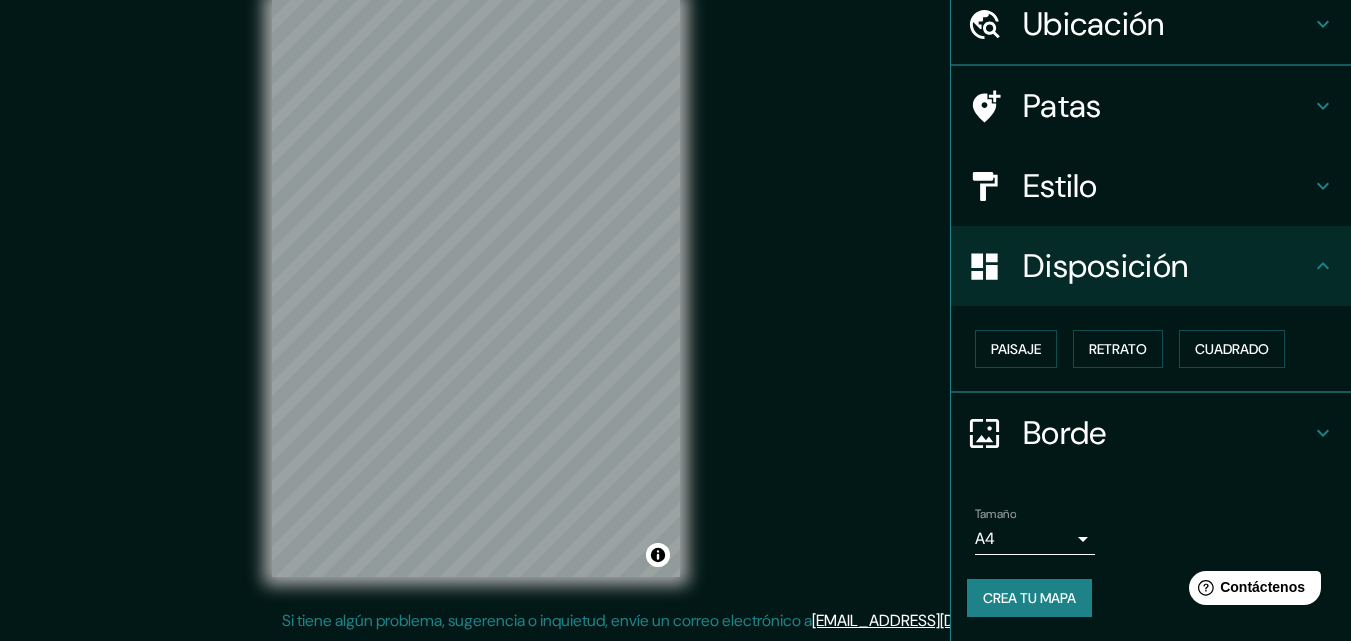 scroll, scrollTop: 80, scrollLeft: 0, axis: vertical 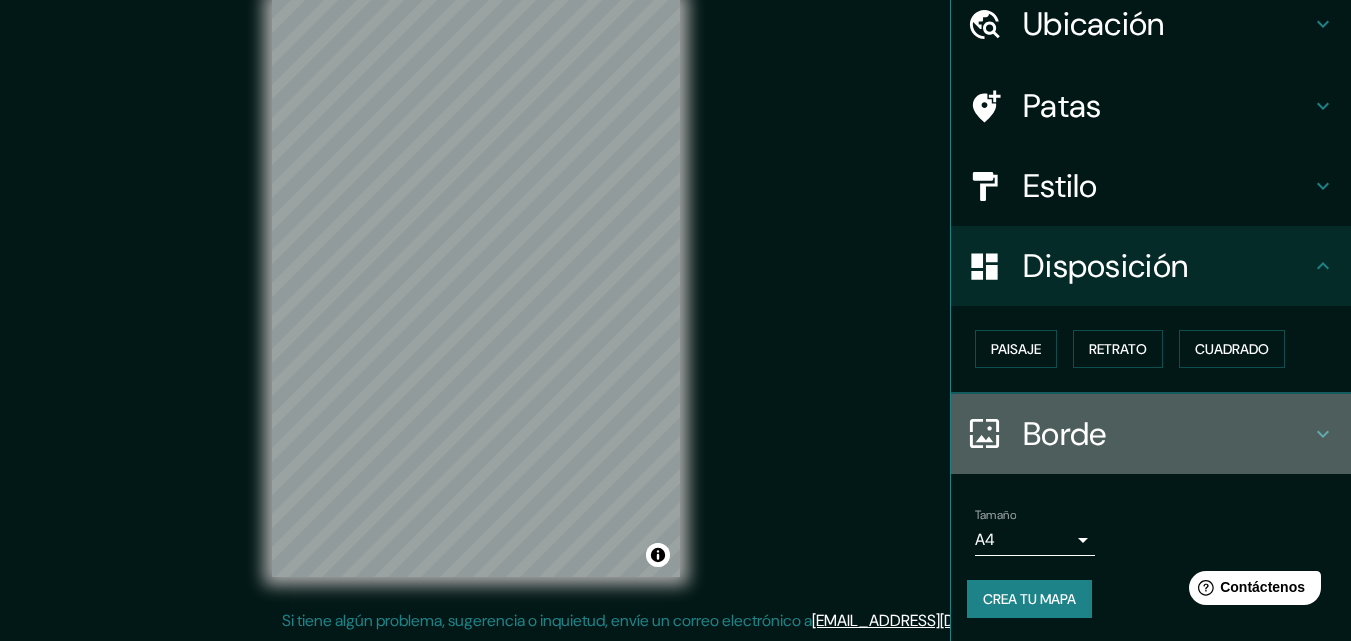 click on "Borde" at bounding box center [1065, 434] 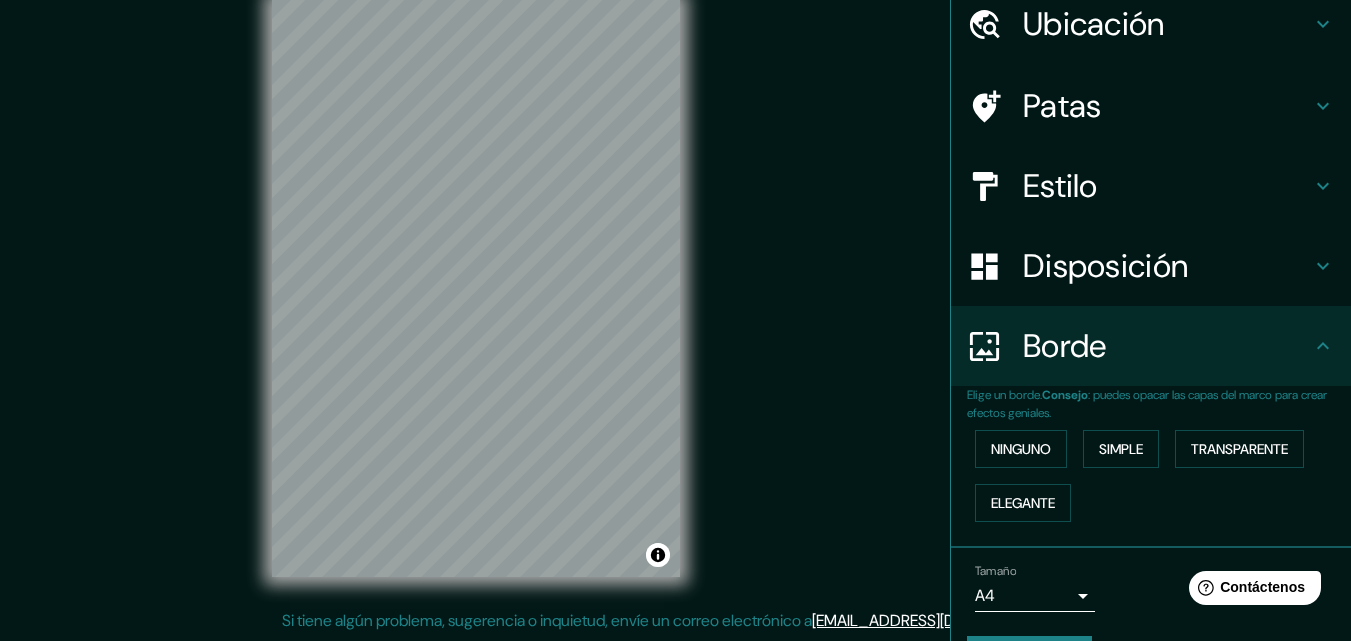 click on "Borde" at bounding box center (1065, 346) 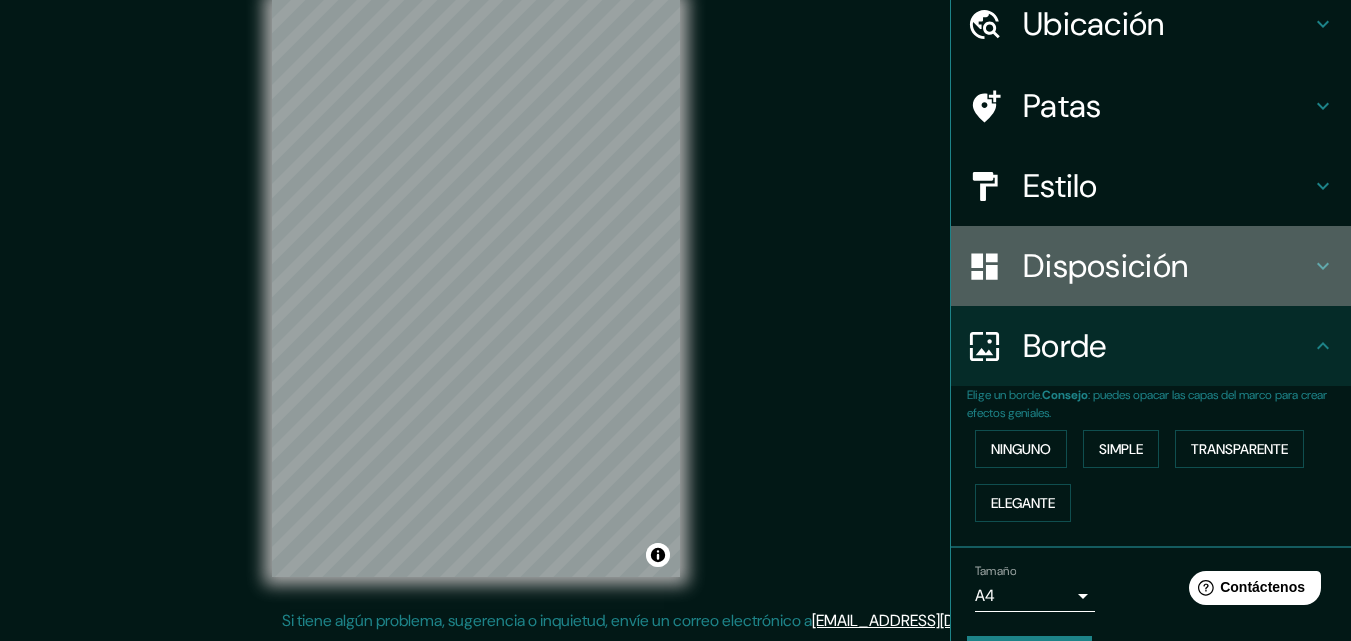 click on "Disposición" at bounding box center [1105, 266] 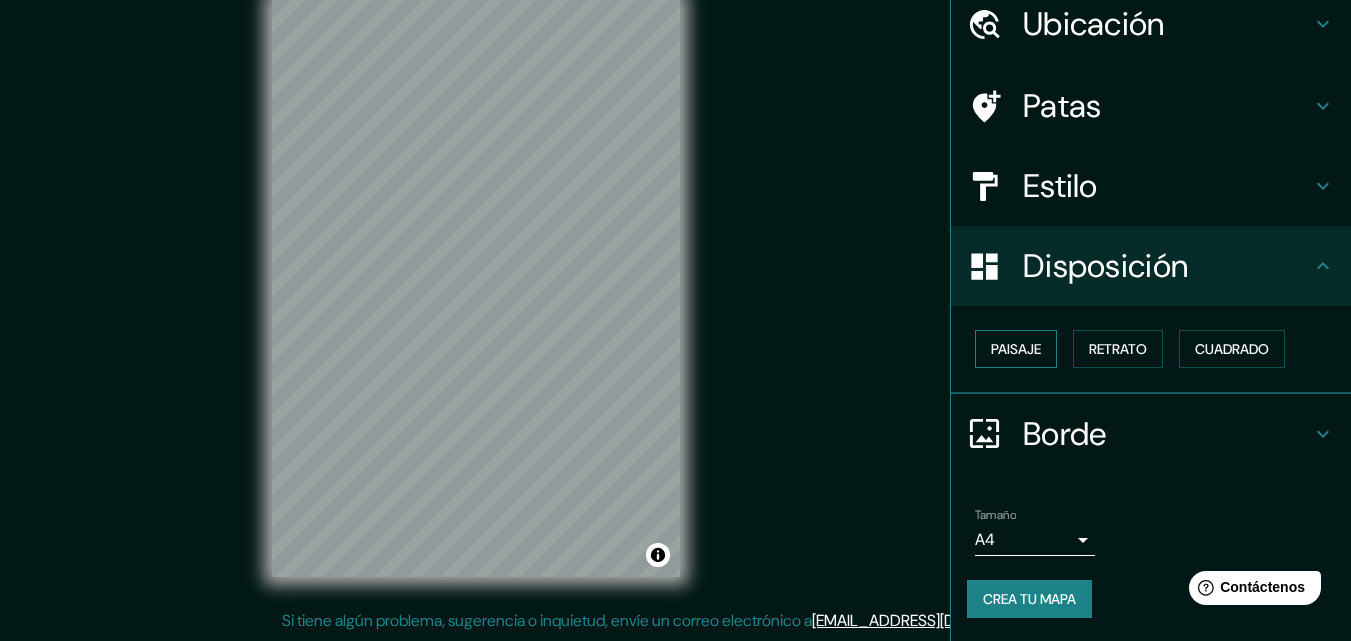 click on "Paisaje" at bounding box center [1016, 349] 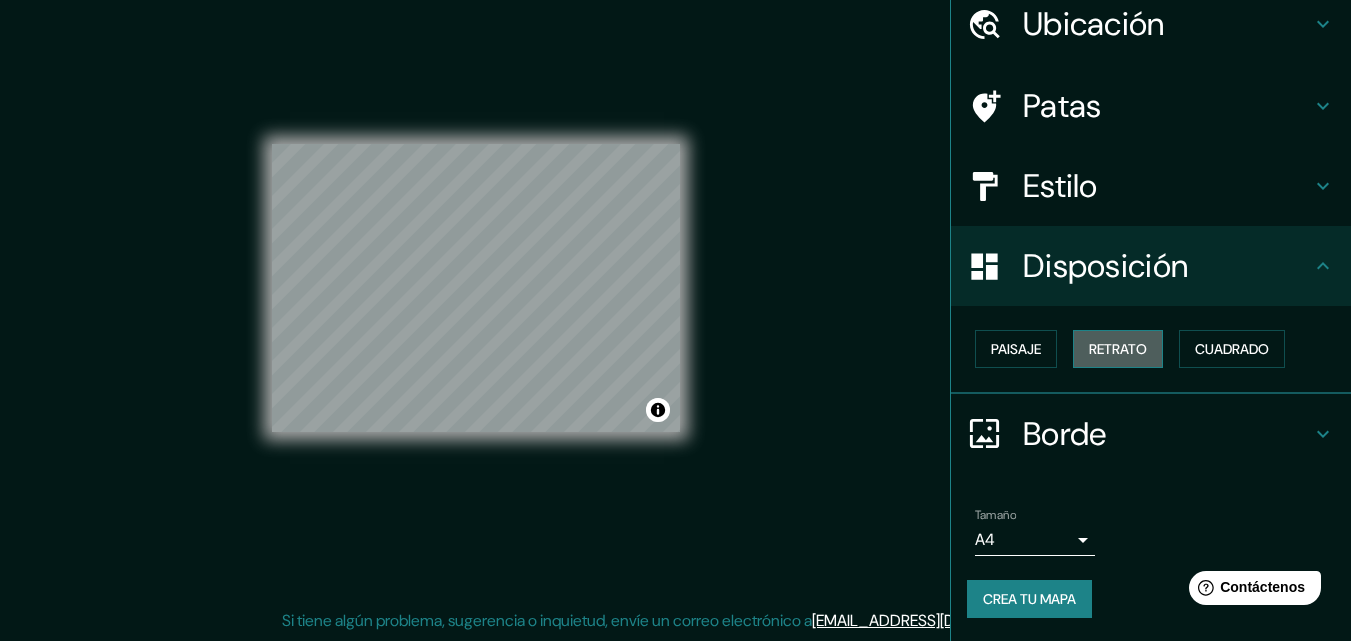 click on "Retrato" at bounding box center (1118, 349) 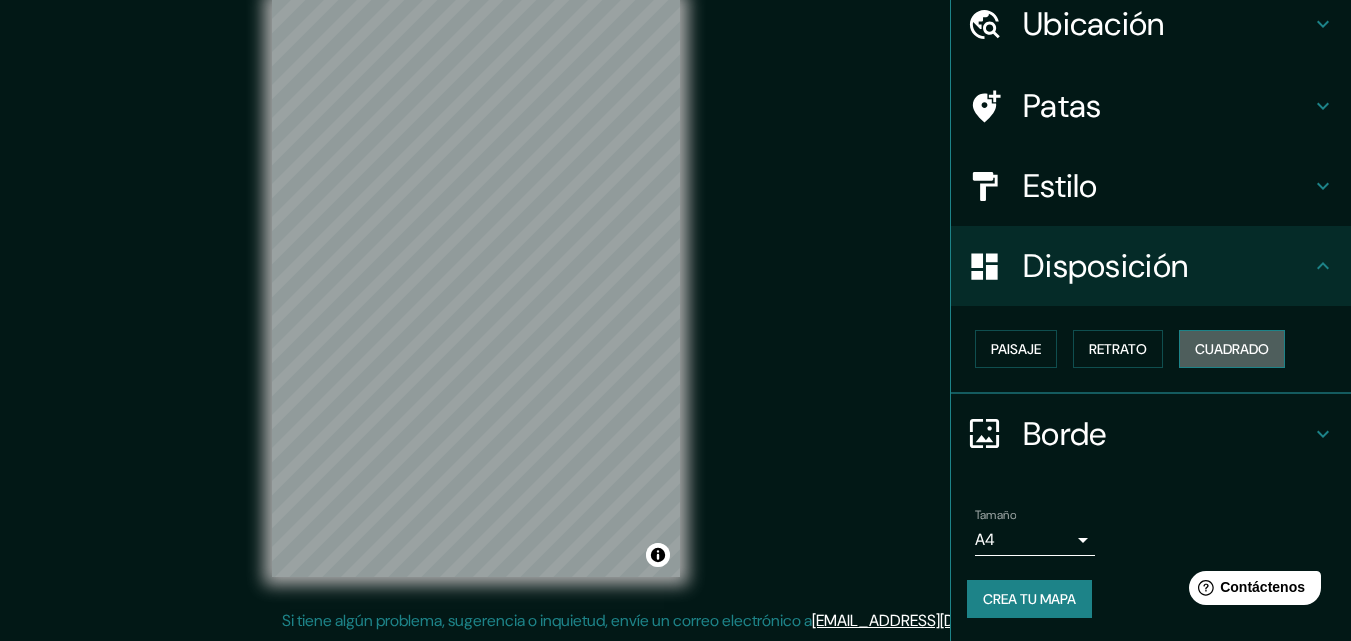 click on "Cuadrado" at bounding box center (1232, 349) 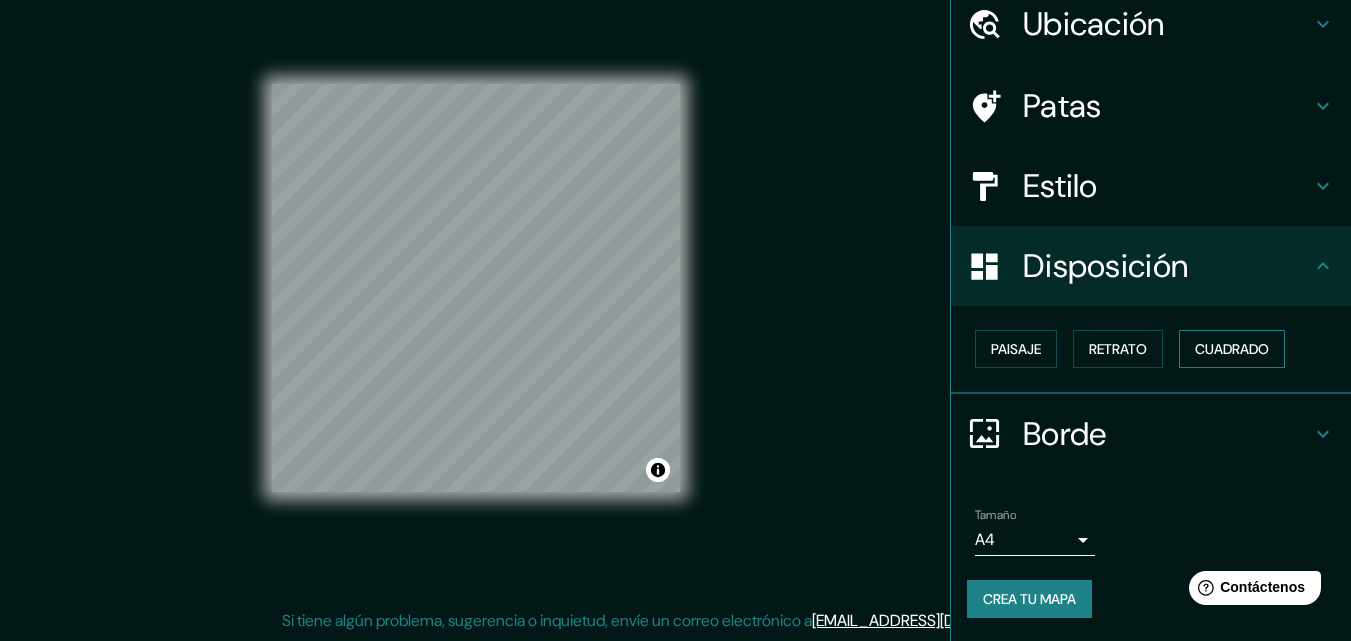 click on "Cuadrado" at bounding box center [1232, 349] 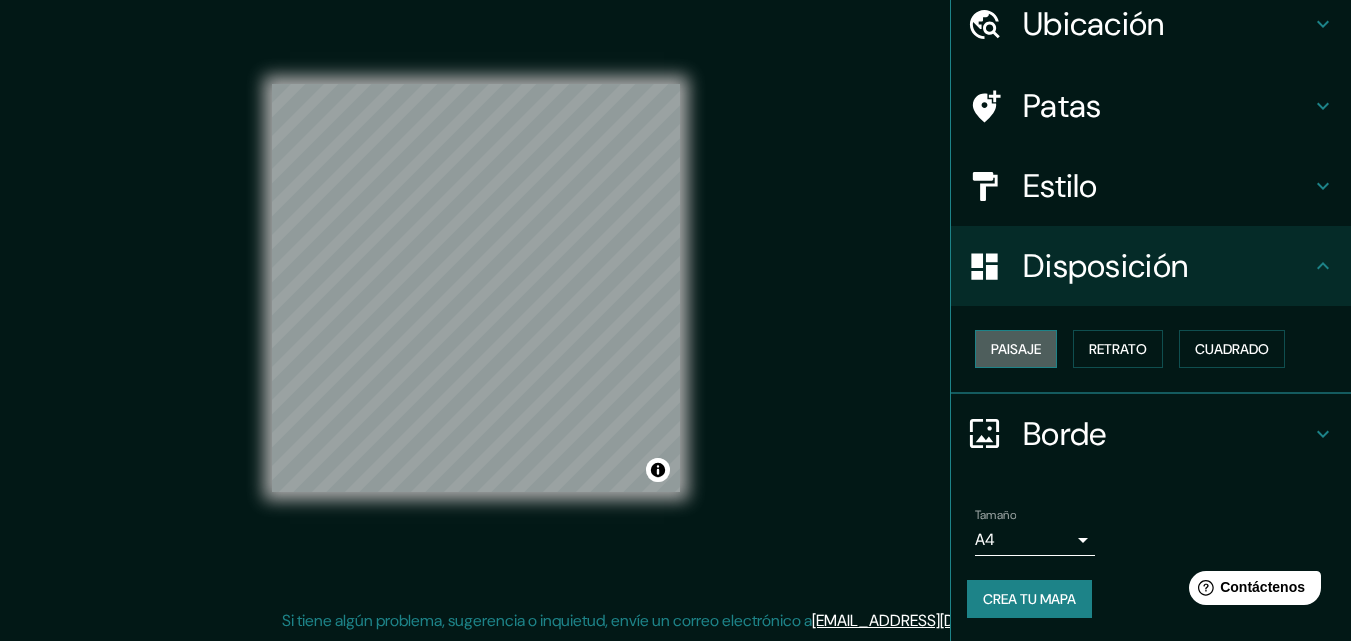 click on "Paisaje" at bounding box center (1016, 349) 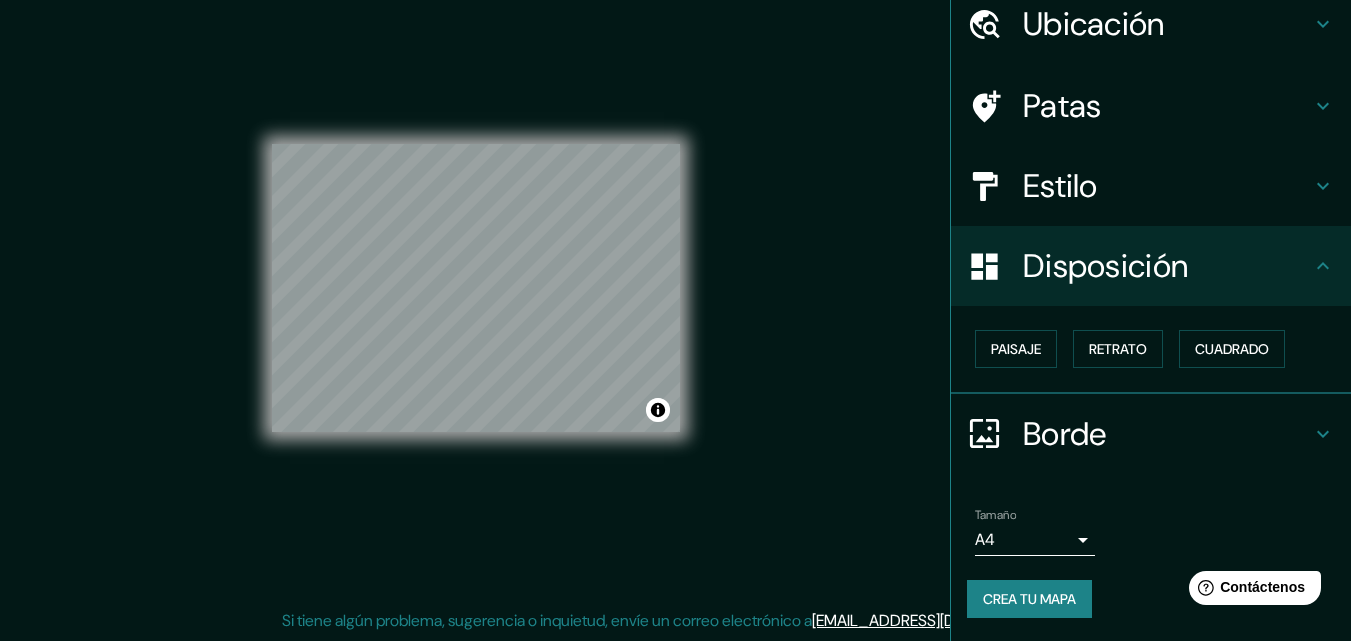 click on "Mappin Ubicación La Serena, Región de Coquimbo, Chile La Serena  Región de Coquimbo, Chile La Serena  Punitaqui, Región de Coquimbo 1900000, Chile La Serena  Coquimbo, Región de Coquimbo 1780000, Chile Pasaje La Serena  La Serena, Región de Coquimbo 1700000, Chile Chile-Italia  La Serena, Región de Coquimbo 1700000, Chile Patas Estilo Disposición Paisaje Retrato Cuadrado Borde Elige un borde.  Consejo  : puedes opacar las capas del marco para crear efectos geniales. Ninguno Simple Transparente Elegante Tamaño A4 single Crea tu mapa © Mapbox   © OpenStreetMap   Improve this map Si tiene algún problema, sugerencia o inquietud, envíe un correo electrónico a  help@mappin.pro  .   . . Texto original Valora esta traducción Tu opinión servirá para ayudar a mejorar el Traductor de Google" at bounding box center (675, 288) 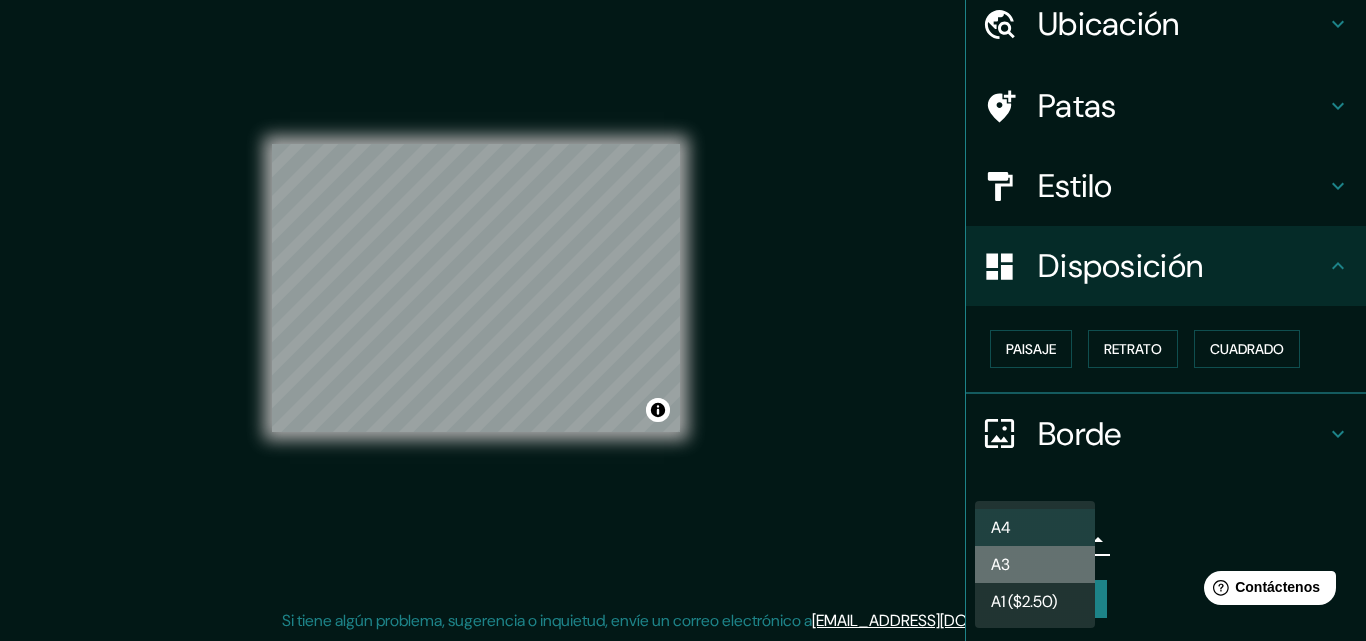 click on "A3" at bounding box center [1035, 564] 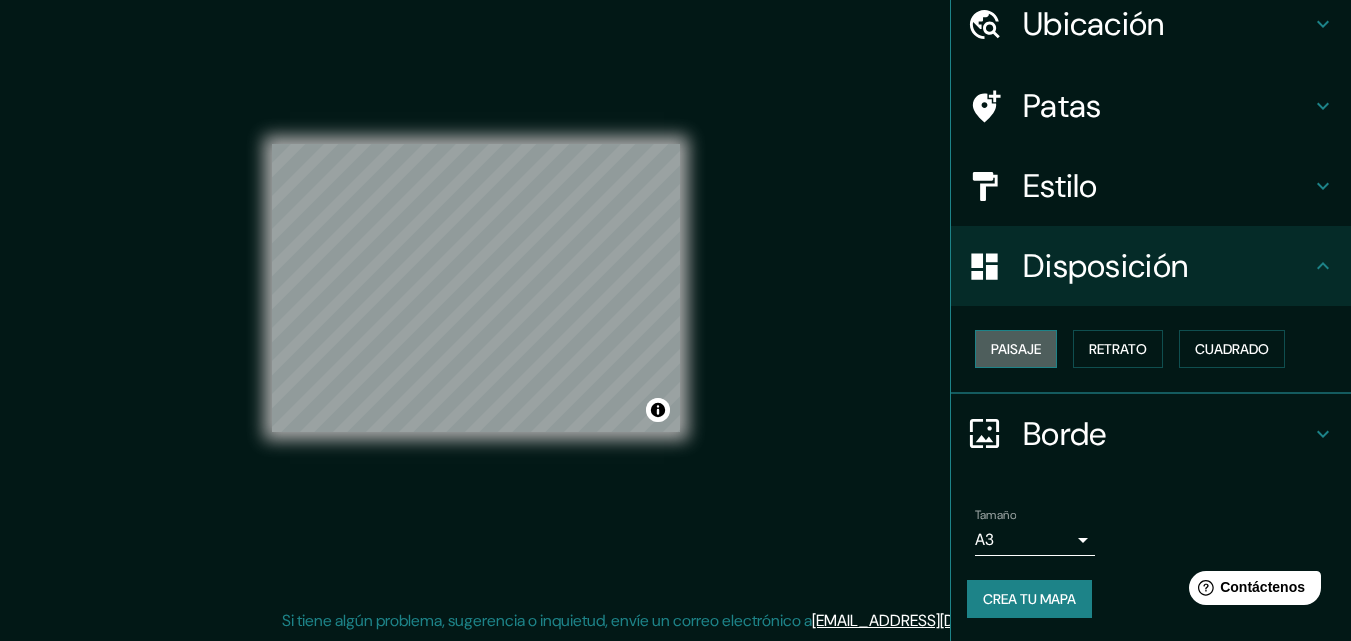 click on "Paisaje" at bounding box center [1016, 349] 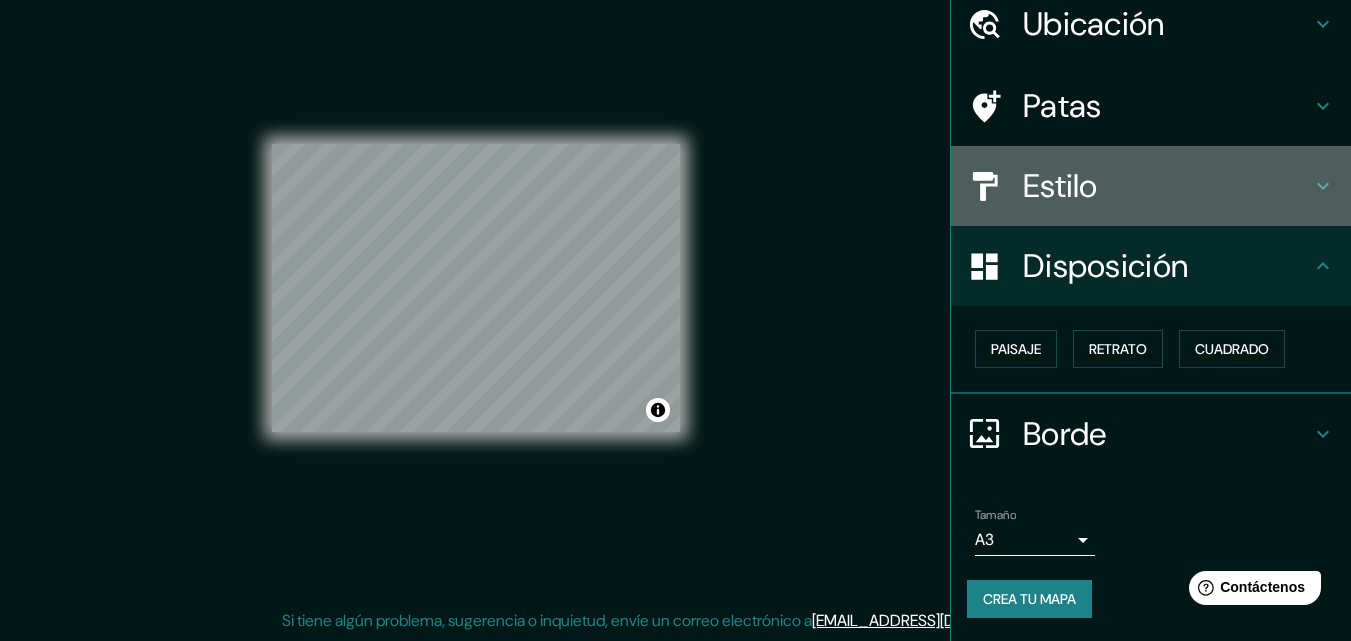 click on "Estilo" at bounding box center [1060, 186] 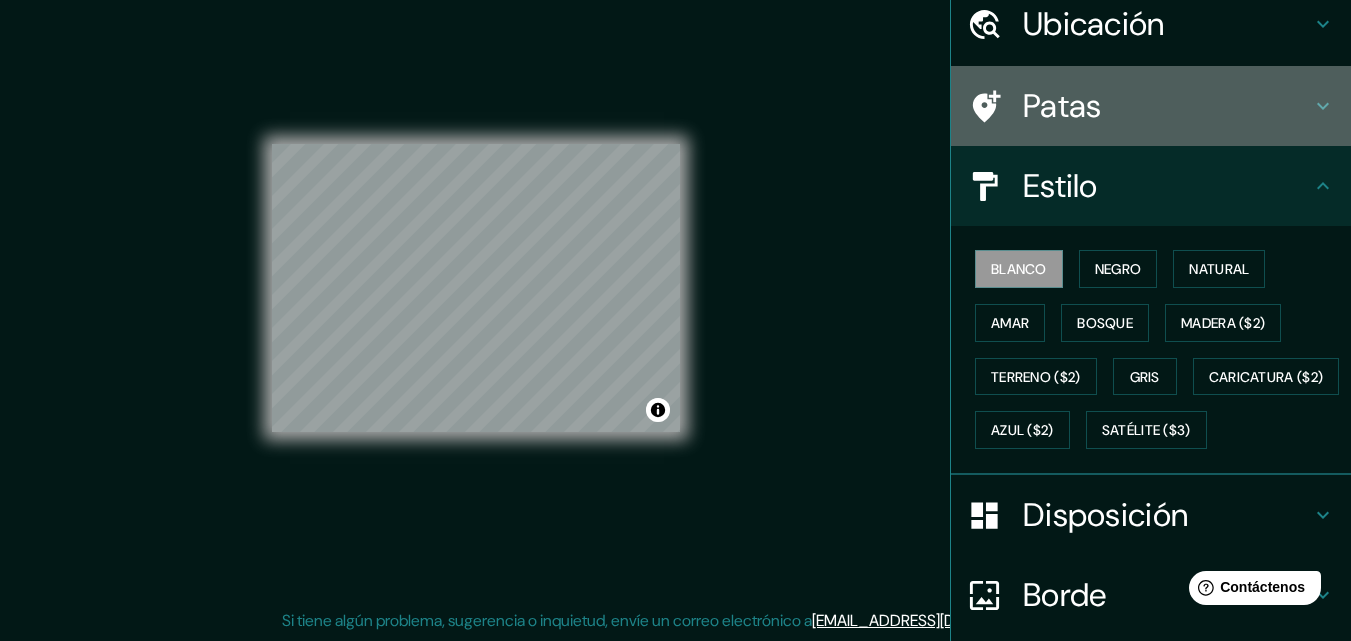 click on "Patas" at bounding box center (1062, 106) 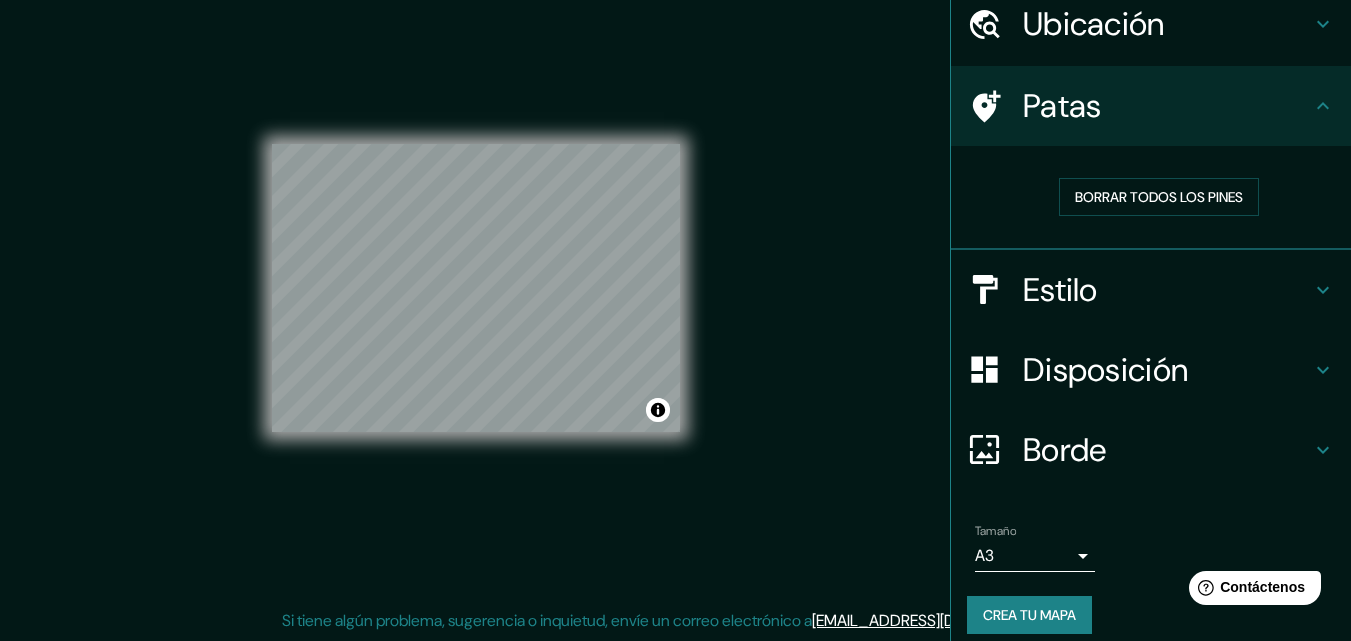 click on "Patas" at bounding box center (1062, 106) 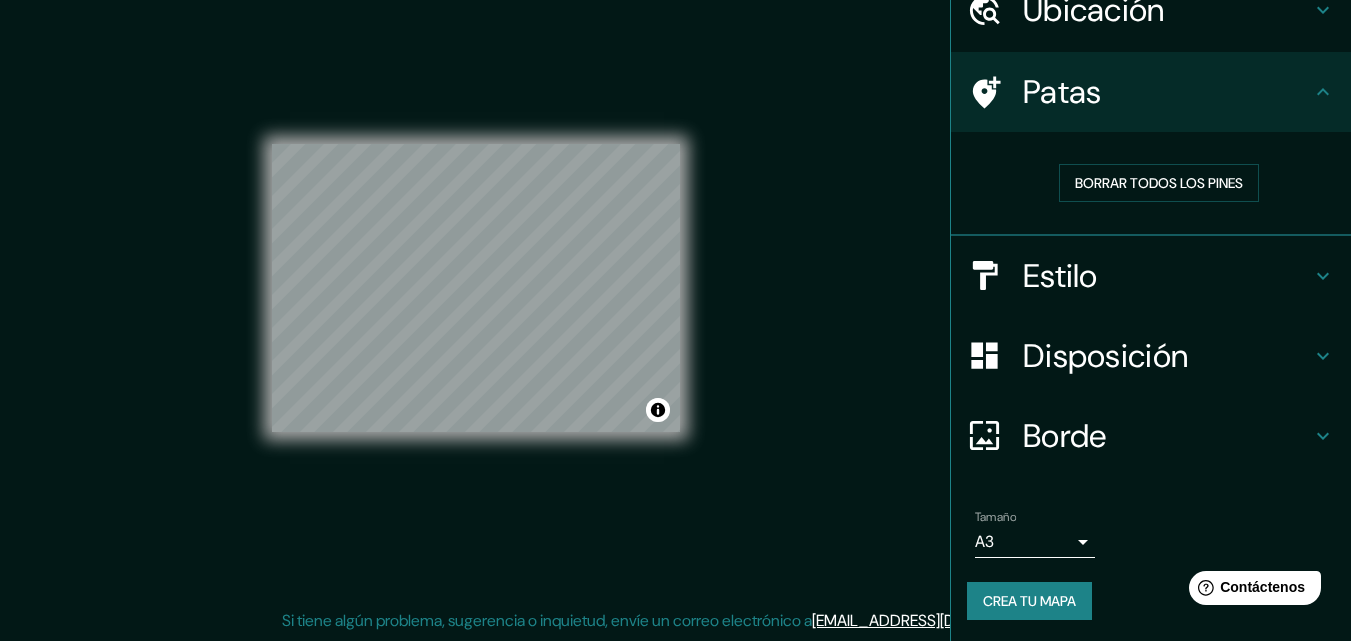 scroll, scrollTop: 96, scrollLeft: 0, axis: vertical 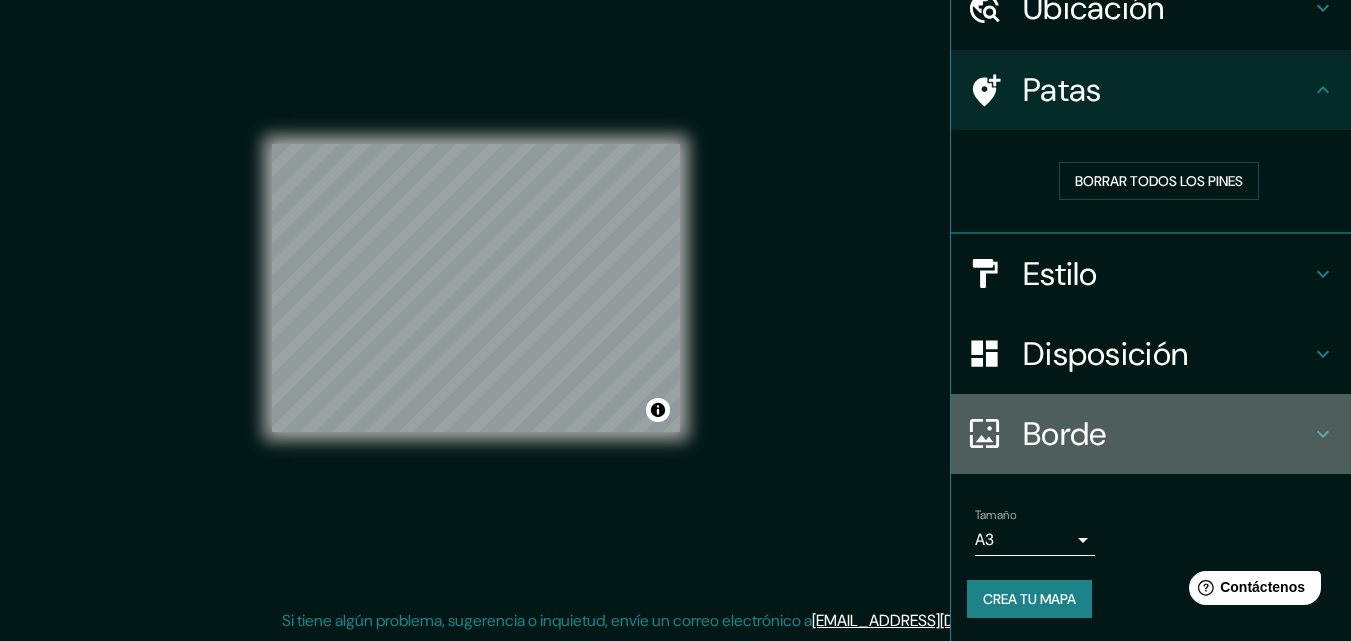 click on "Borde" at bounding box center [1167, 434] 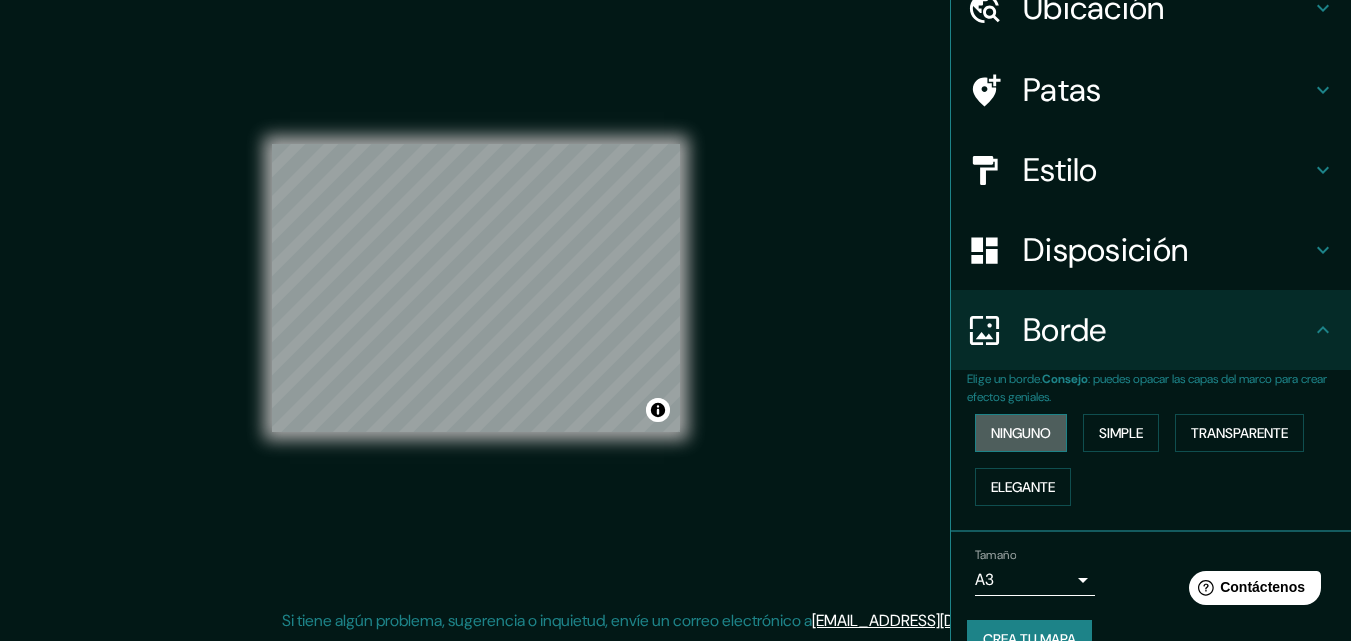 click on "Ninguno" at bounding box center (1021, 433) 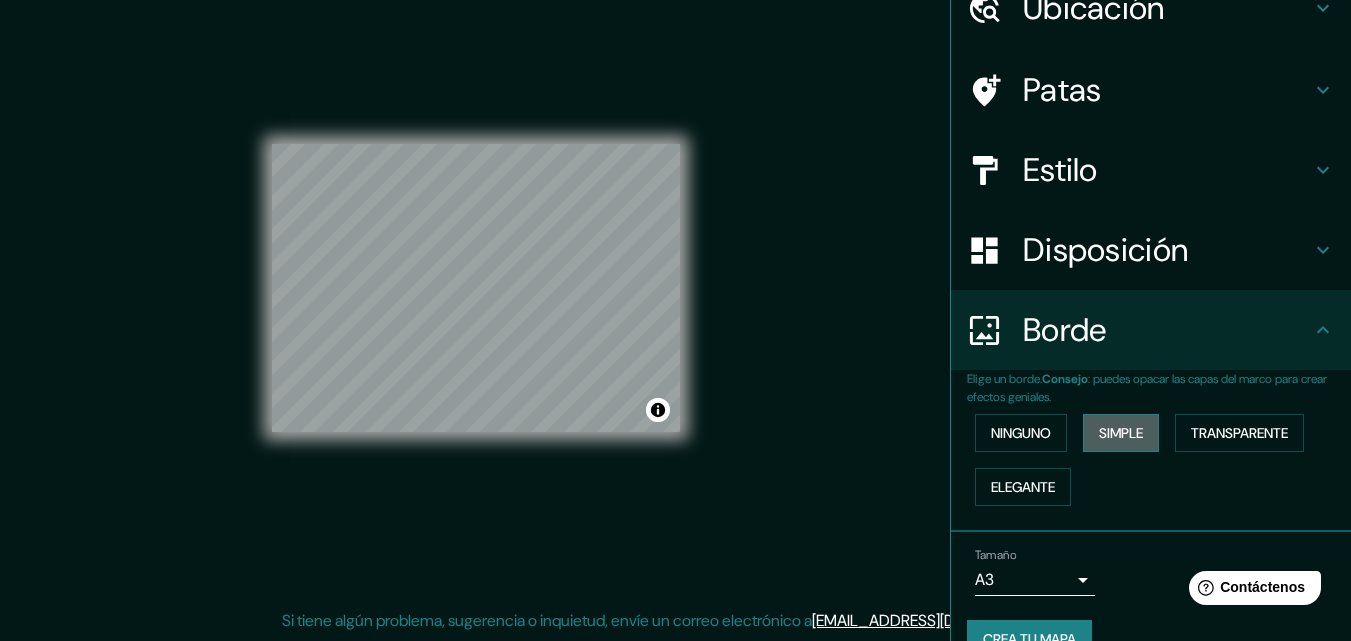 click on "Simple" at bounding box center (1121, 433) 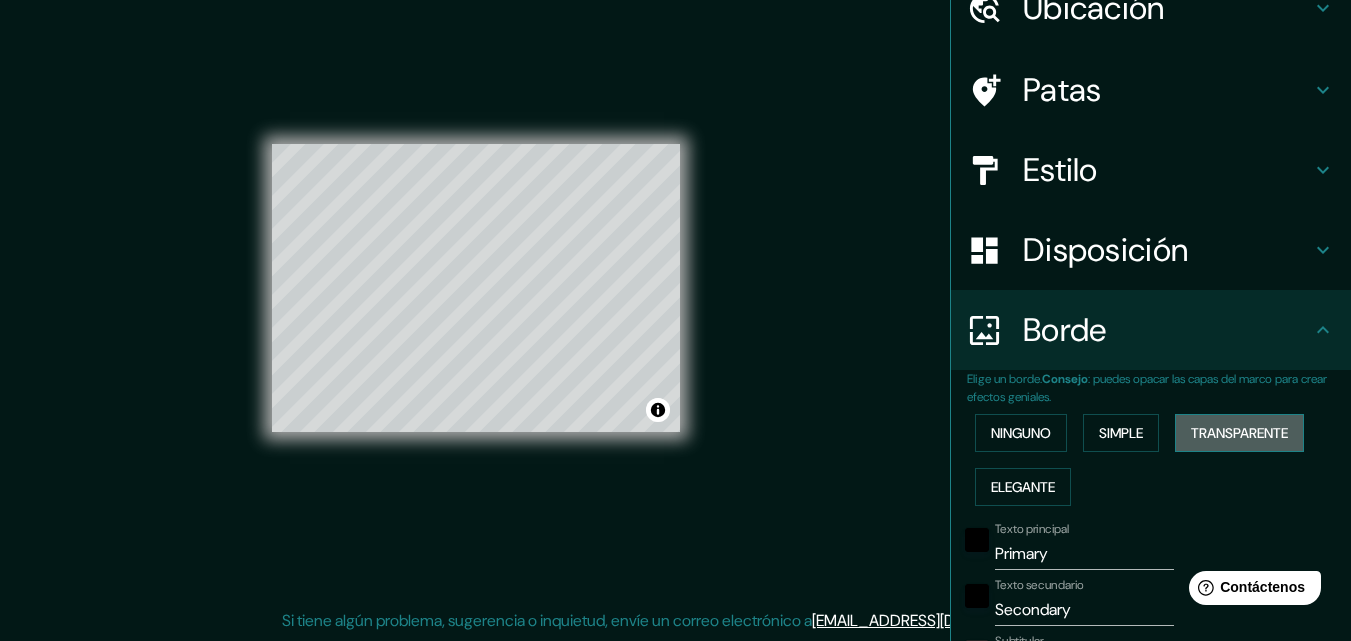 click on "Transparente" at bounding box center [1239, 433] 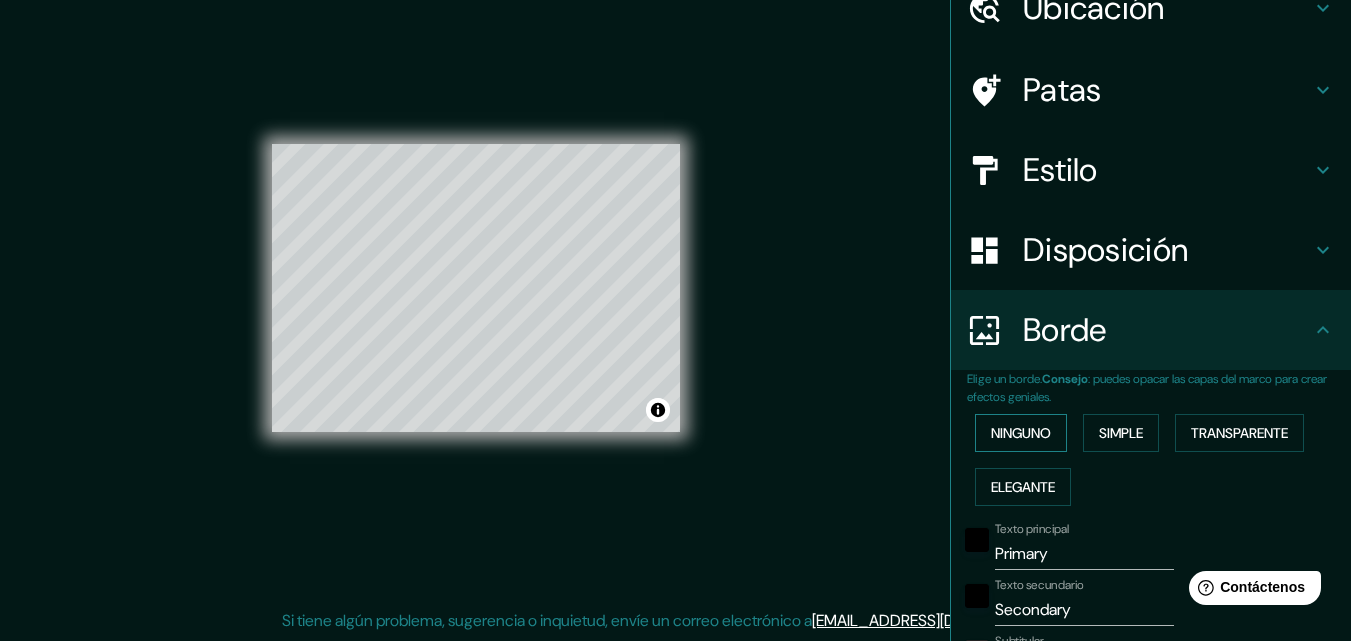 drag, startPoint x: 1042, startPoint y: 483, endPoint x: 1027, endPoint y: 443, distance: 42.72002 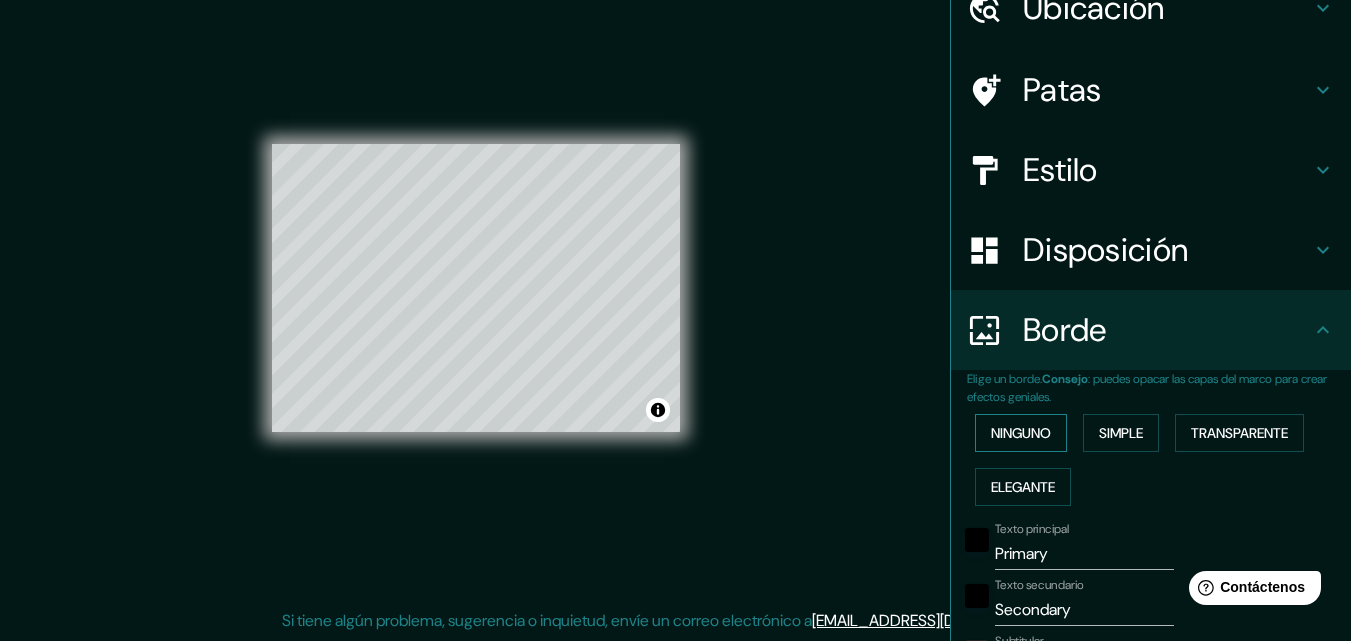 click on "Elegante" at bounding box center [1023, 487] 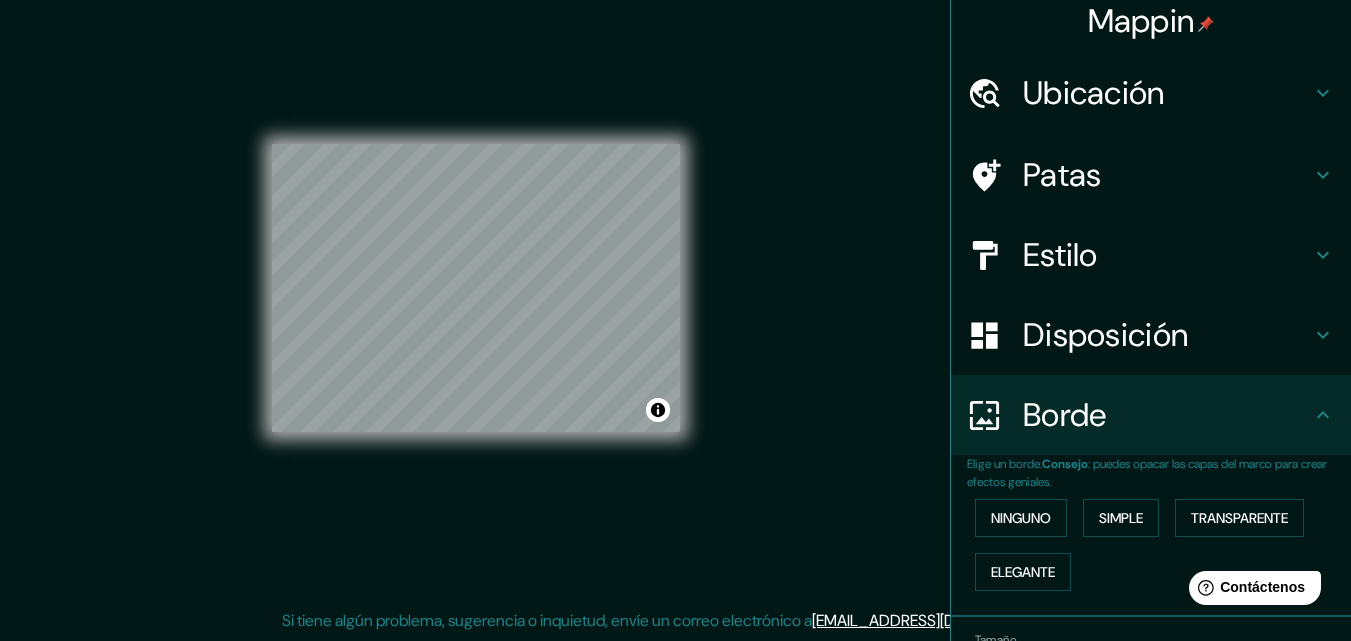 scroll, scrollTop: 0, scrollLeft: 0, axis: both 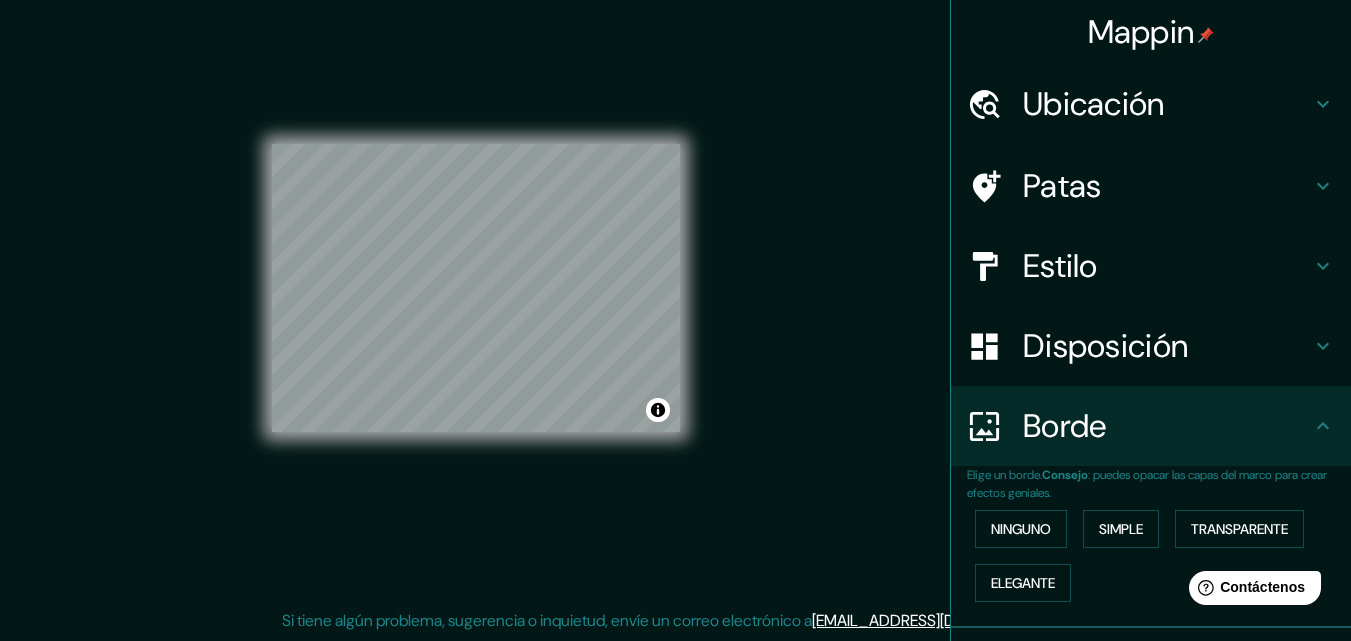 click on "Estilo" at bounding box center [1167, 266] 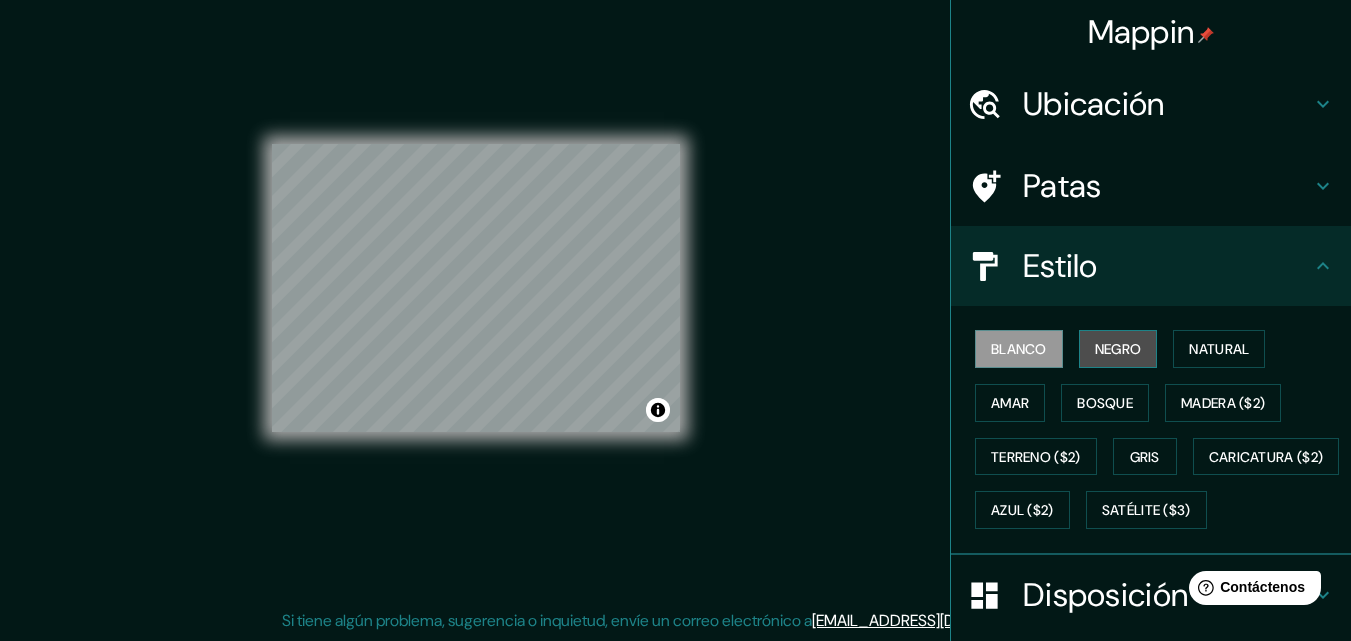 click on "Negro" at bounding box center [1118, 349] 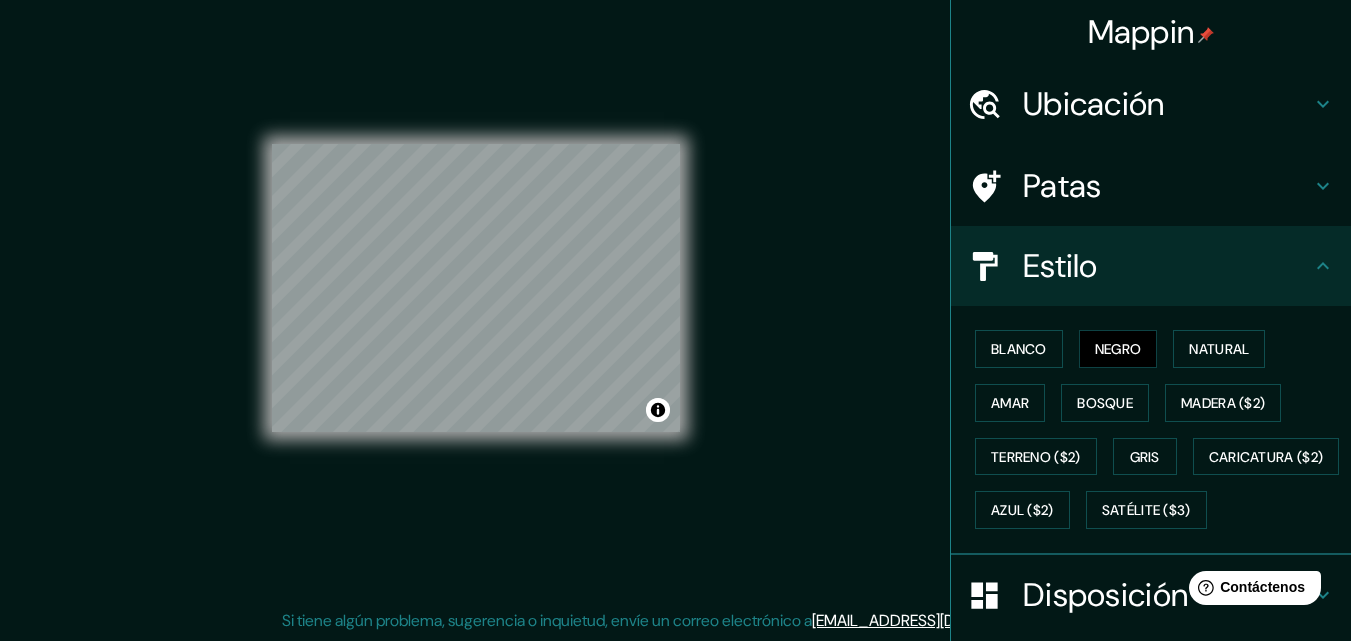 click on "Blanco Negro Natural Amar Bosque Madera ($2) Terreno ($2) Gris Caricatura ($2) Azul ($2) Satélite ($3)" at bounding box center [1159, 429] 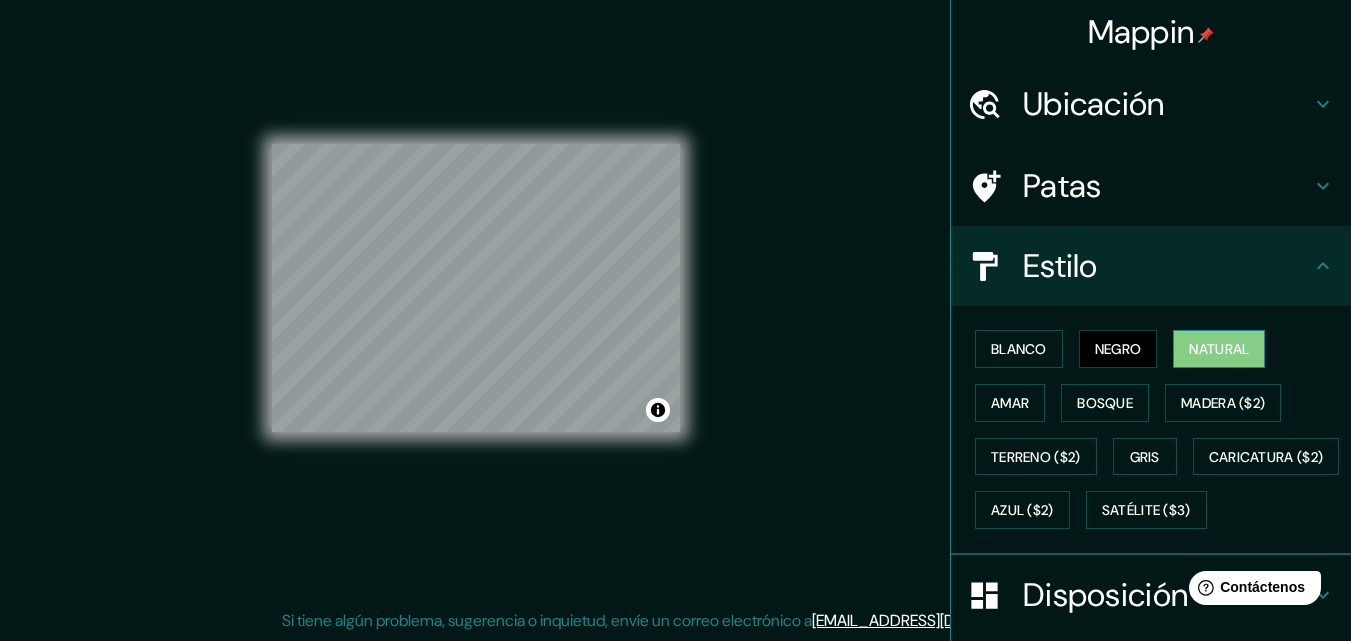 click on "Natural" at bounding box center [1219, 349] 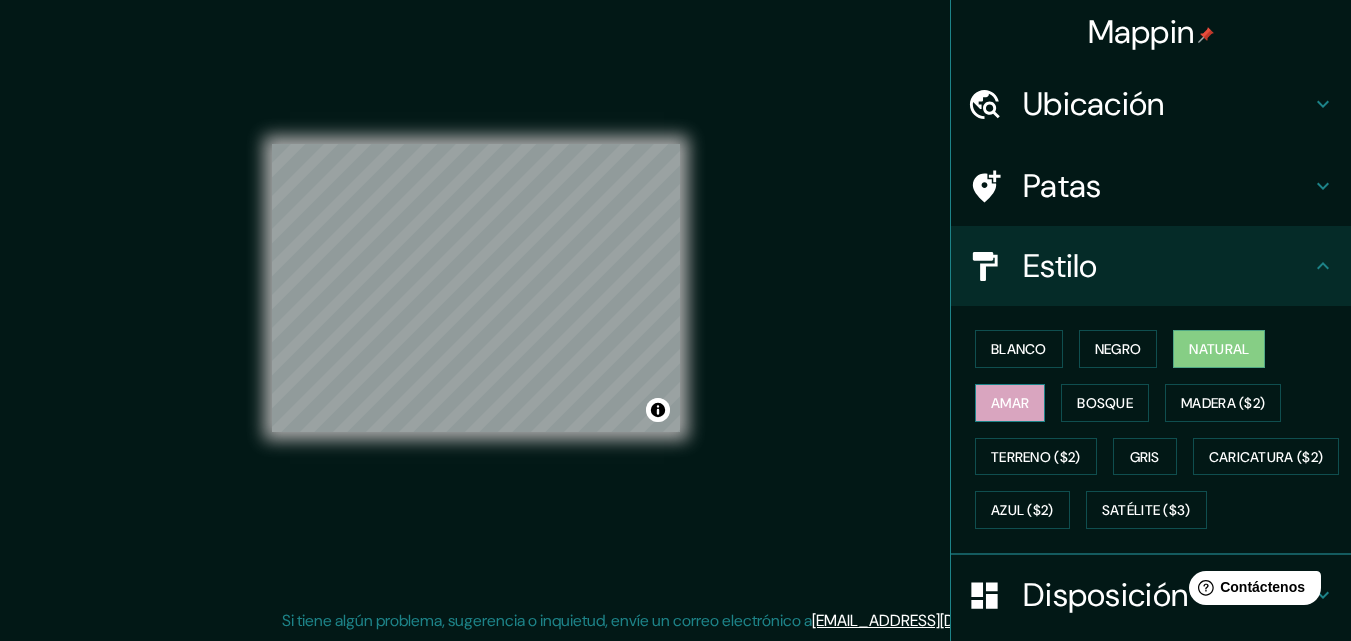 click on "Amar" at bounding box center (1010, 403) 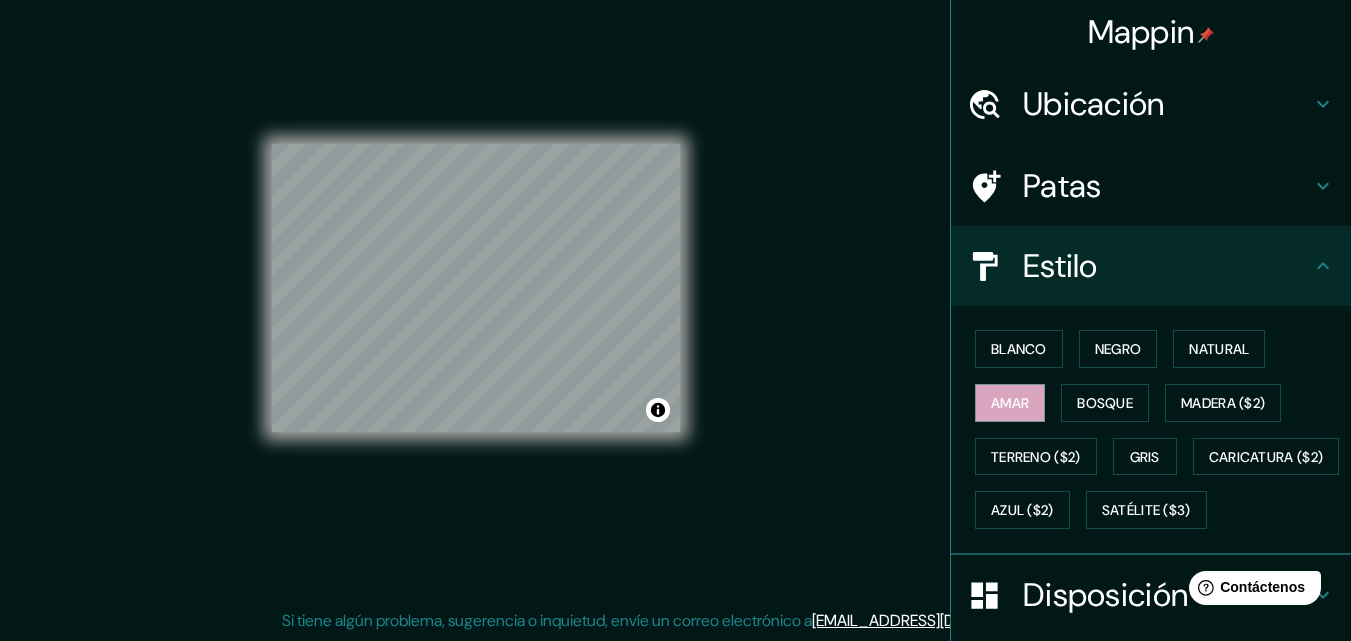 click on "© Mapbox   © OpenStreetMap   Improve this map" at bounding box center [476, 288] 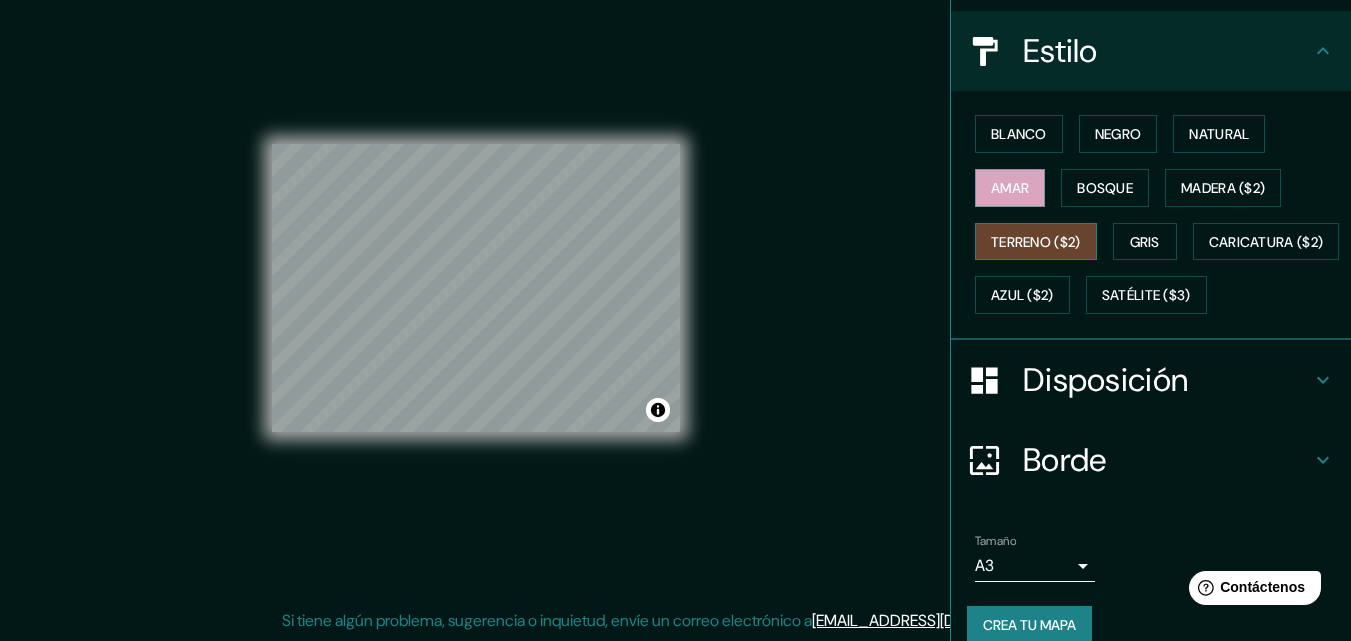 scroll, scrollTop: 295, scrollLeft: 0, axis: vertical 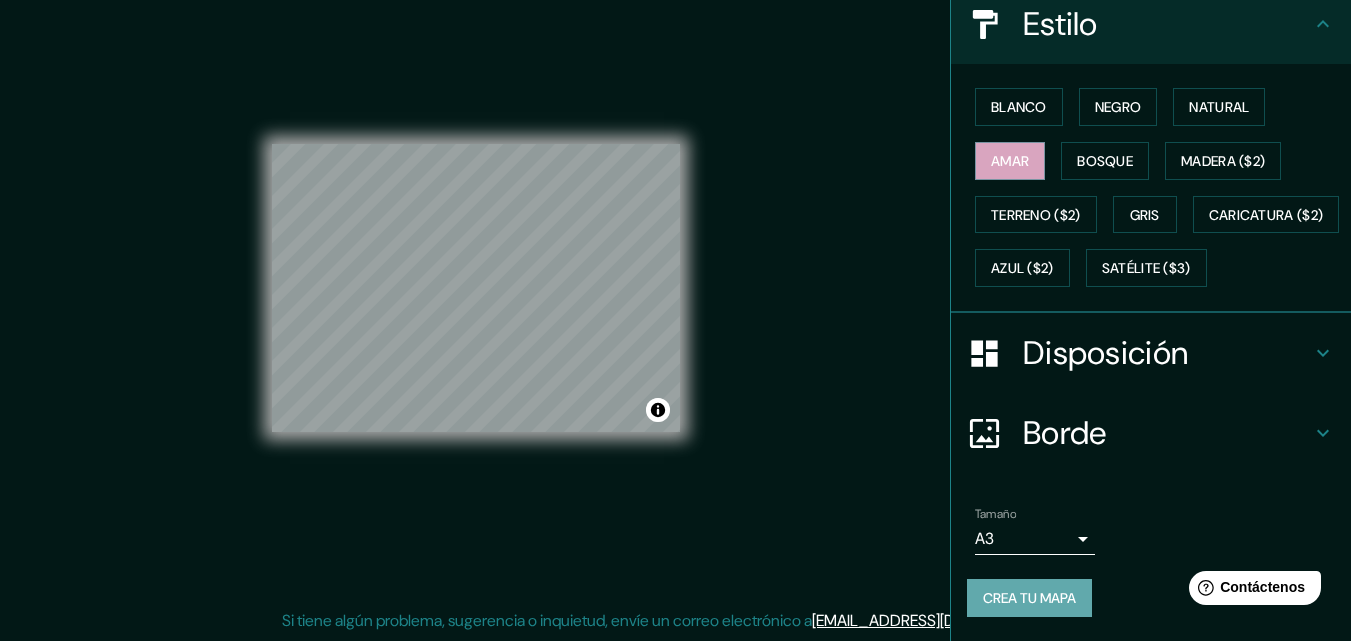 click on "Crea tu mapa" at bounding box center (1029, 598) 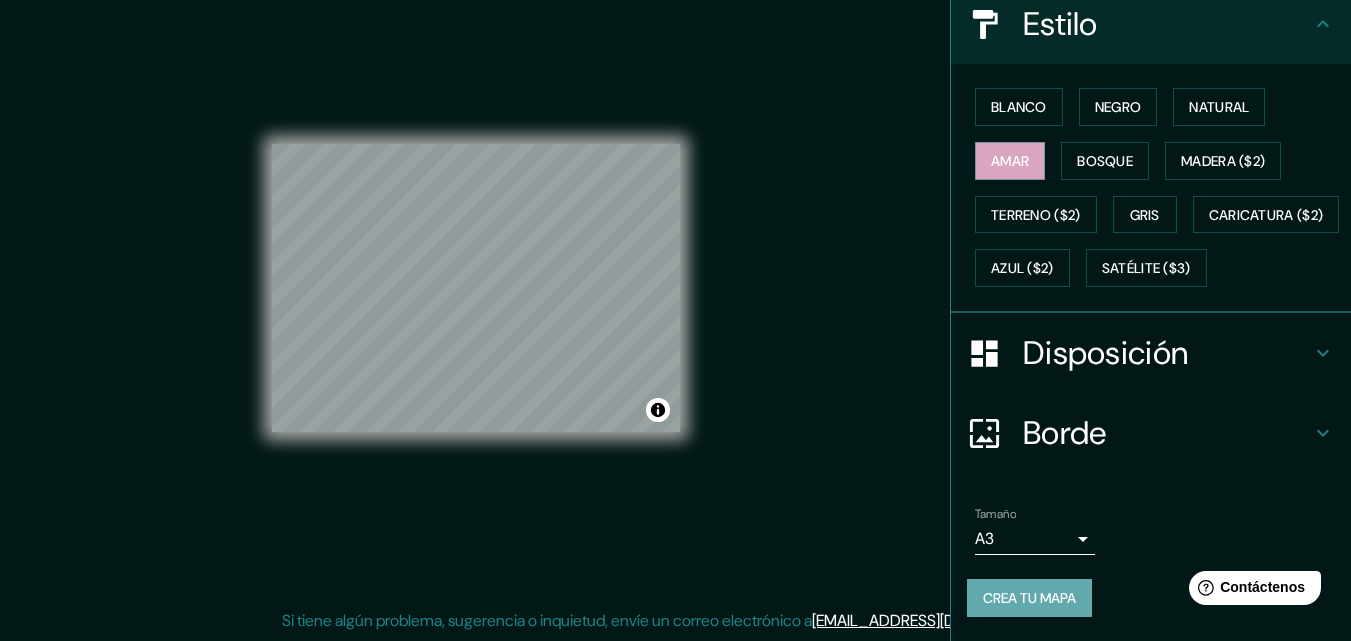 click on "Crea tu mapa" at bounding box center [1029, 598] 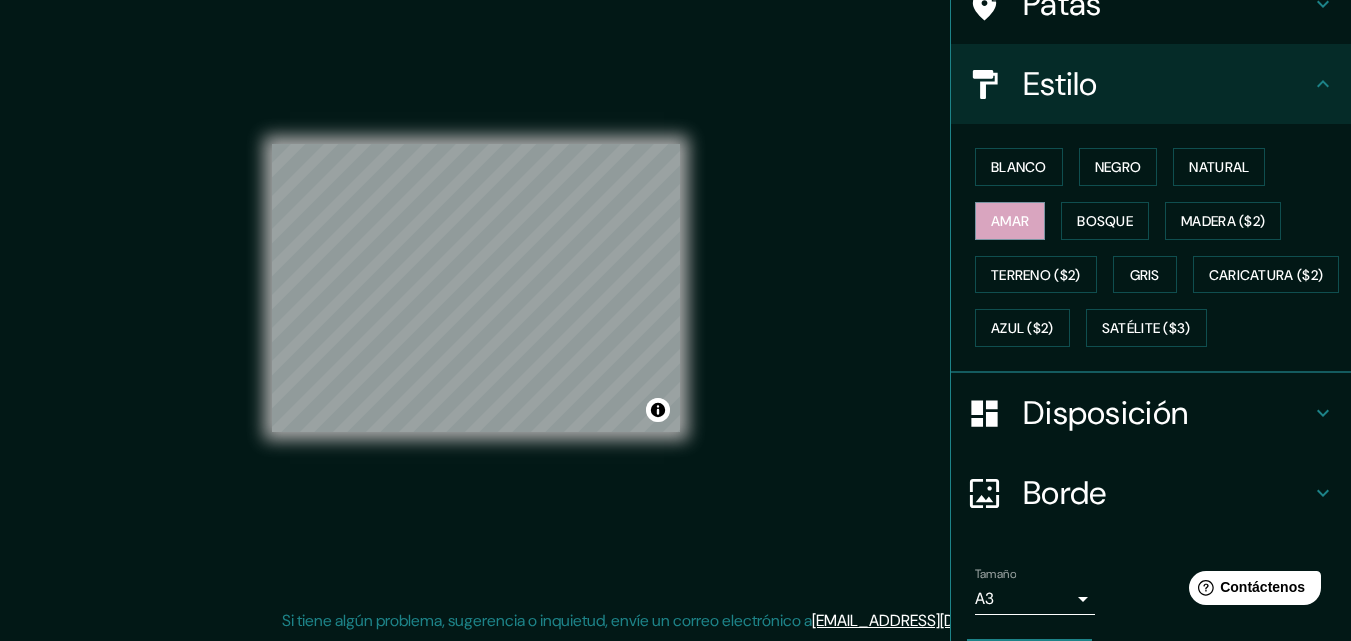 scroll, scrollTop: 295, scrollLeft: 0, axis: vertical 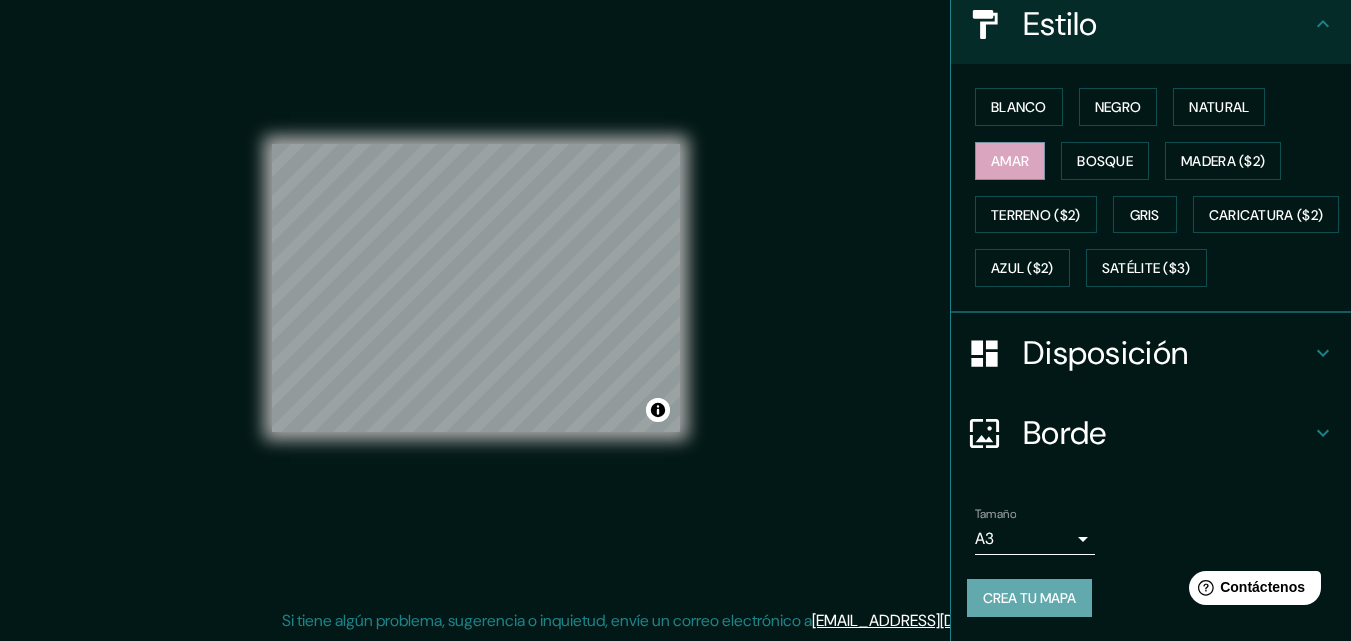 click on "Crea tu mapa" at bounding box center [1029, 598] 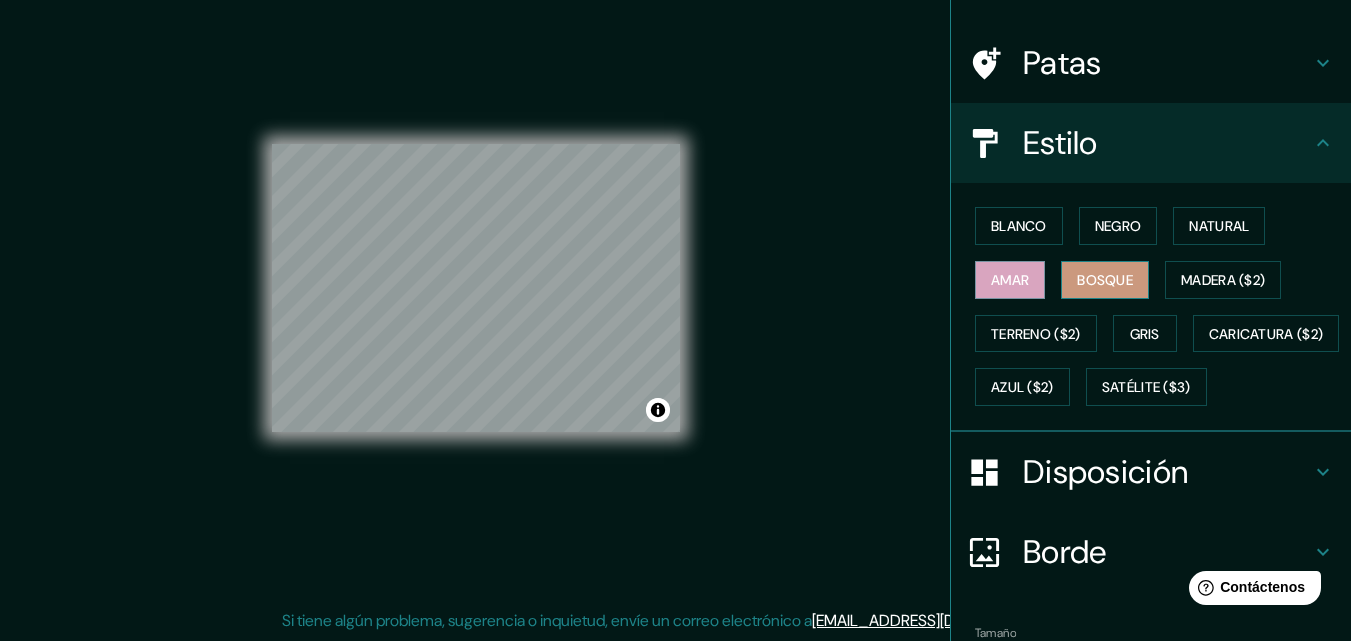 scroll, scrollTop: 0, scrollLeft: 0, axis: both 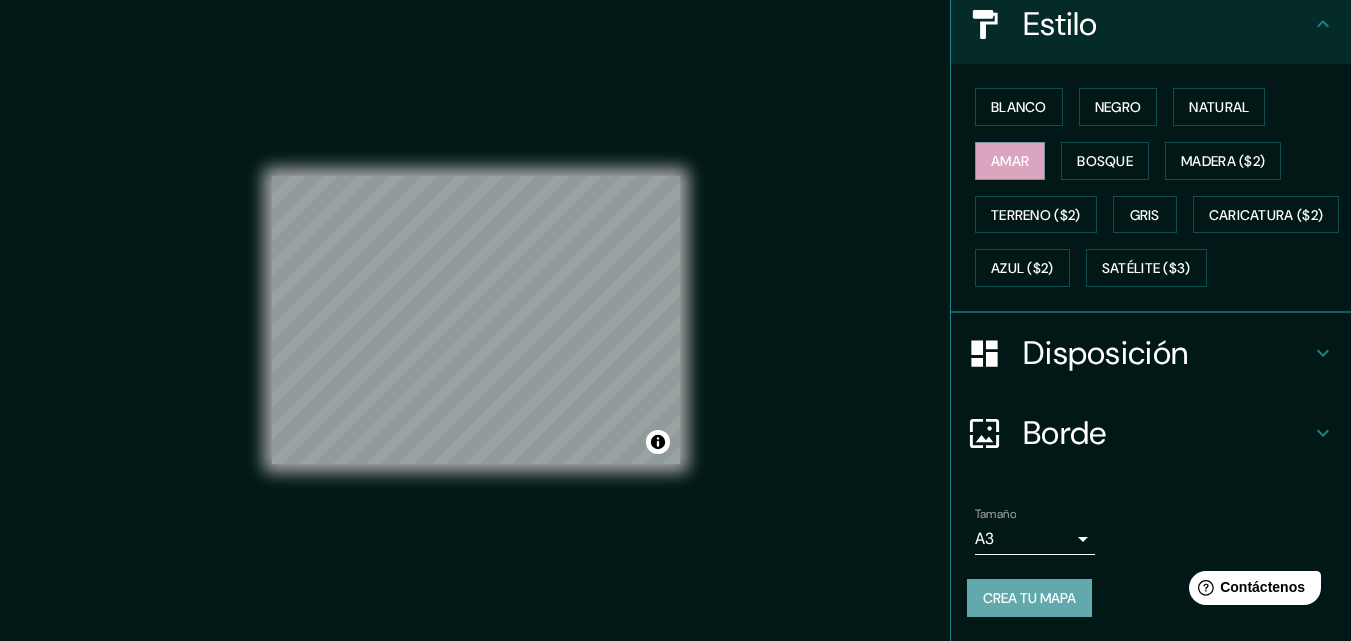 click on "Crea tu mapa" at bounding box center (1029, 598) 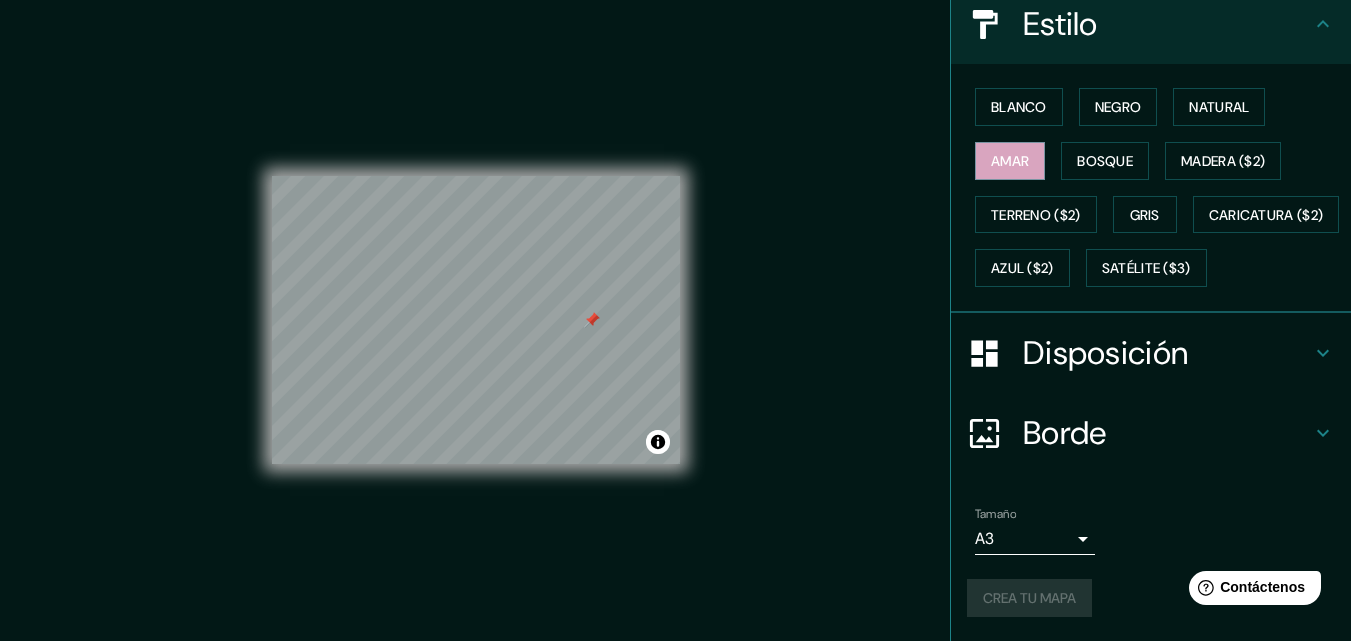 click at bounding box center [592, 320] 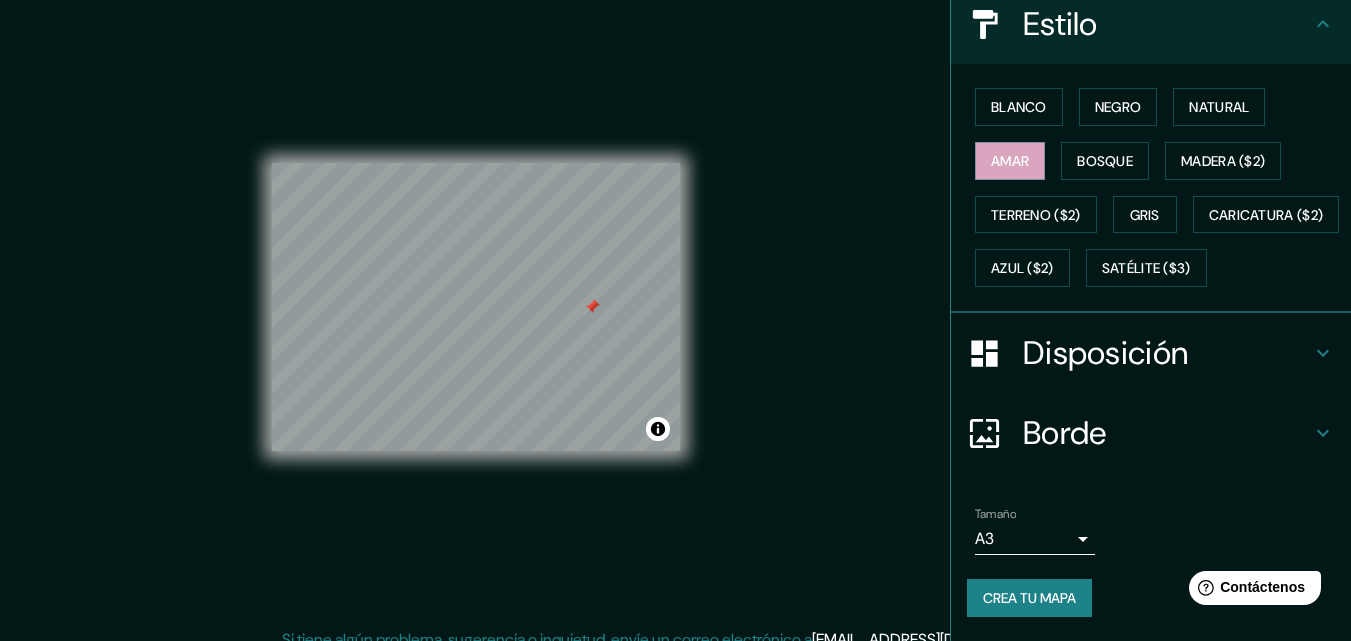 scroll, scrollTop: 0, scrollLeft: 0, axis: both 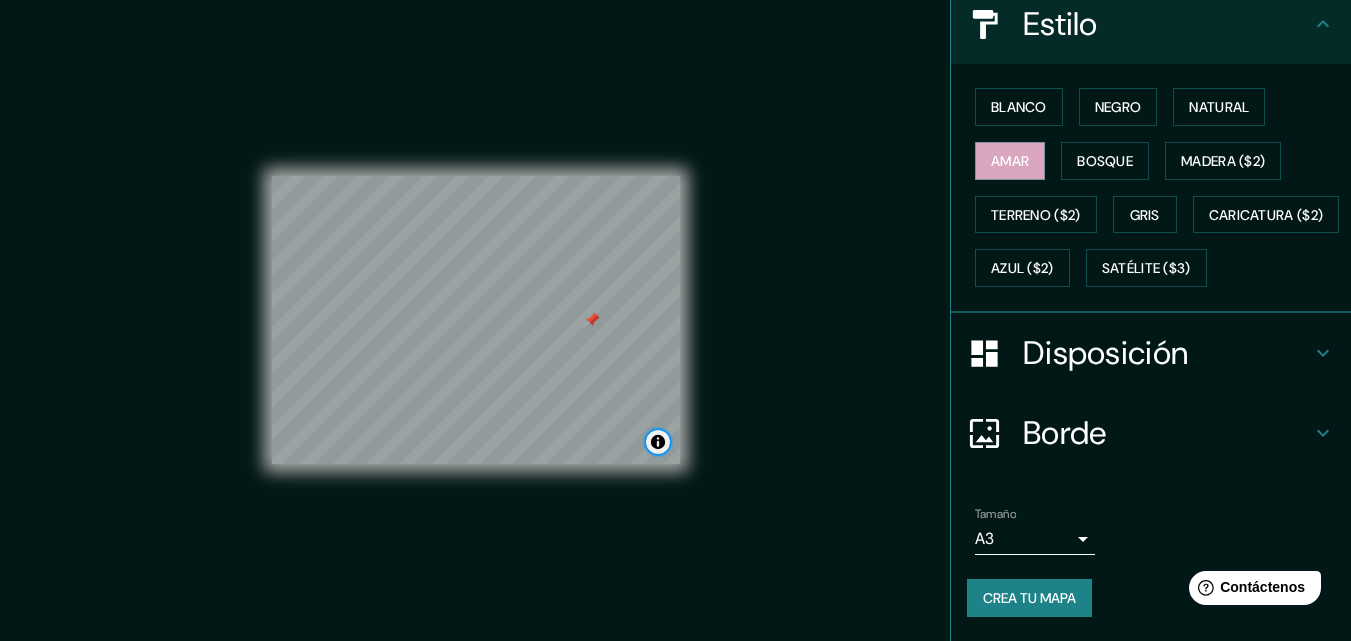 click at bounding box center (658, 442) 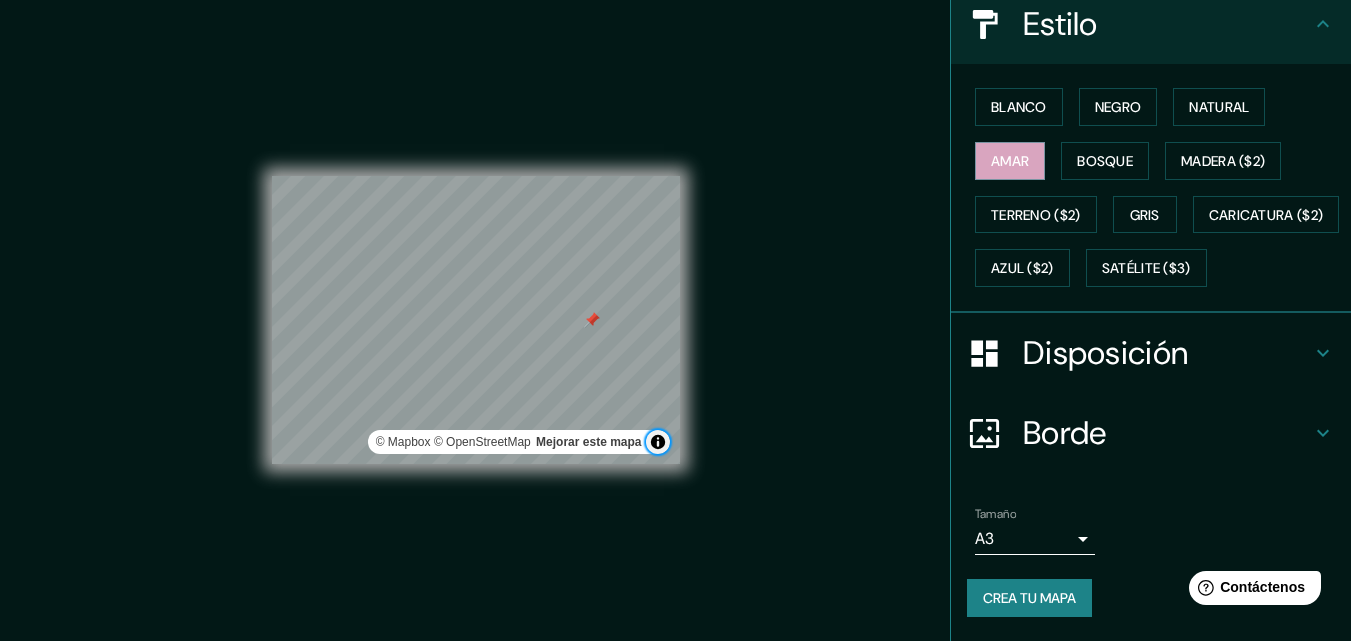 click at bounding box center [658, 442] 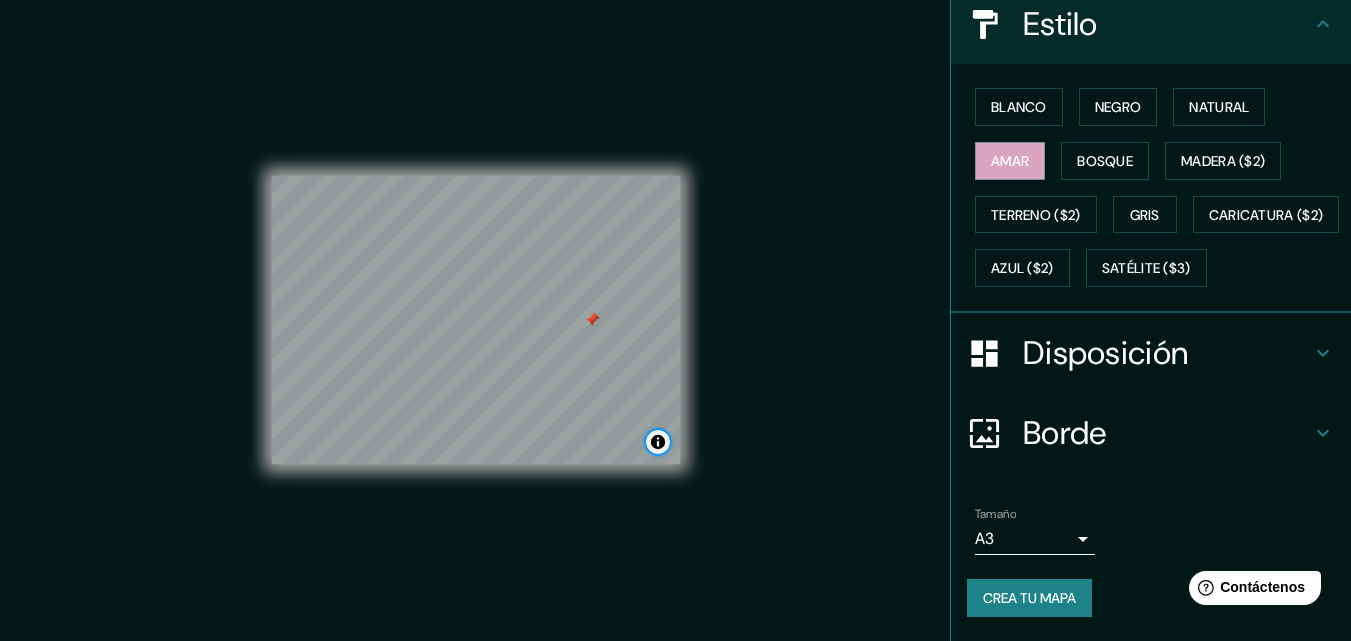 click at bounding box center (658, 442) 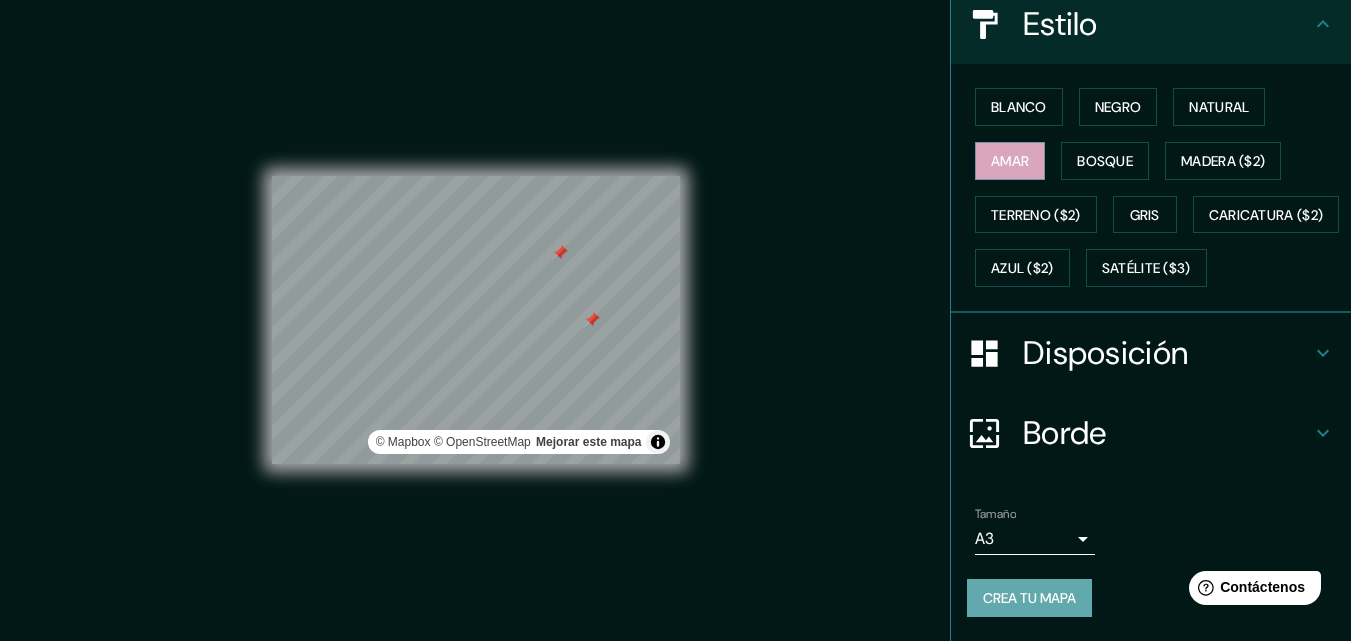 drag, startPoint x: 660, startPoint y: 437, endPoint x: 1016, endPoint y: 595, distance: 389.48685 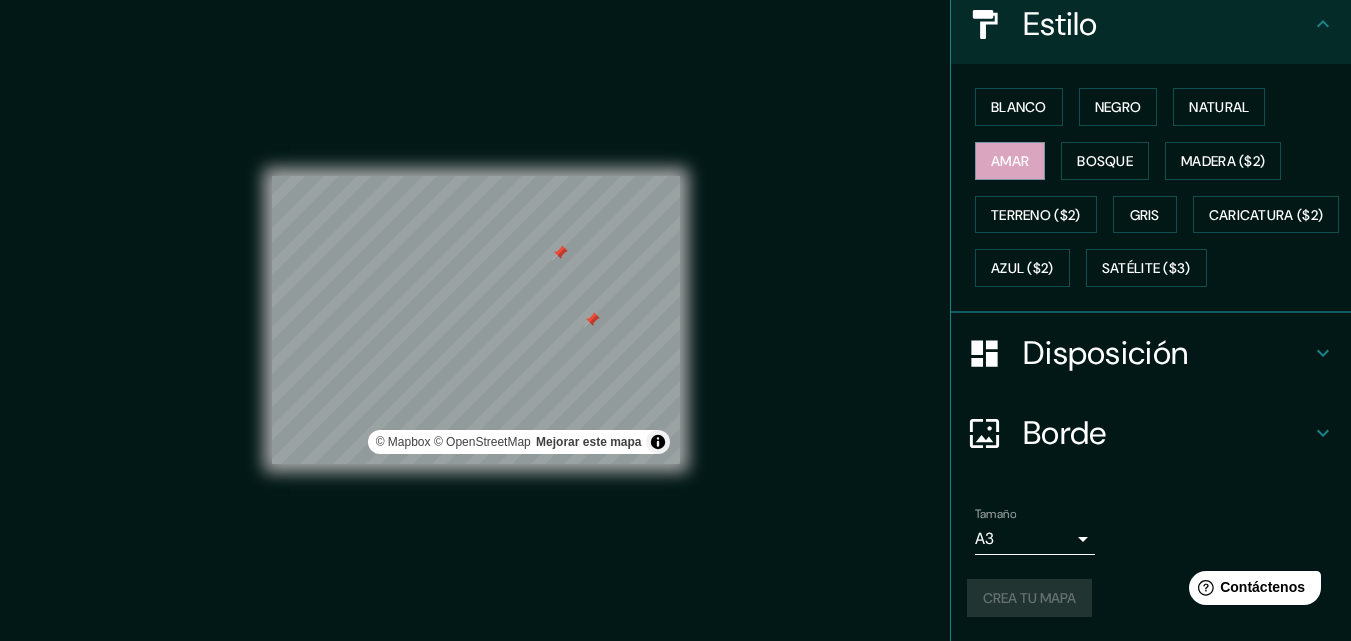 click on "Crea tu mapa" at bounding box center [1151, 598] 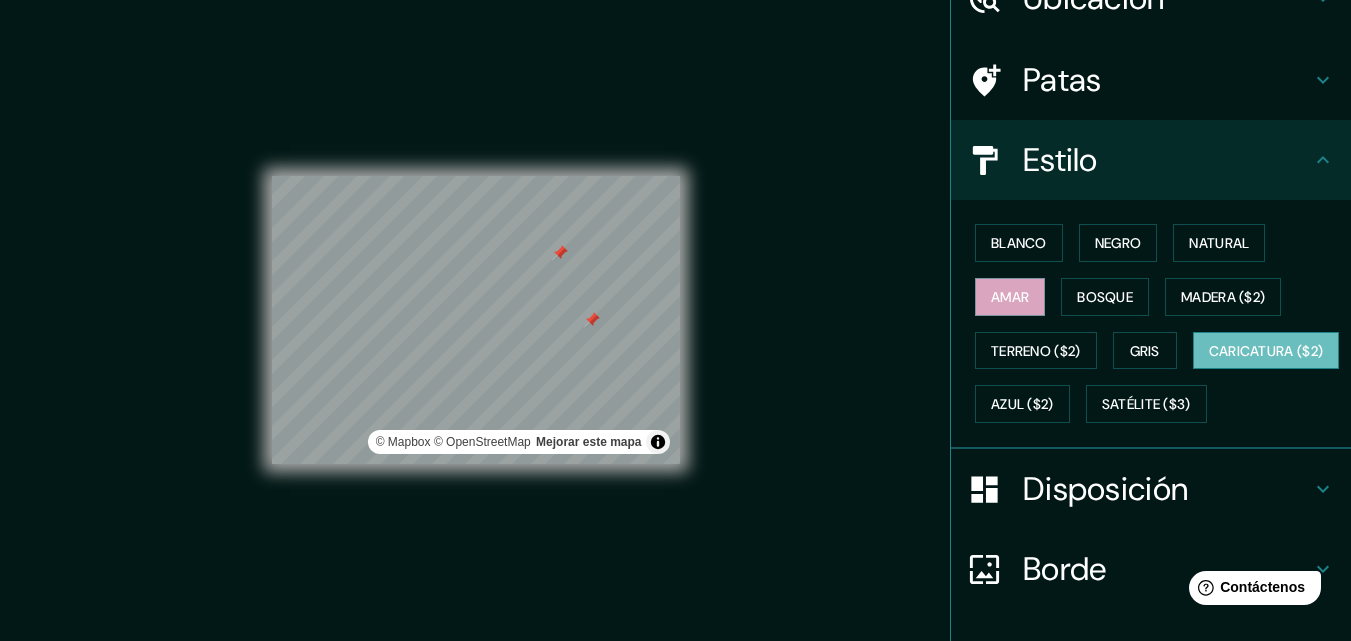 scroll, scrollTop: 0, scrollLeft: 0, axis: both 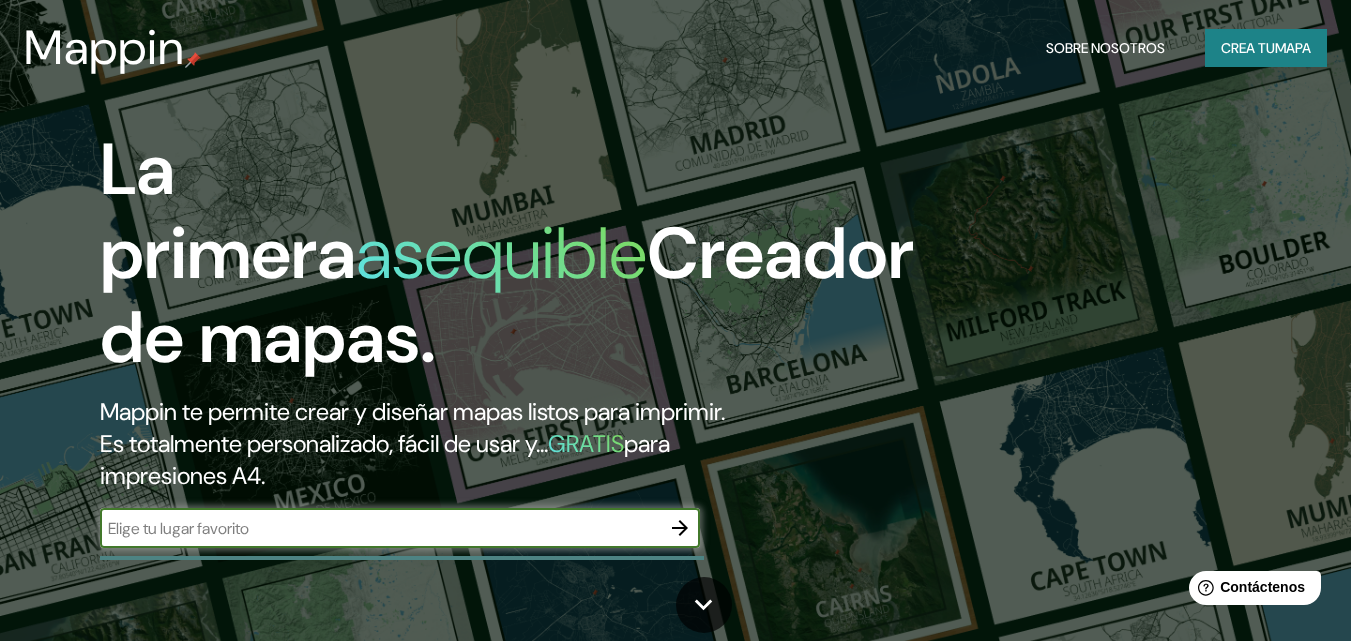 click at bounding box center [380, 528] 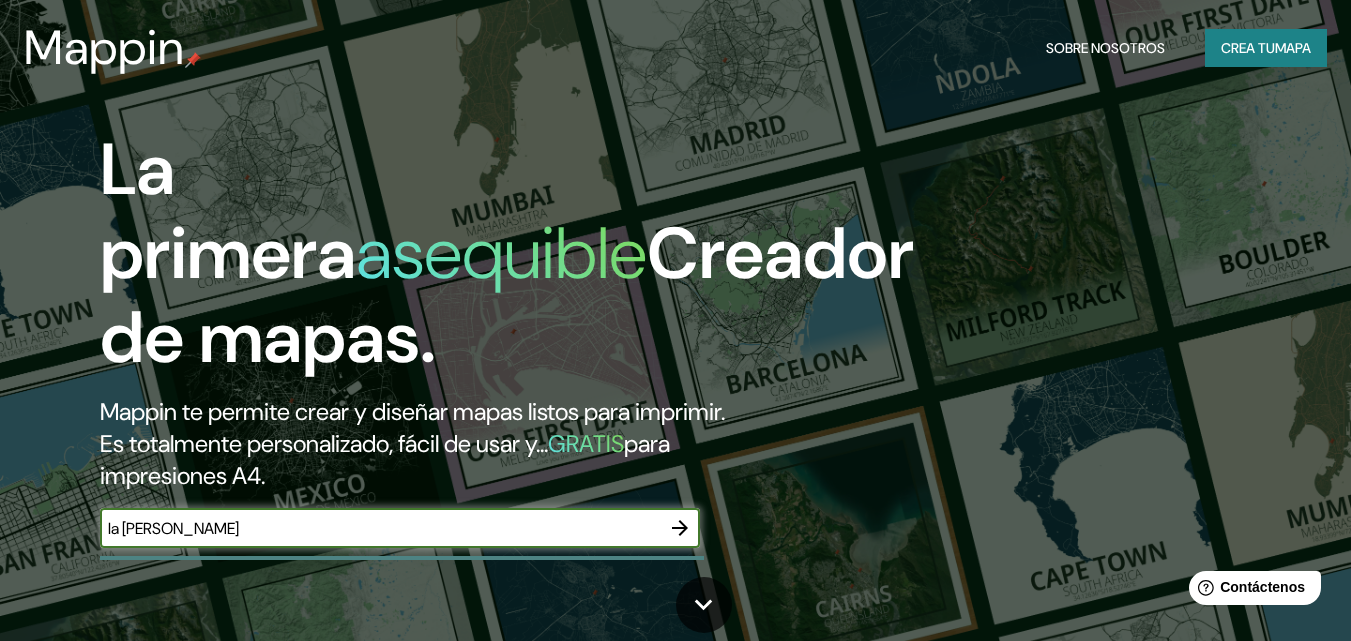 type on "la serena" 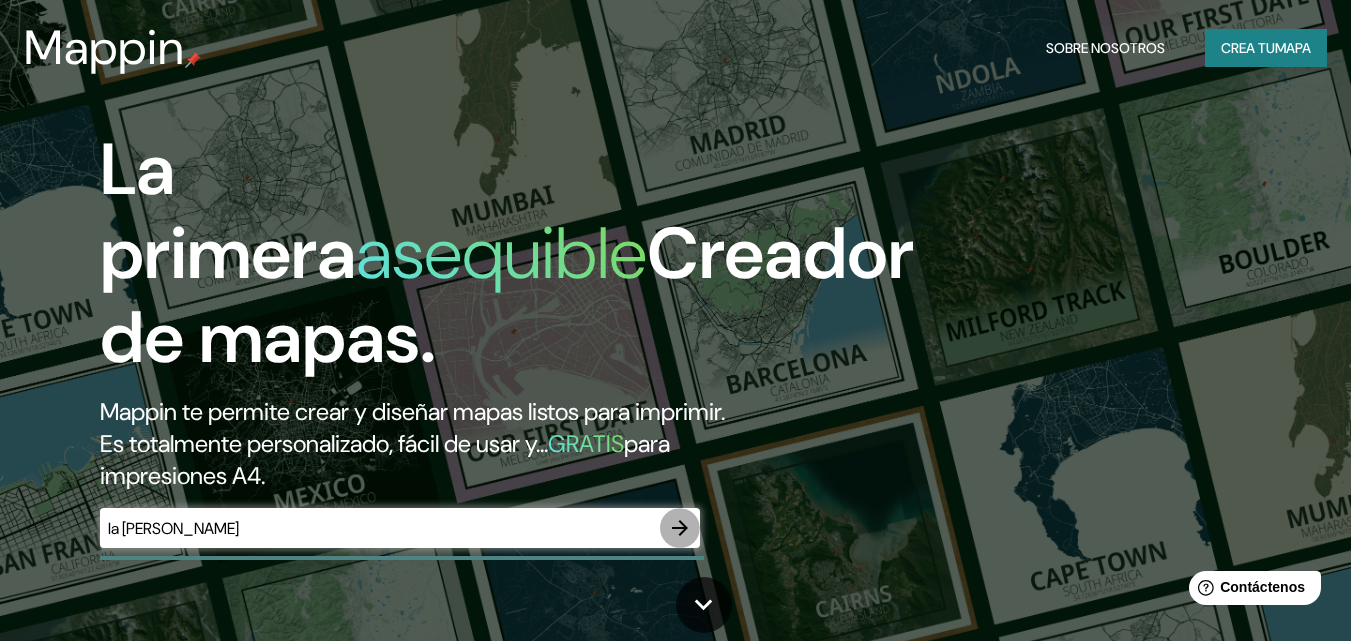 click 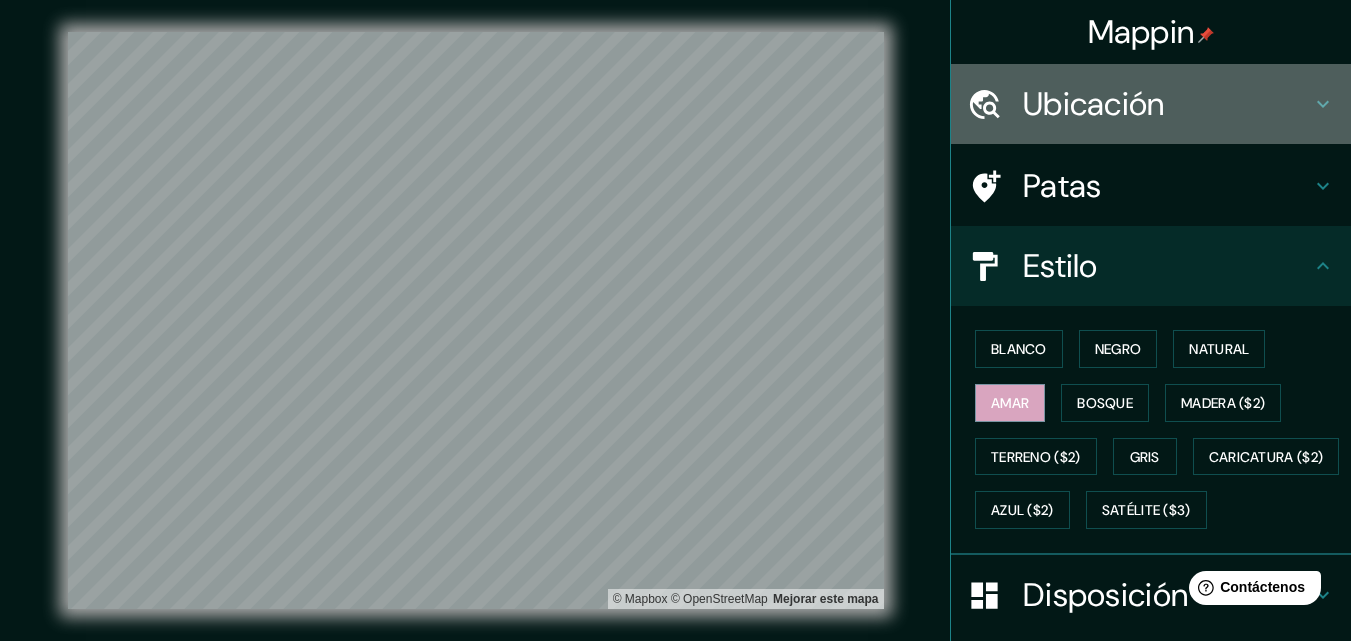click on "Ubicación" at bounding box center (1094, 104) 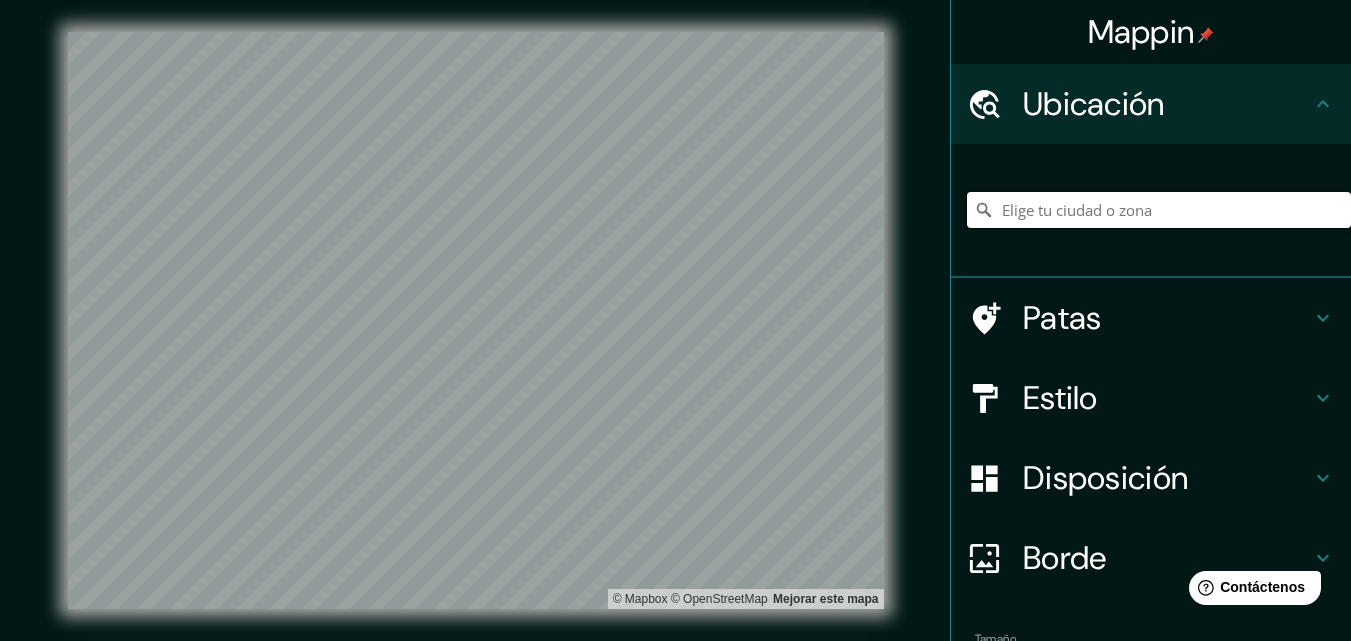 click at bounding box center (1159, 210) 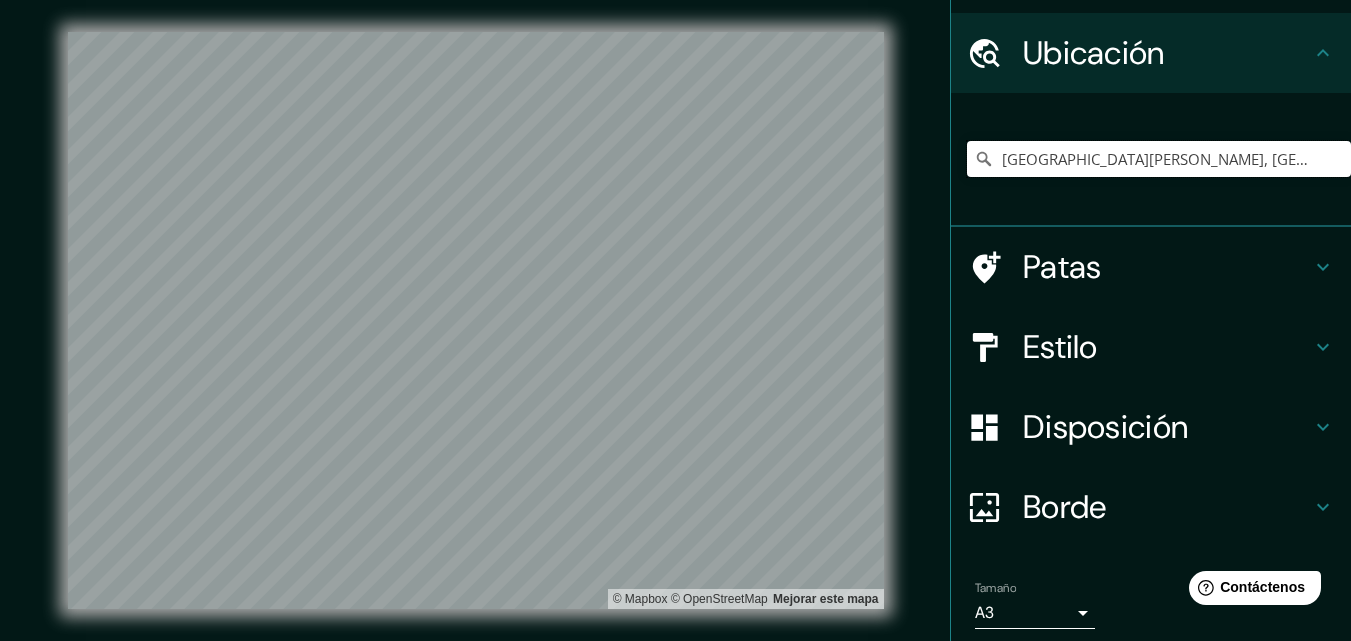 scroll, scrollTop: 100, scrollLeft: 0, axis: vertical 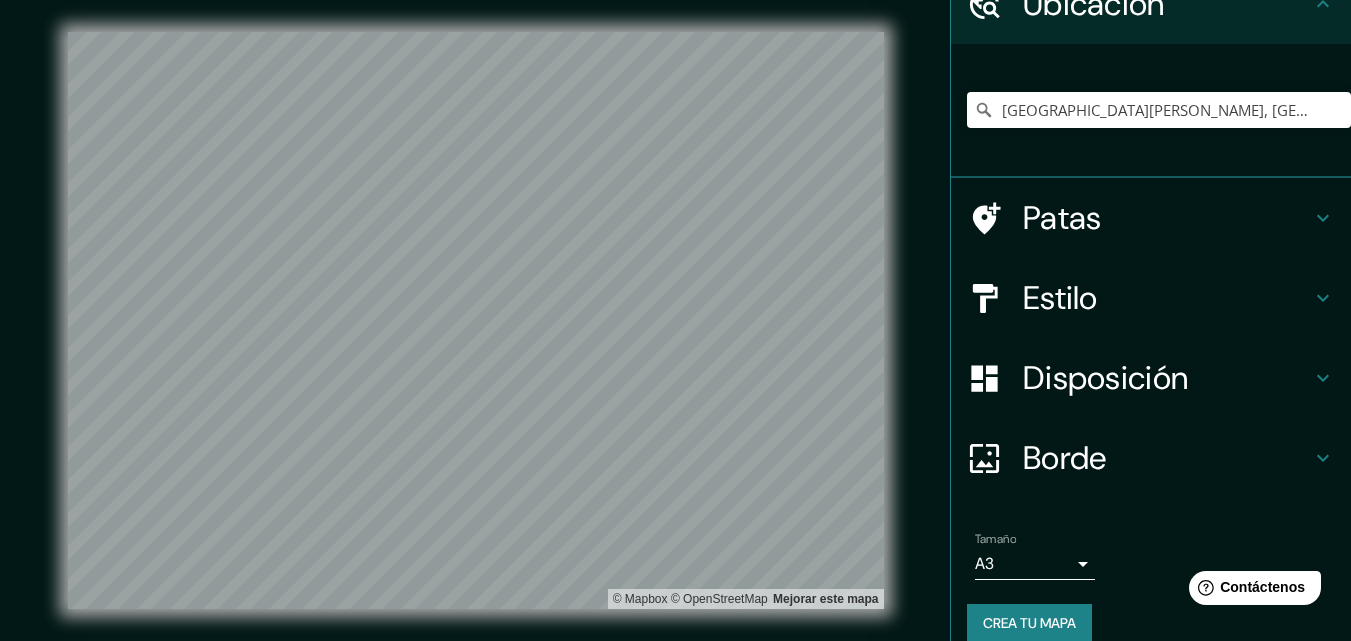 click on "Borde" at bounding box center (1167, 458) 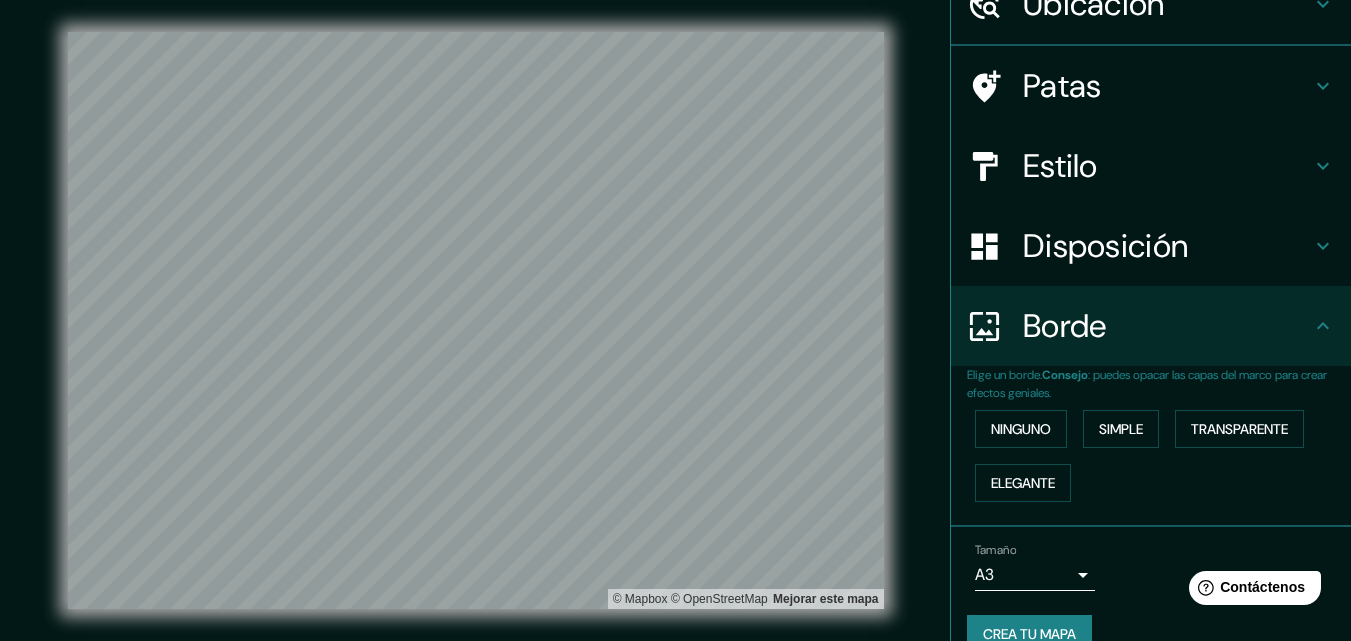scroll, scrollTop: 100, scrollLeft: 0, axis: vertical 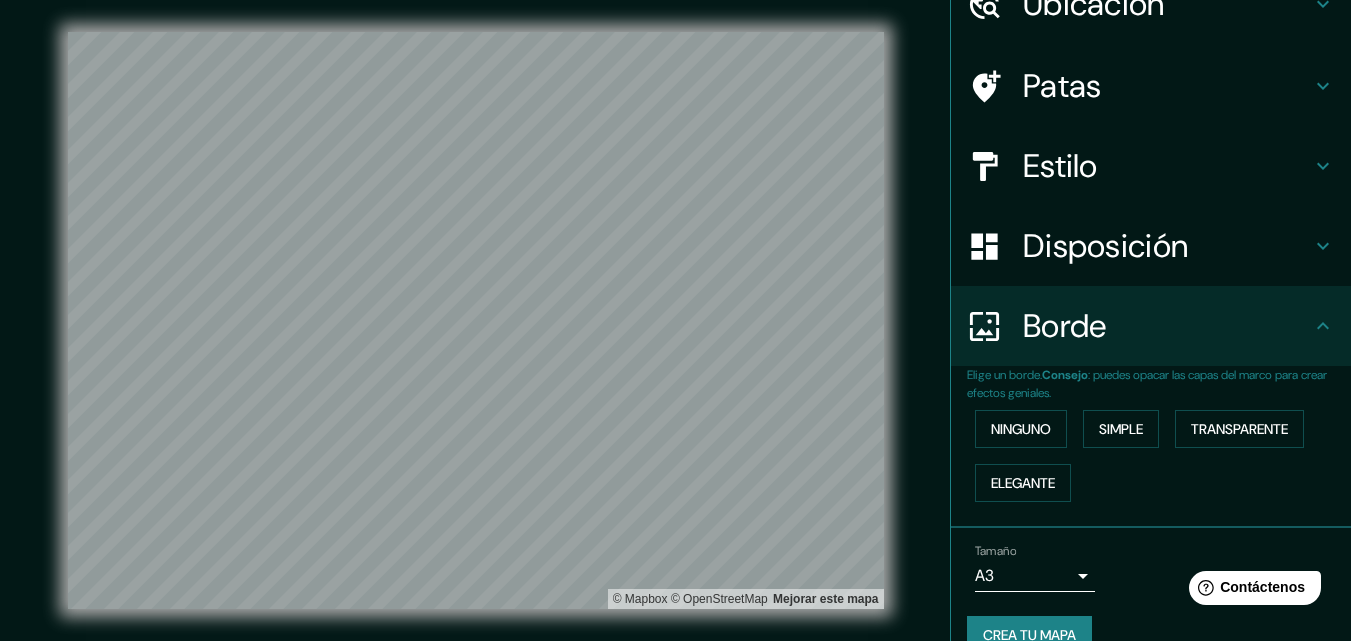 click on "Disposición" at bounding box center [1105, 246] 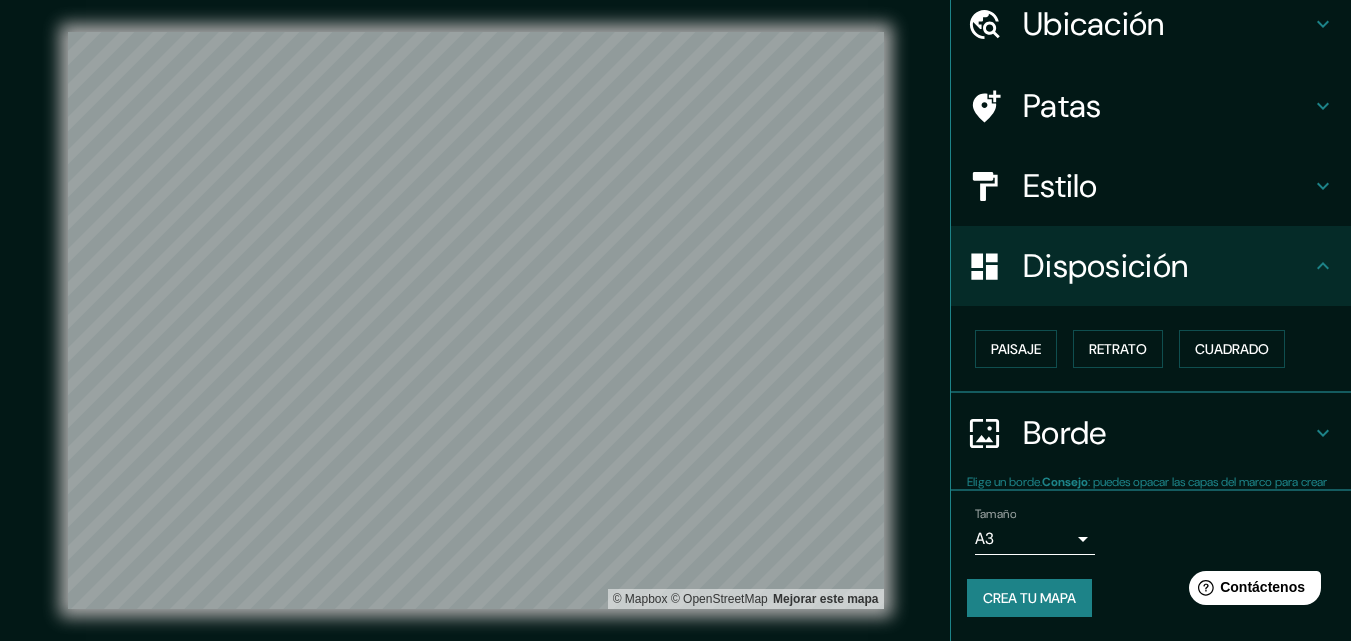 scroll, scrollTop: 80, scrollLeft: 0, axis: vertical 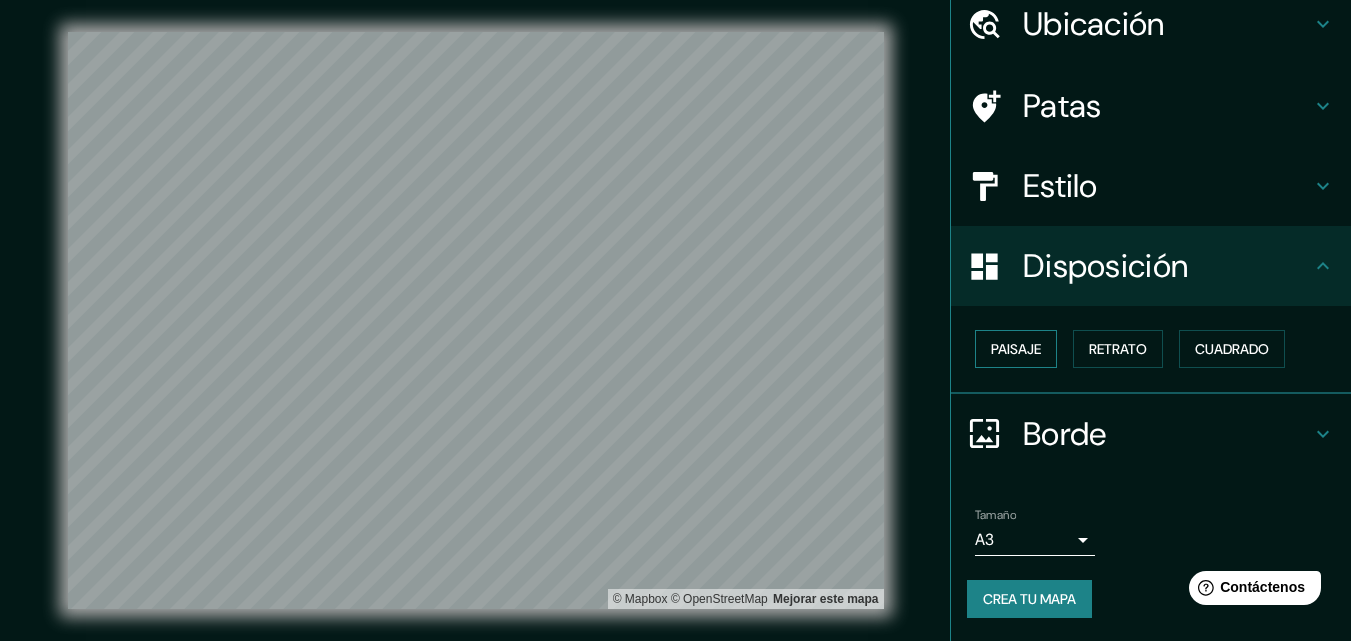click on "Paisaje" at bounding box center [1016, 349] 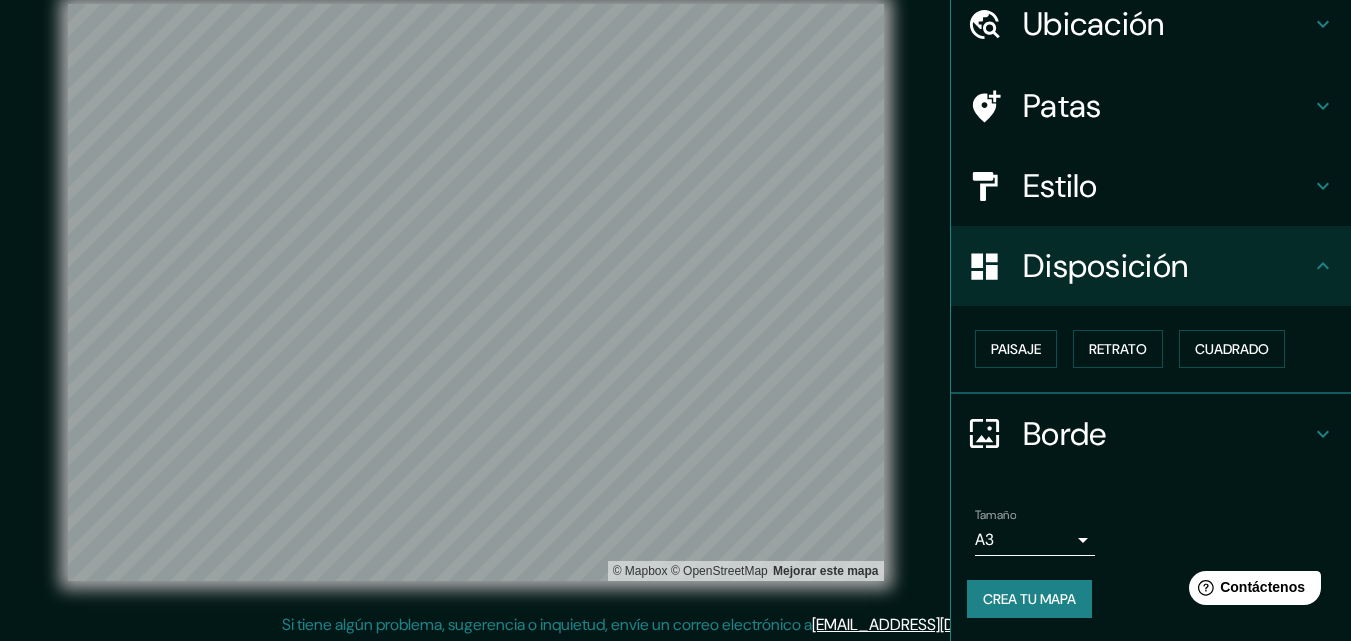 scroll, scrollTop: 32, scrollLeft: 0, axis: vertical 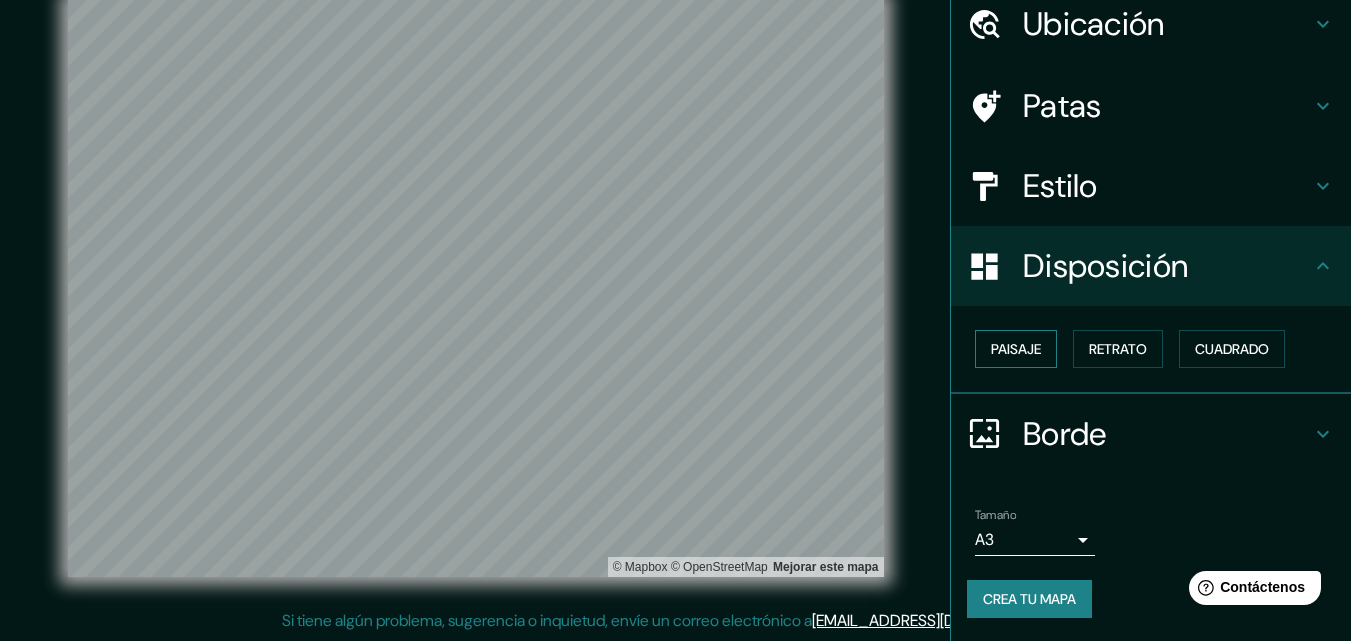 click on "Paisaje" at bounding box center (1016, 349) 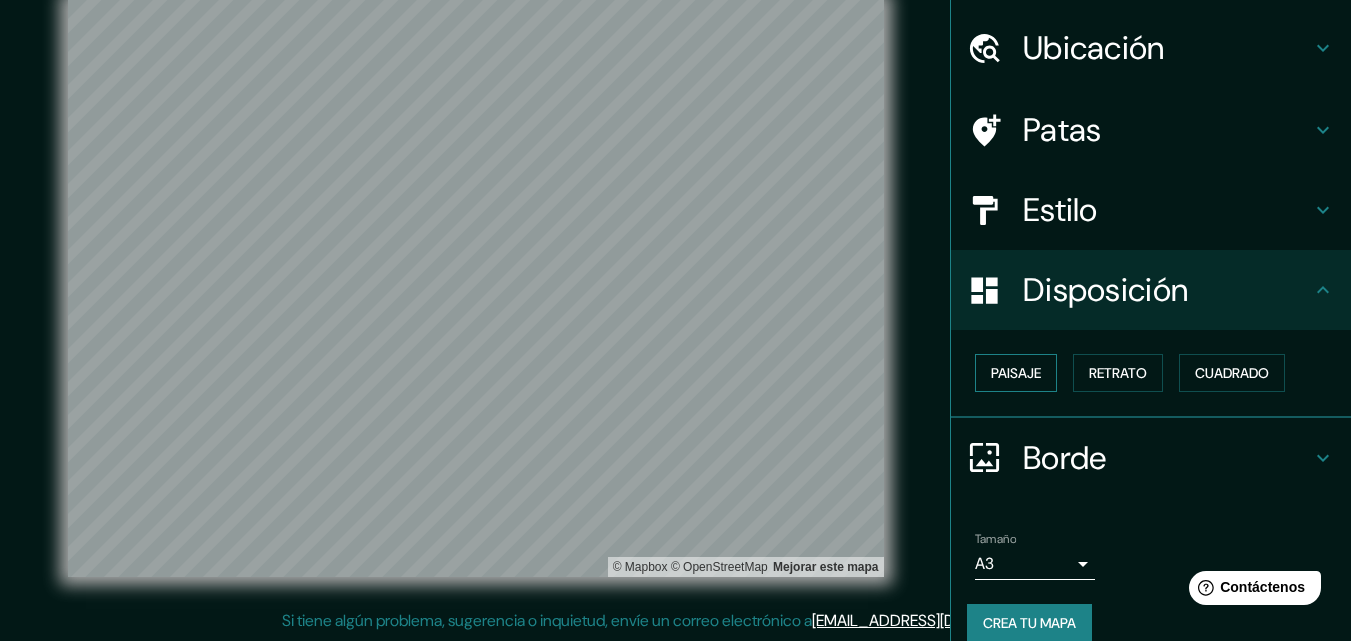 scroll, scrollTop: 0, scrollLeft: 0, axis: both 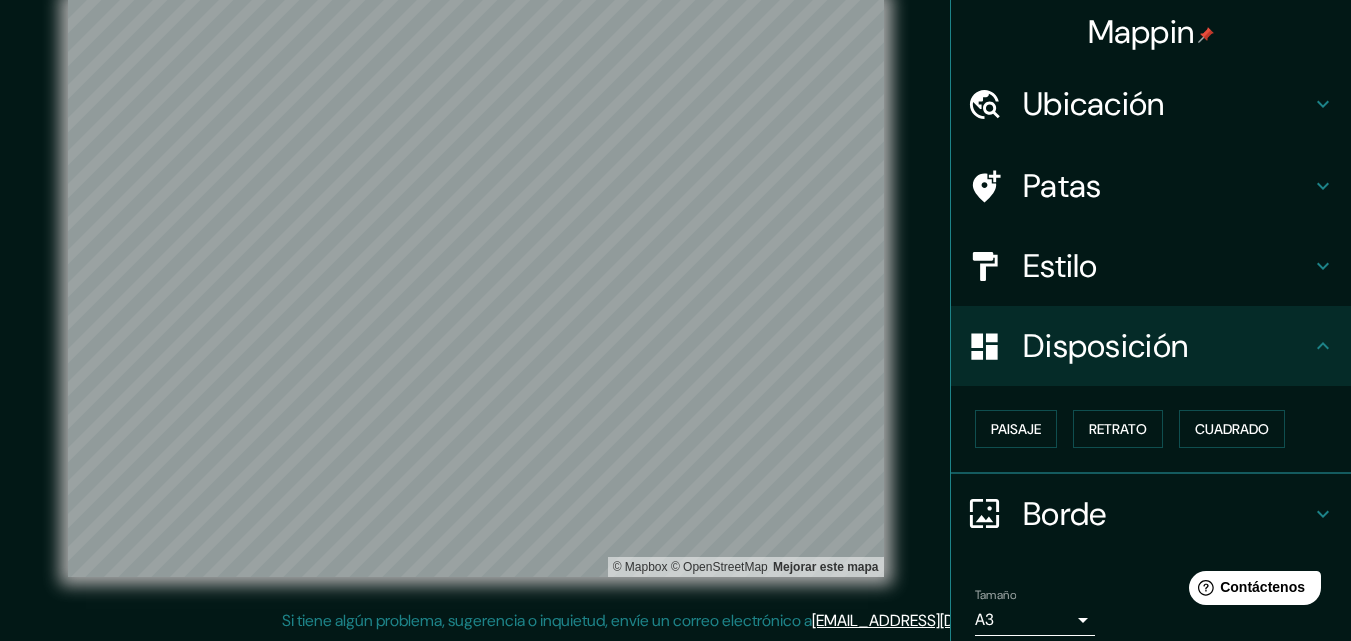 click on "Ubicación" at bounding box center [1094, 104] 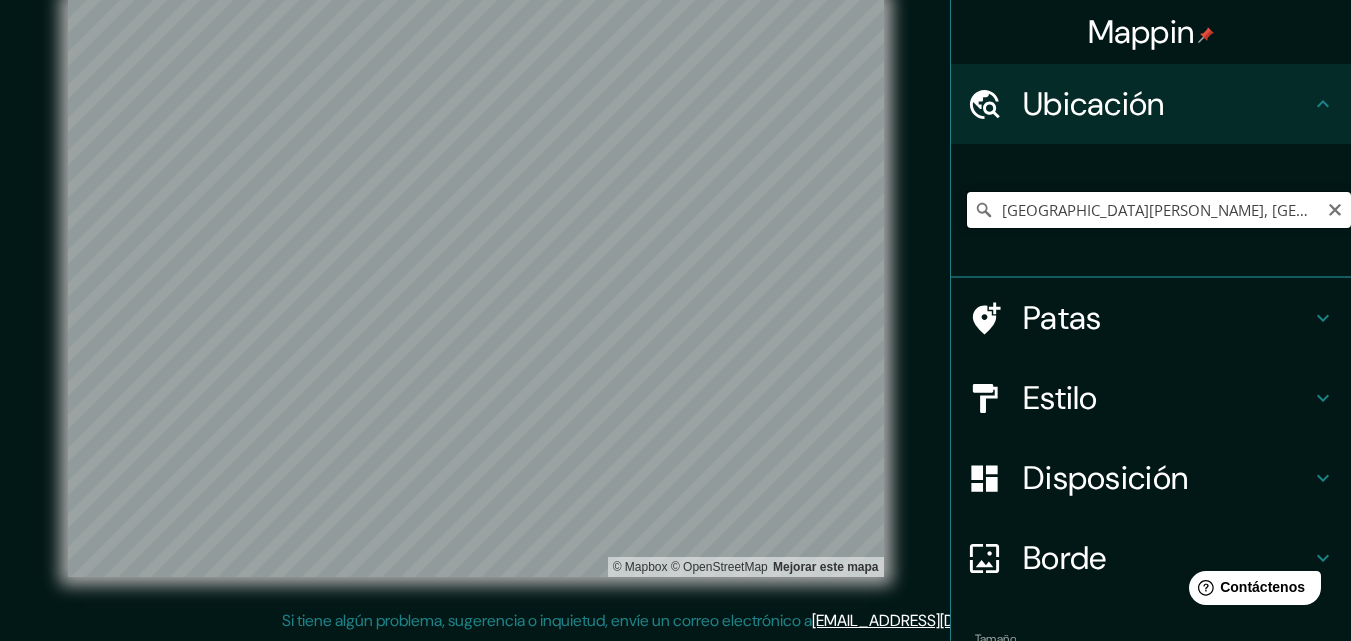 click on "[GEOGRAPHIC_DATA], [GEOGRAPHIC_DATA], [GEOGRAPHIC_DATA]" at bounding box center (1159, 210) 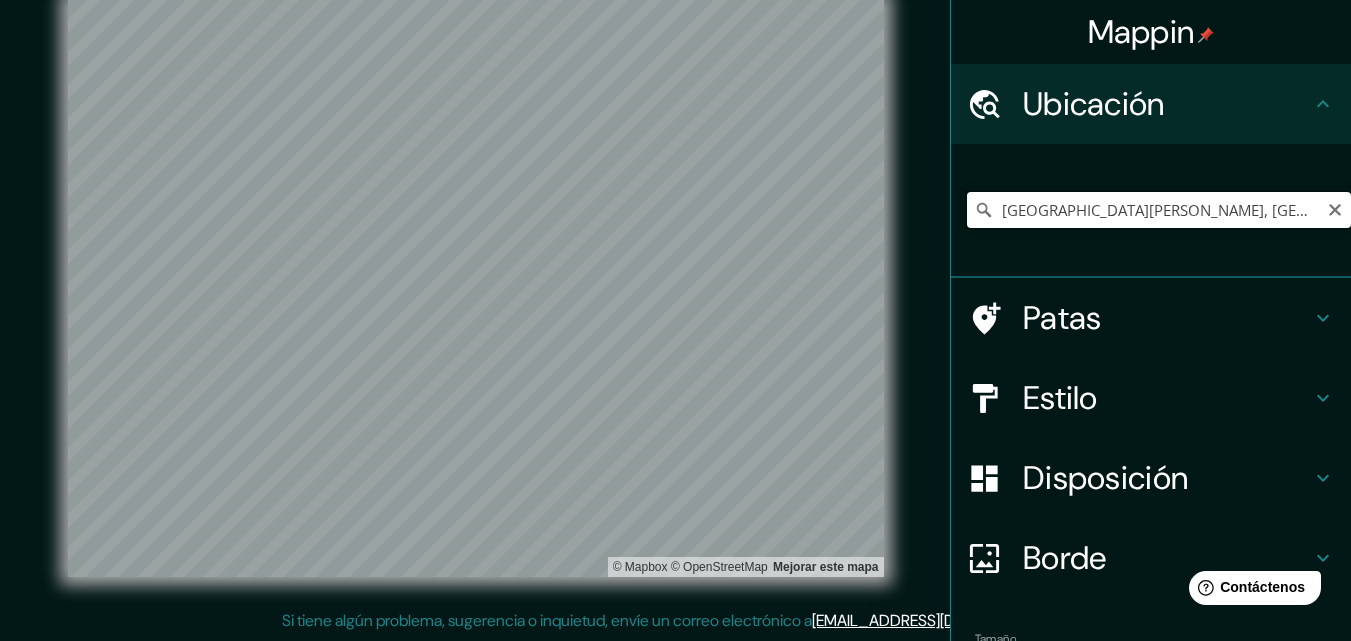 click on "[GEOGRAPHIC_DATA], [GEOGRAPHIC_DATA], [GEOGRAPHIC_DATA]" at bounding box center [1159, 210] 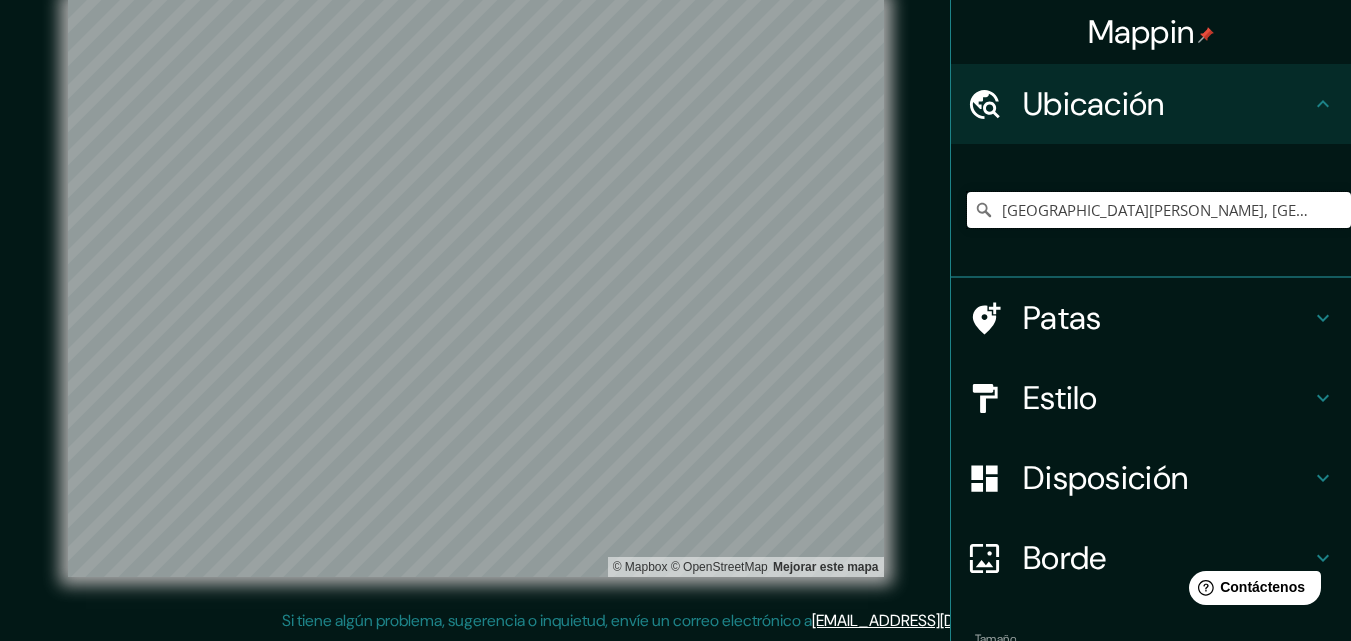 scroll, scrollTop: 0, scrollLeft: 0, axis: both 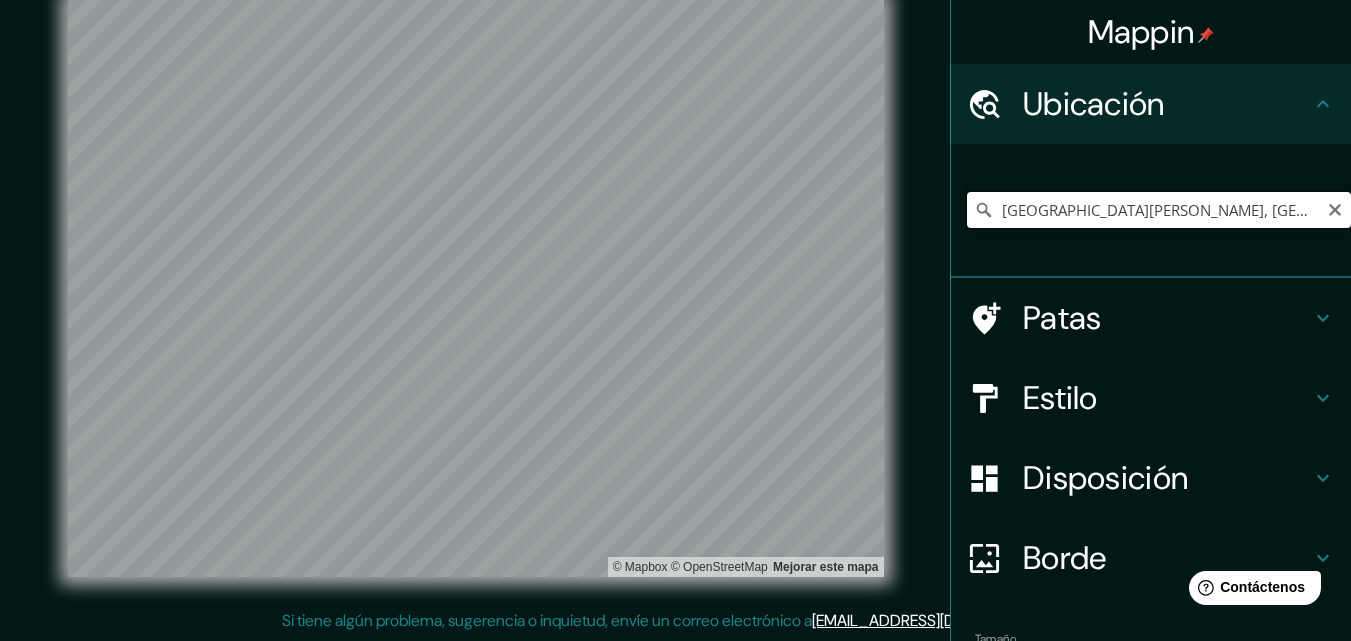 click on "La Serena, Coquimbo, Región de Coquimbo 1780000, Chile" at bounding box center [1159, 210] 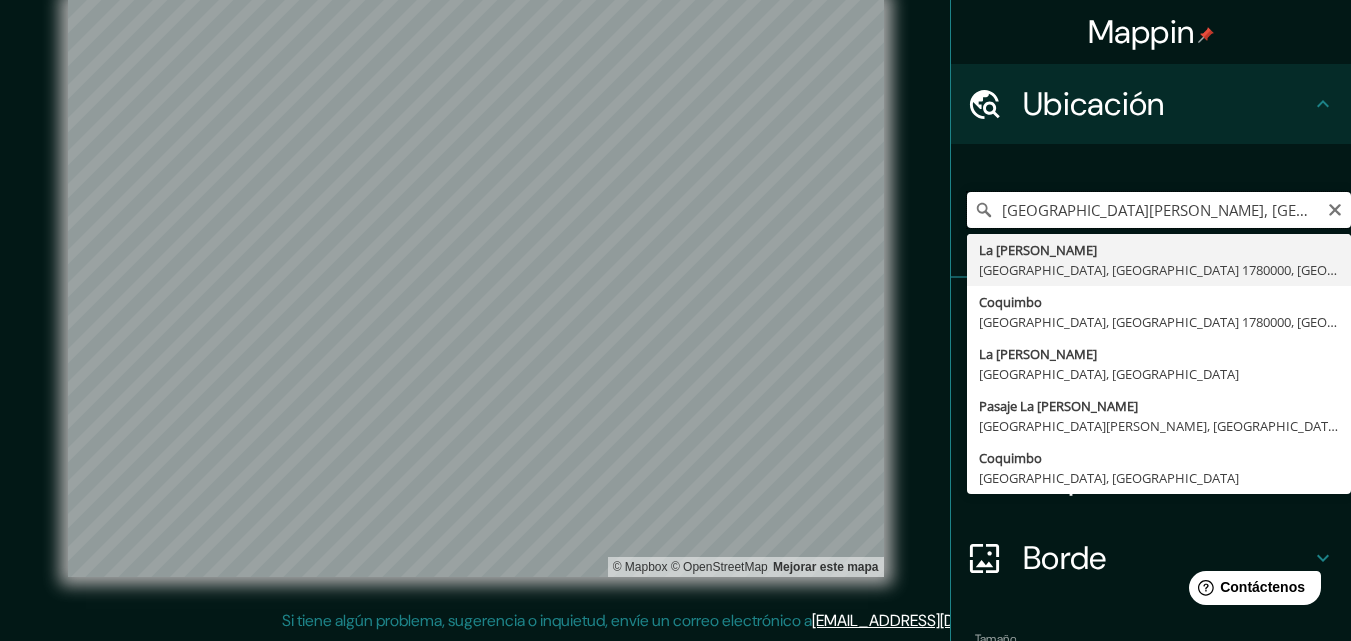 type on "La Serena, Coquimbo, Región de Coquimbo 1780000, Chile" 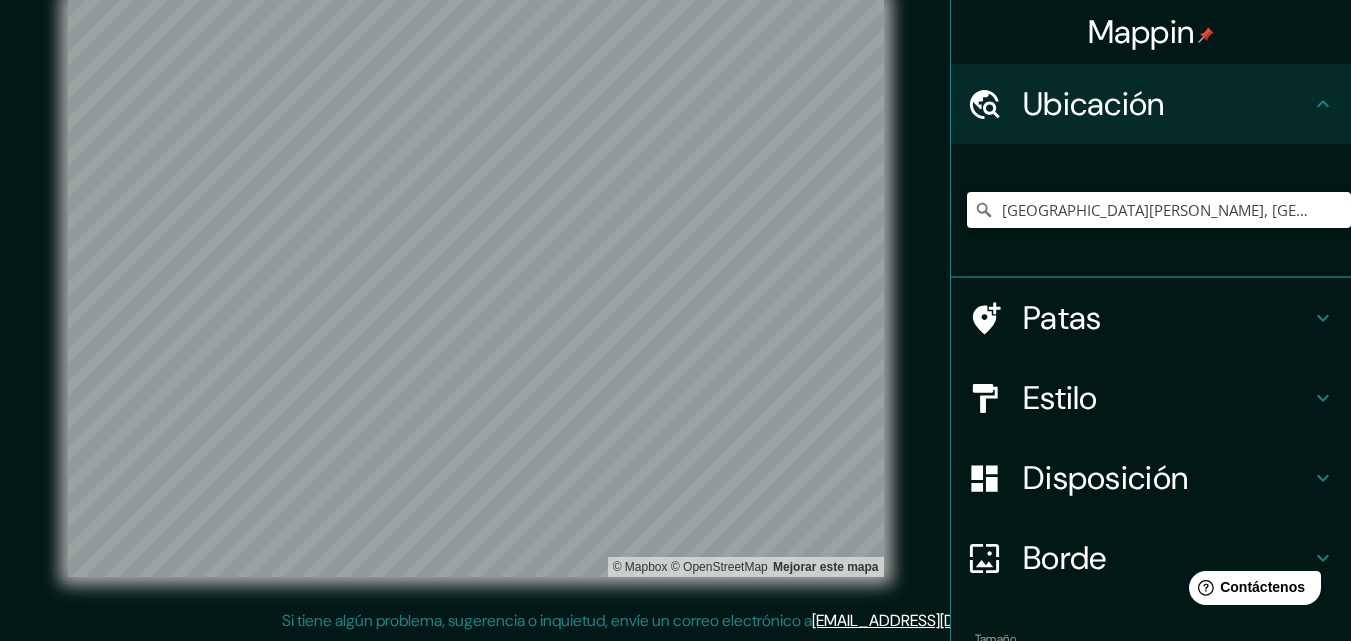 click on "La Serena, Coquimbo, Región de Coquimbo 1780000, Chile" at bounding box center (1159, 210) 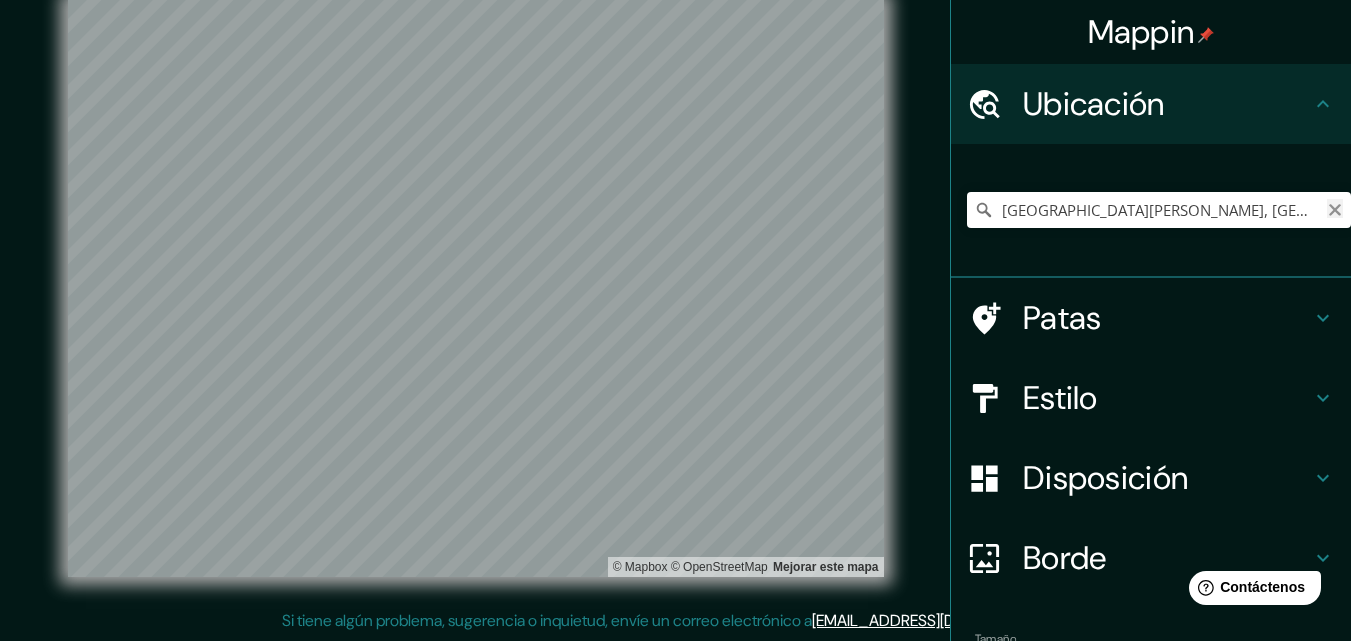click 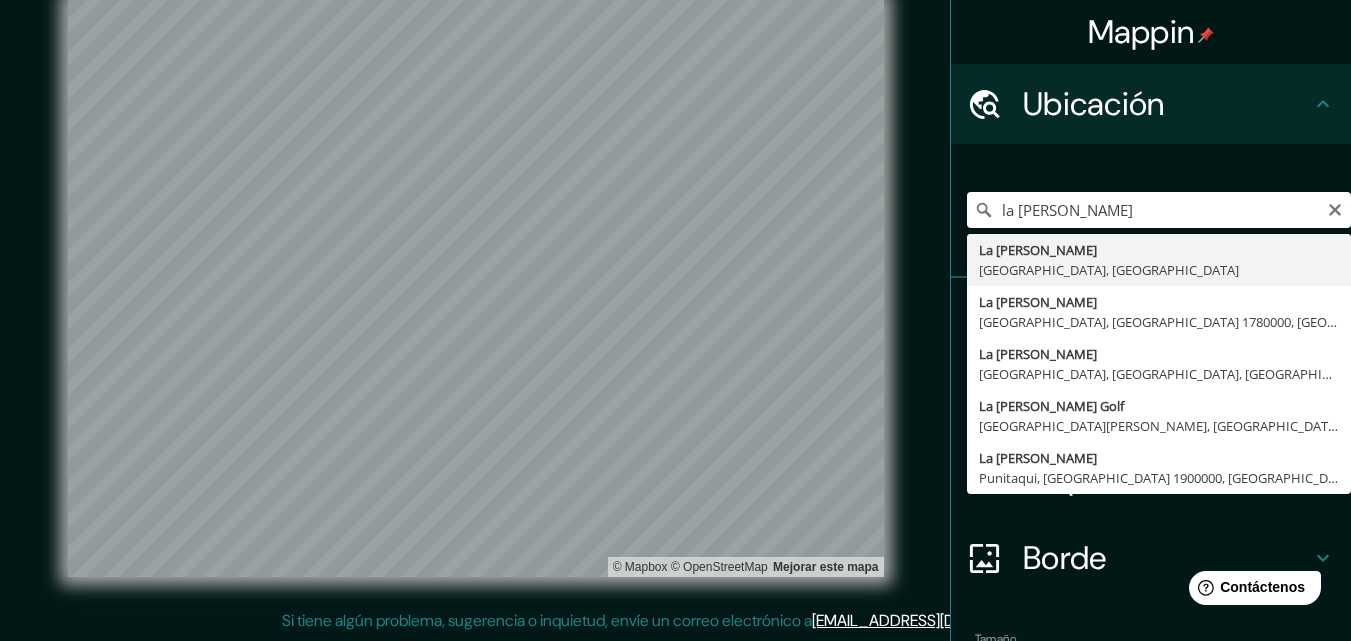type on "[GEOGRAPHIC_DATA], [GEOGRAPHIC_DATA], [GEOGRAPHIC_DATA]" 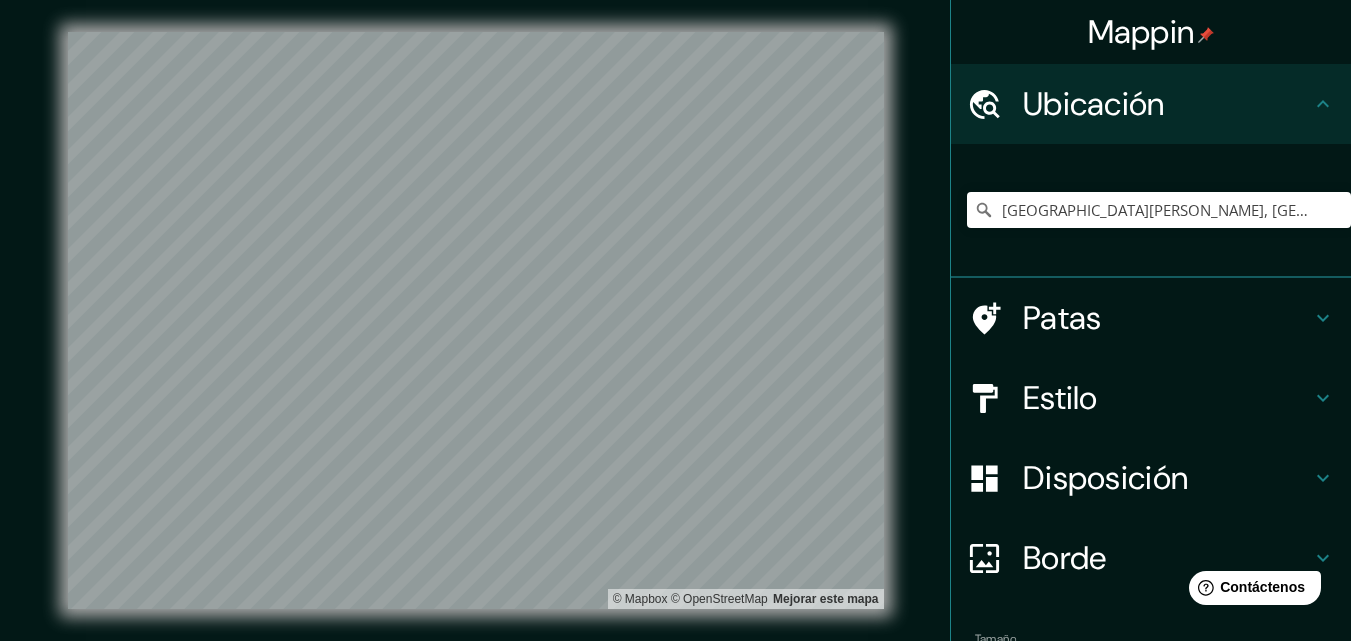 scroll, scrollTop: 21, scrollLeft: 0, axis: vertical 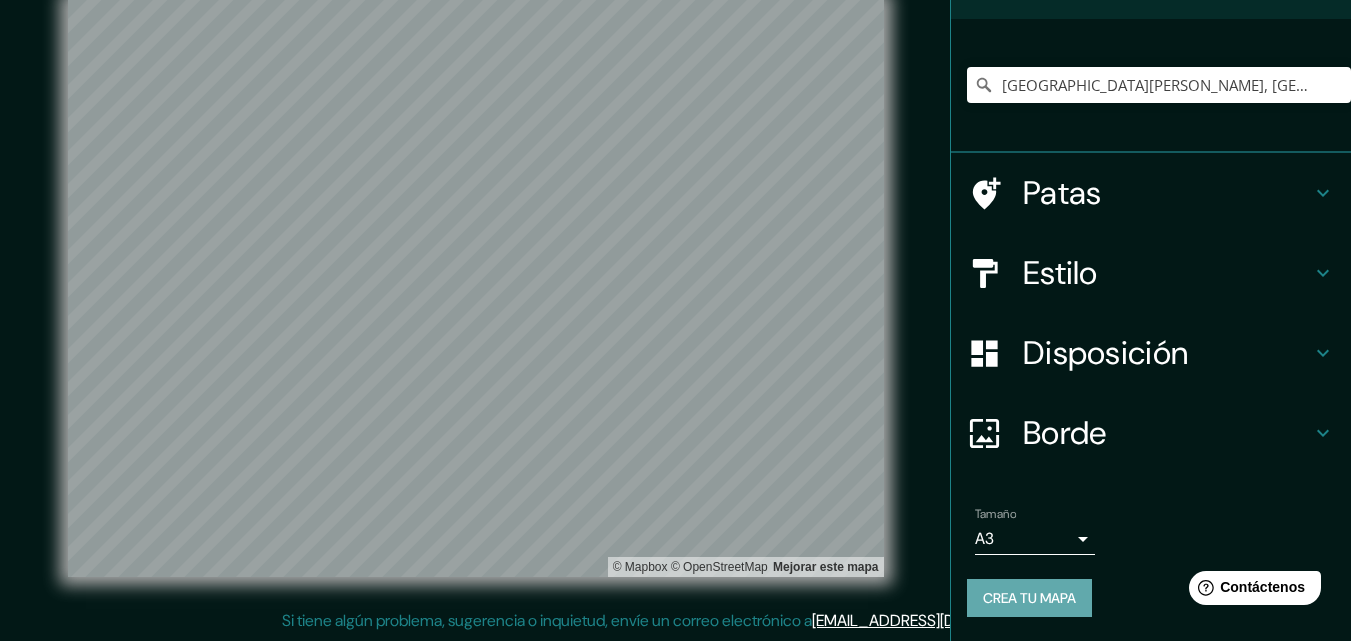 click on "Crea tu mapa" at bounding box center (1029, 598) 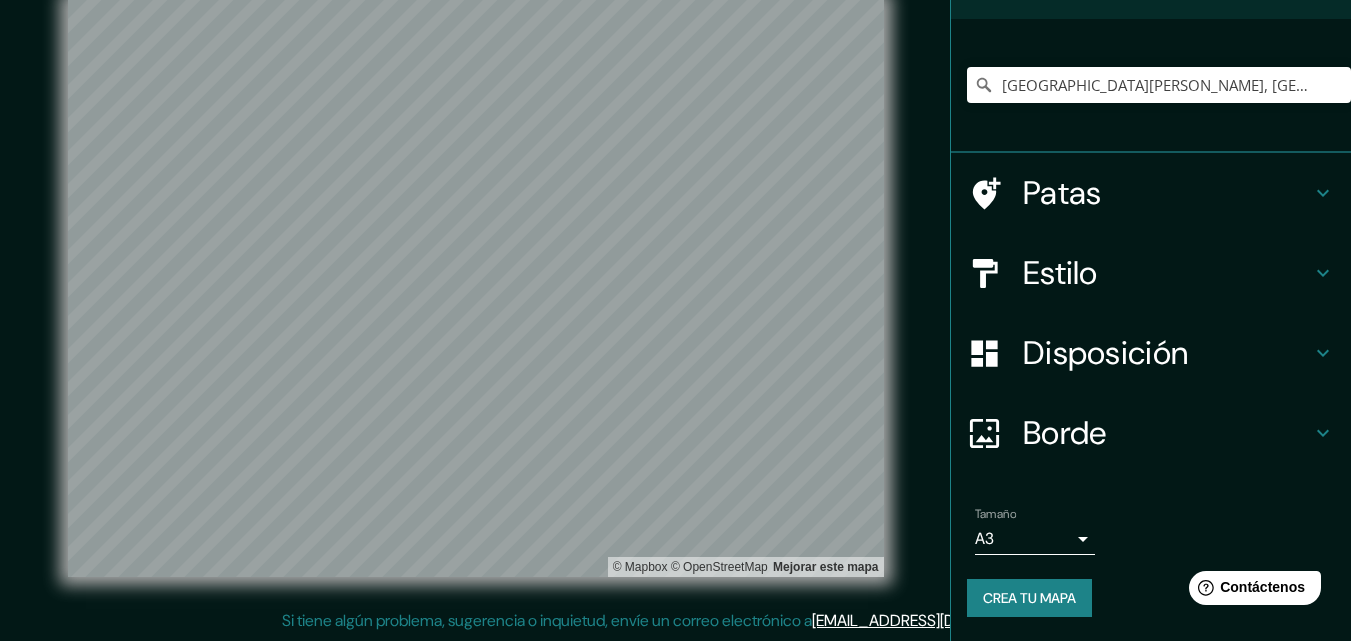 click on "Crea tu mapa" at bounding box center (1029, 598) 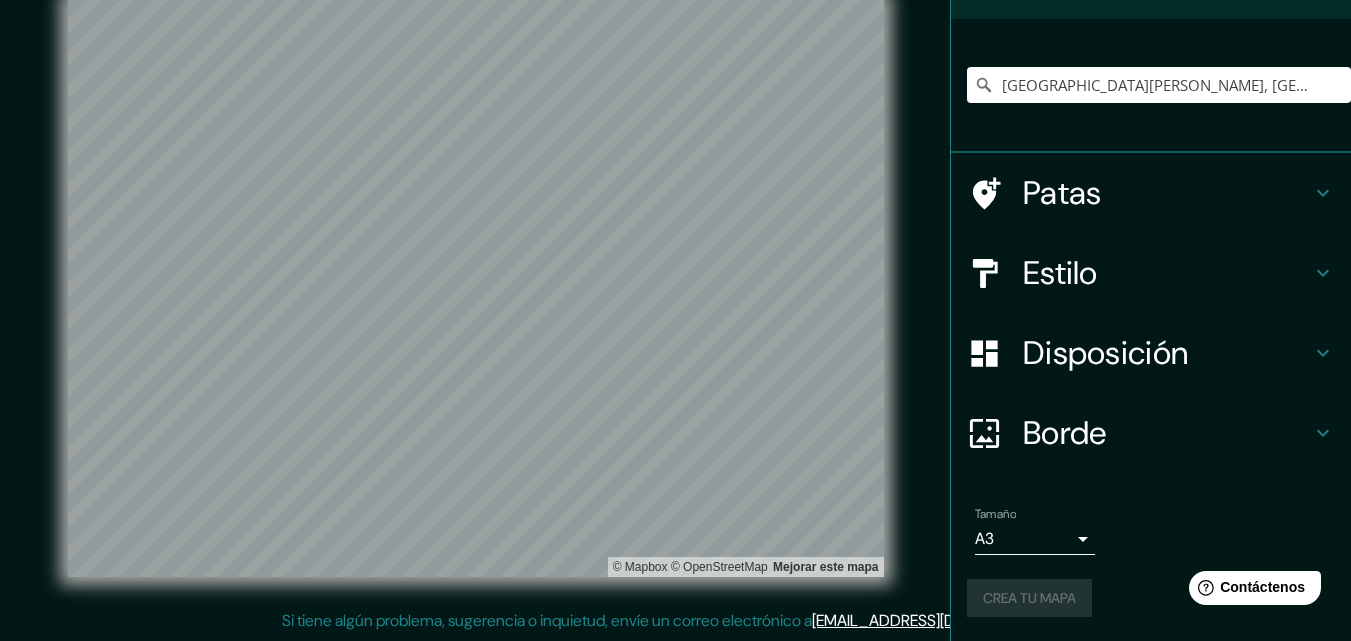 click on "Crea tu mapa" at bounding box center (1151, 598) 